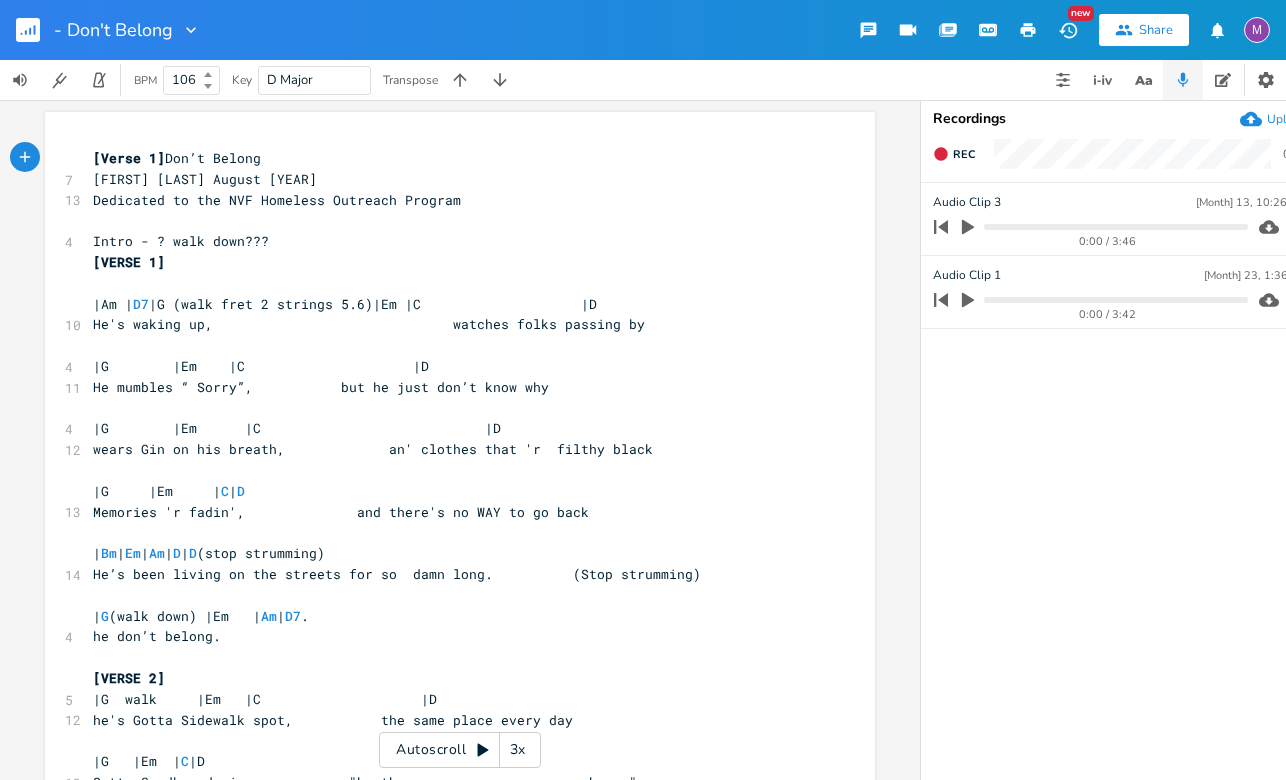 scroll, scrollTop: 0, scrollLeft: 0, axis: both 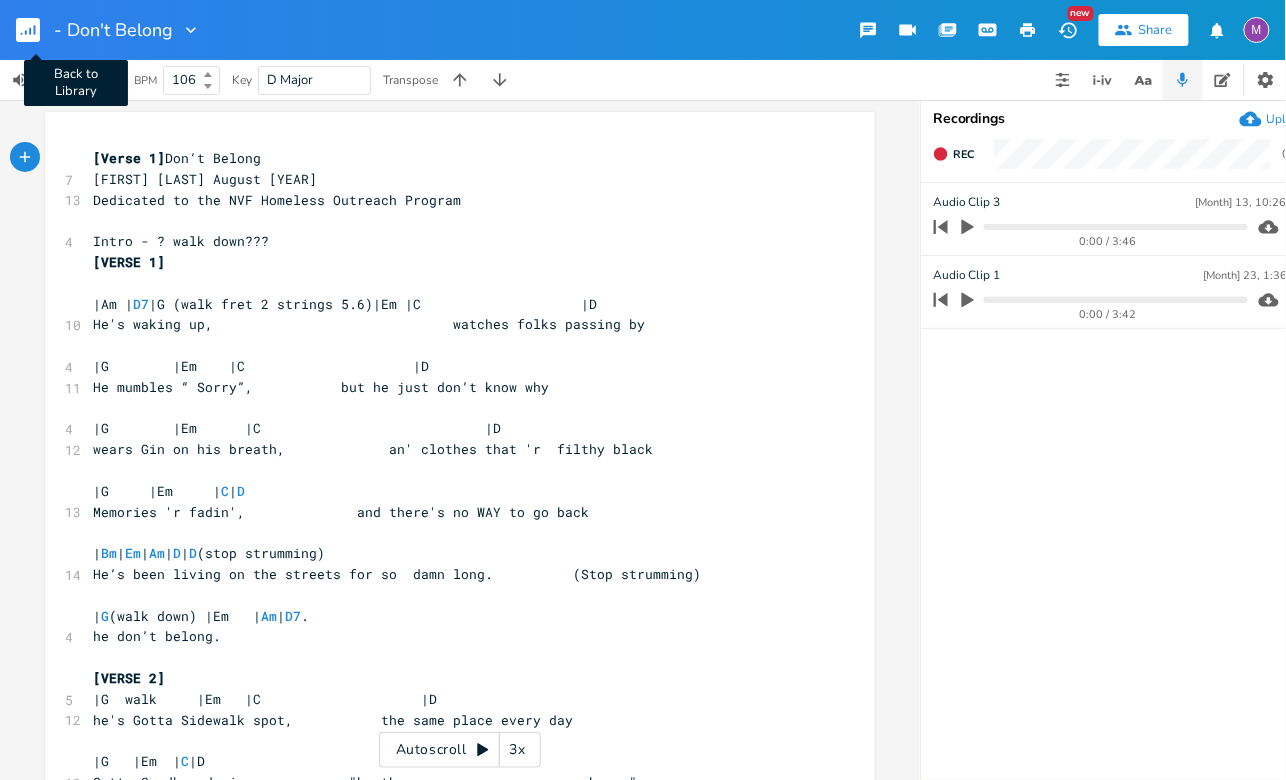 click 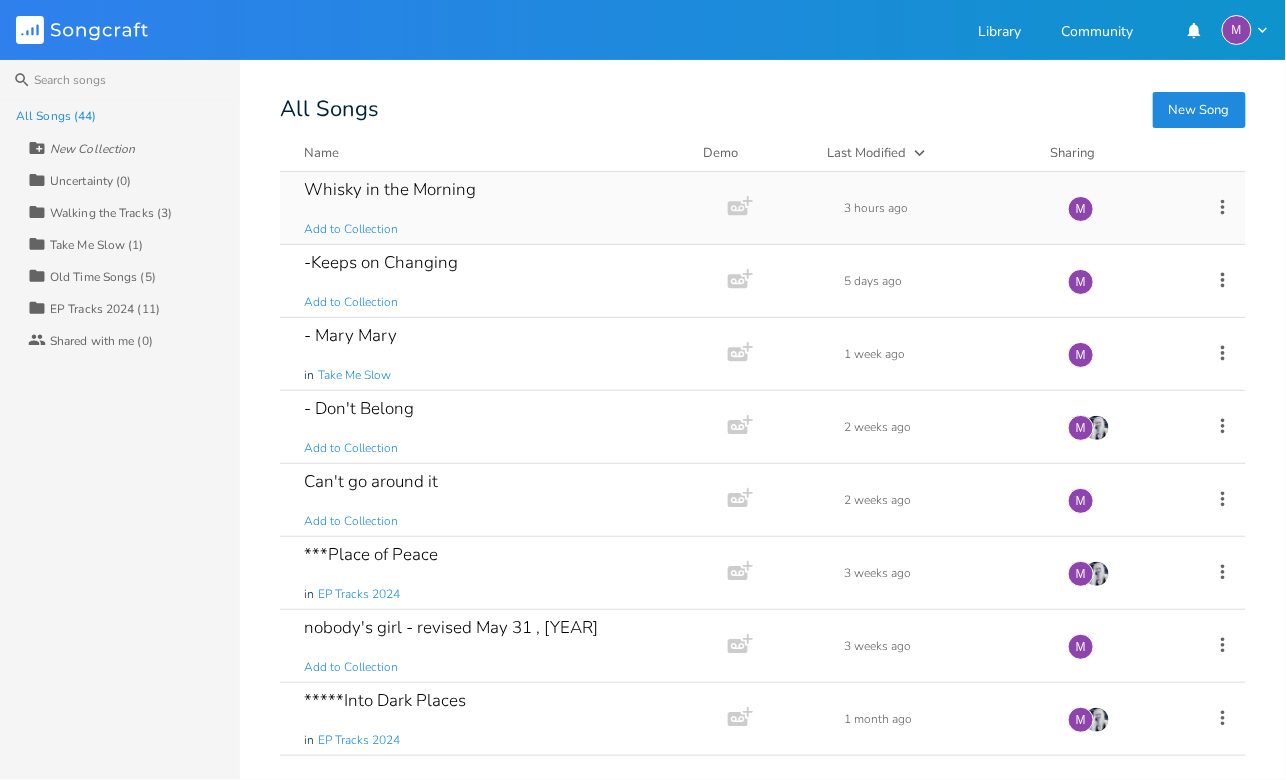 click on "Whisky in the Morning Add to Collection" at bounding box center (500, 208) 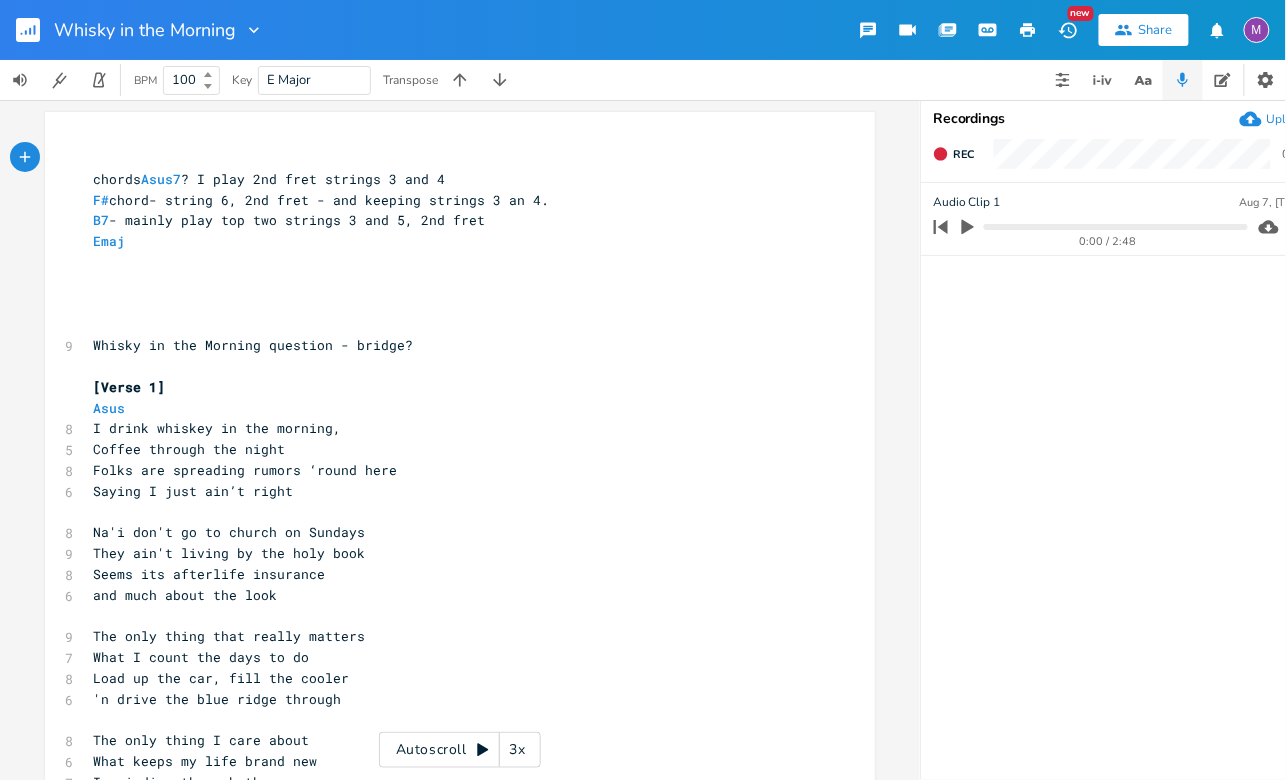 click on "Asus" at bounding box center [450, 408] 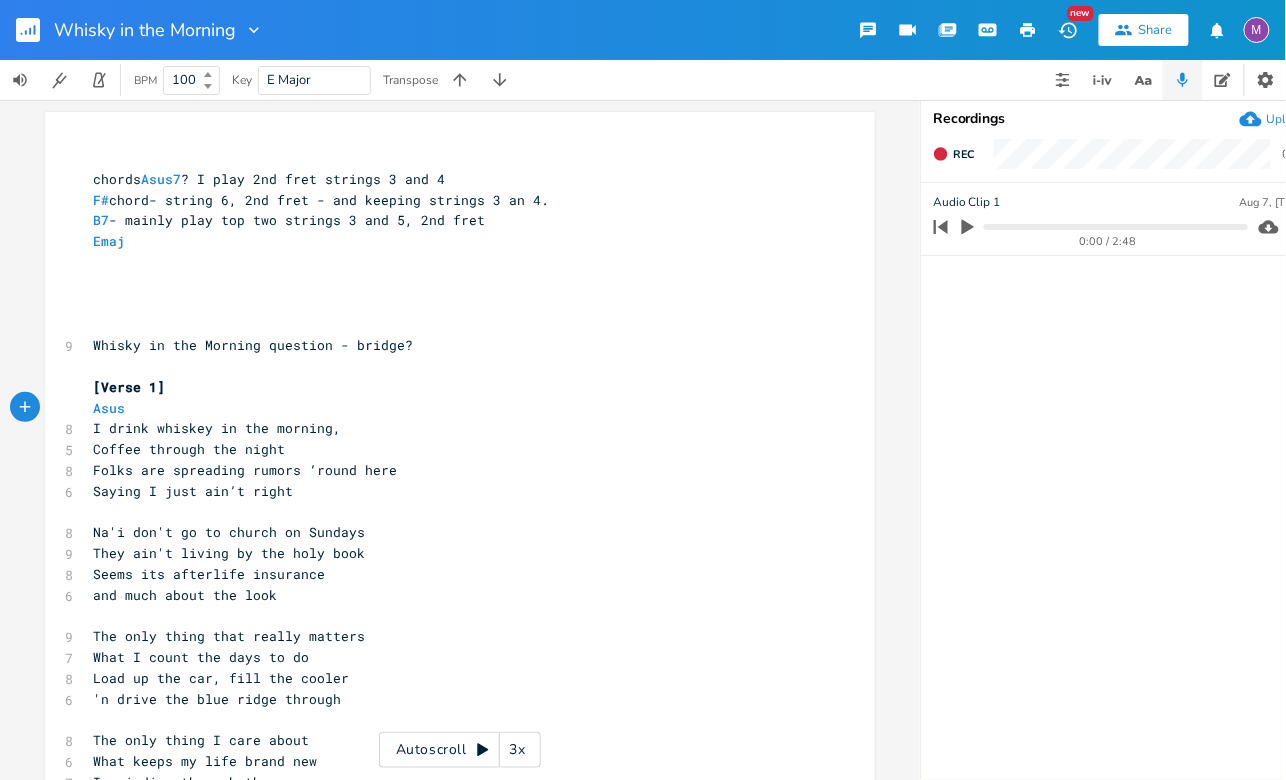 scroll, scrollTop: 0, scrollLeft: 6, axis: horizontal 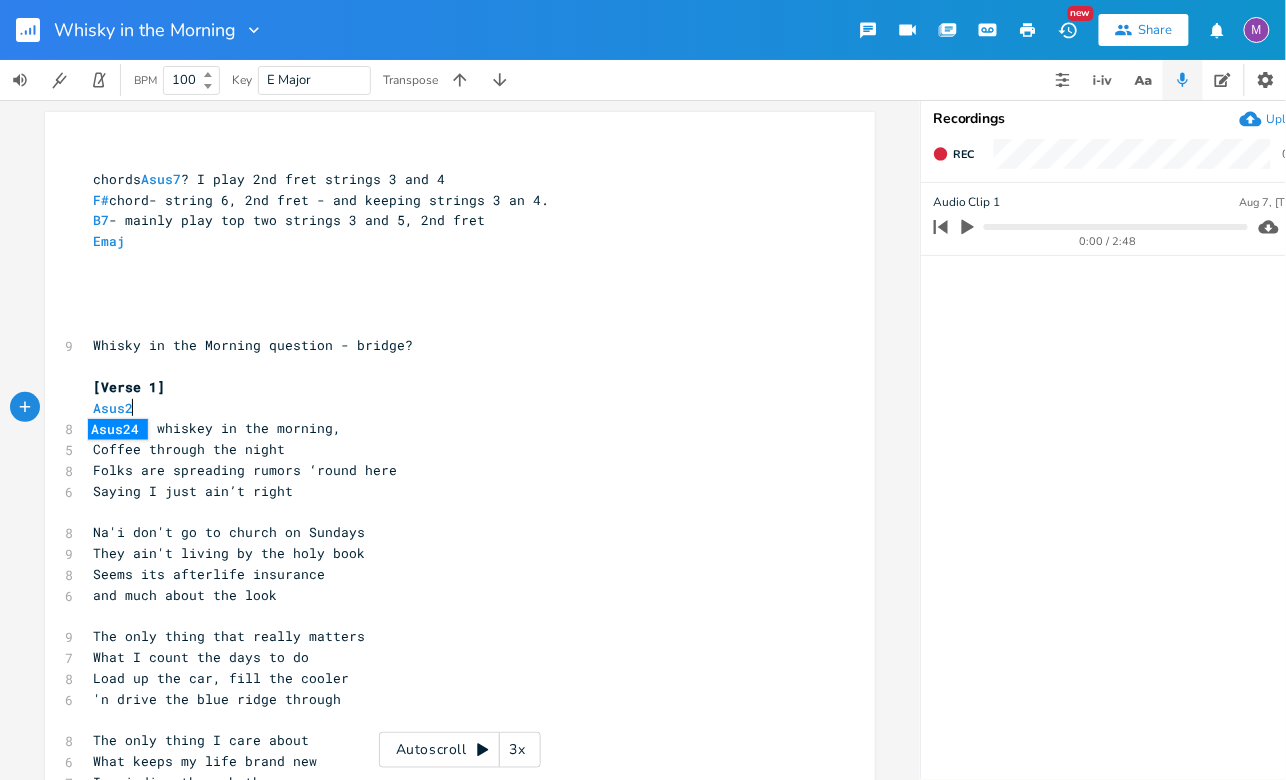 type on "2" 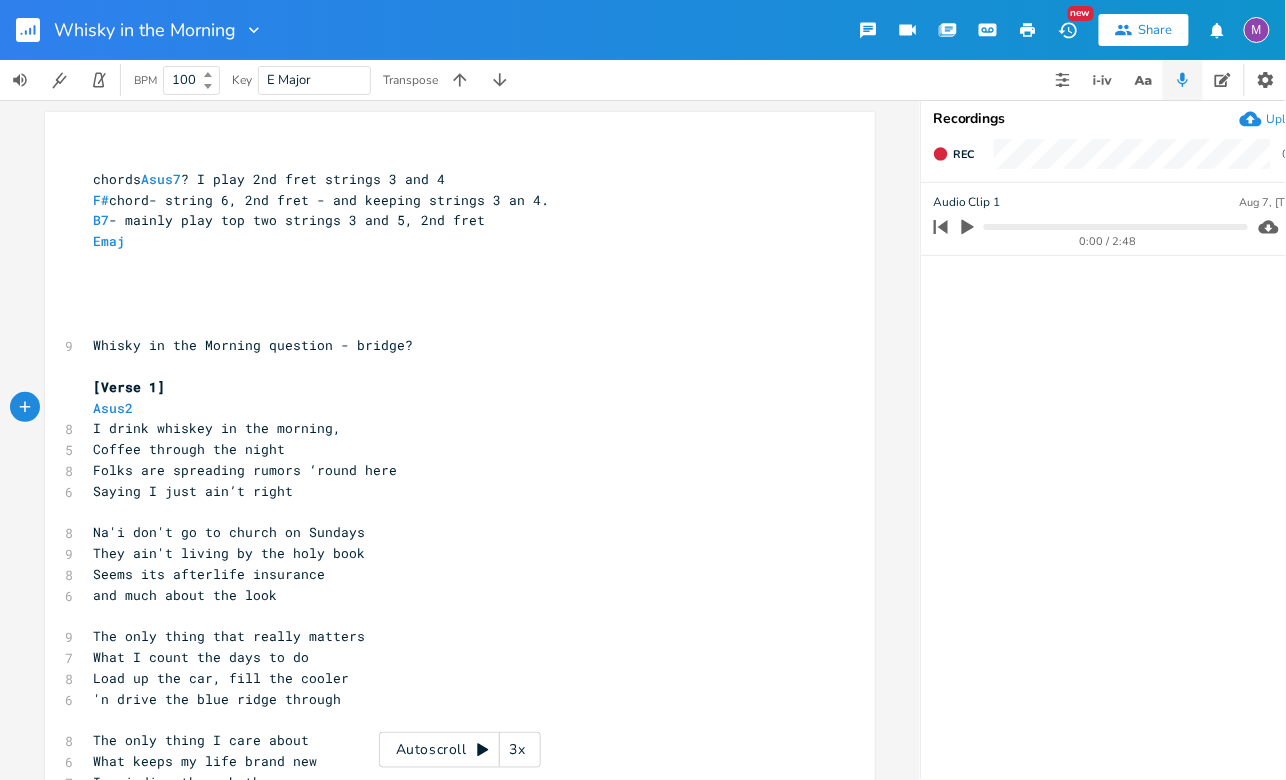 click on "I drink whiskey in the morning," at bounding box center [450, 428] 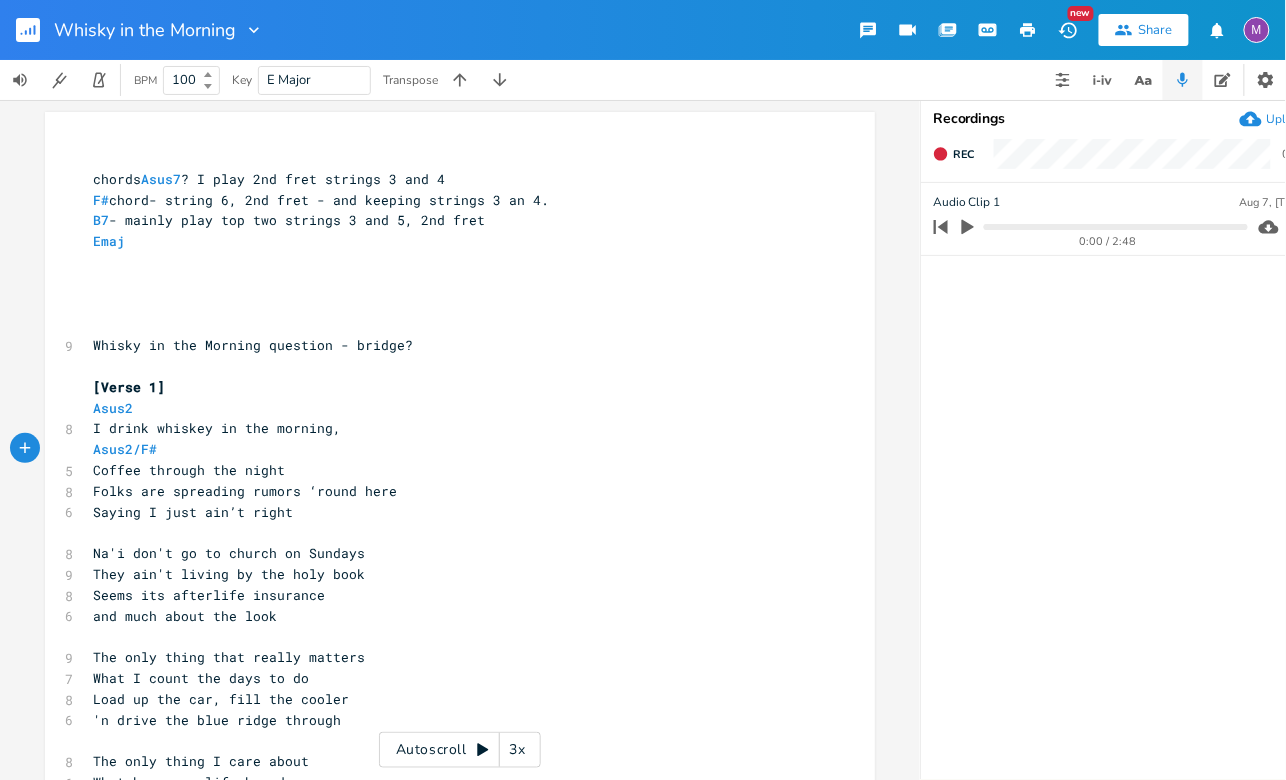 click on "Coffee through the night" at bounding box center [450, 470] 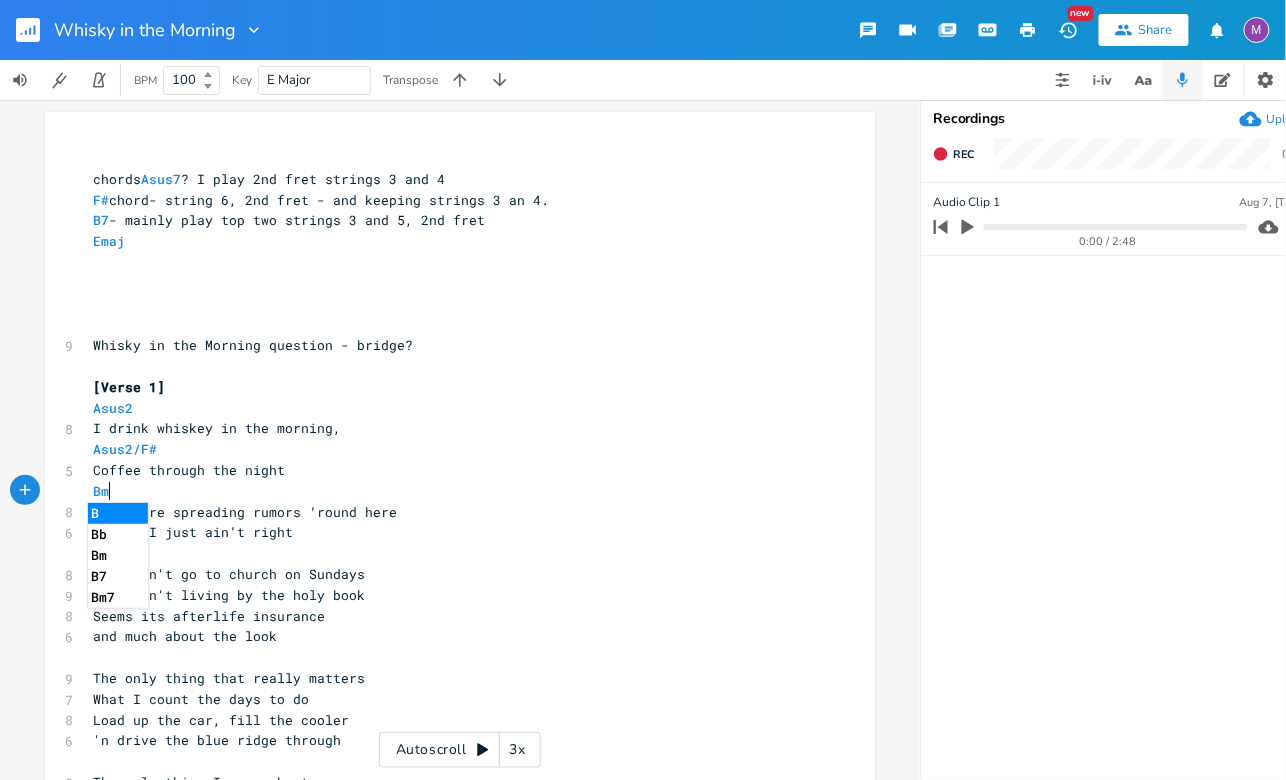 scroll, scrollTop: 0, scrollLeft: 18, axis: horizontal 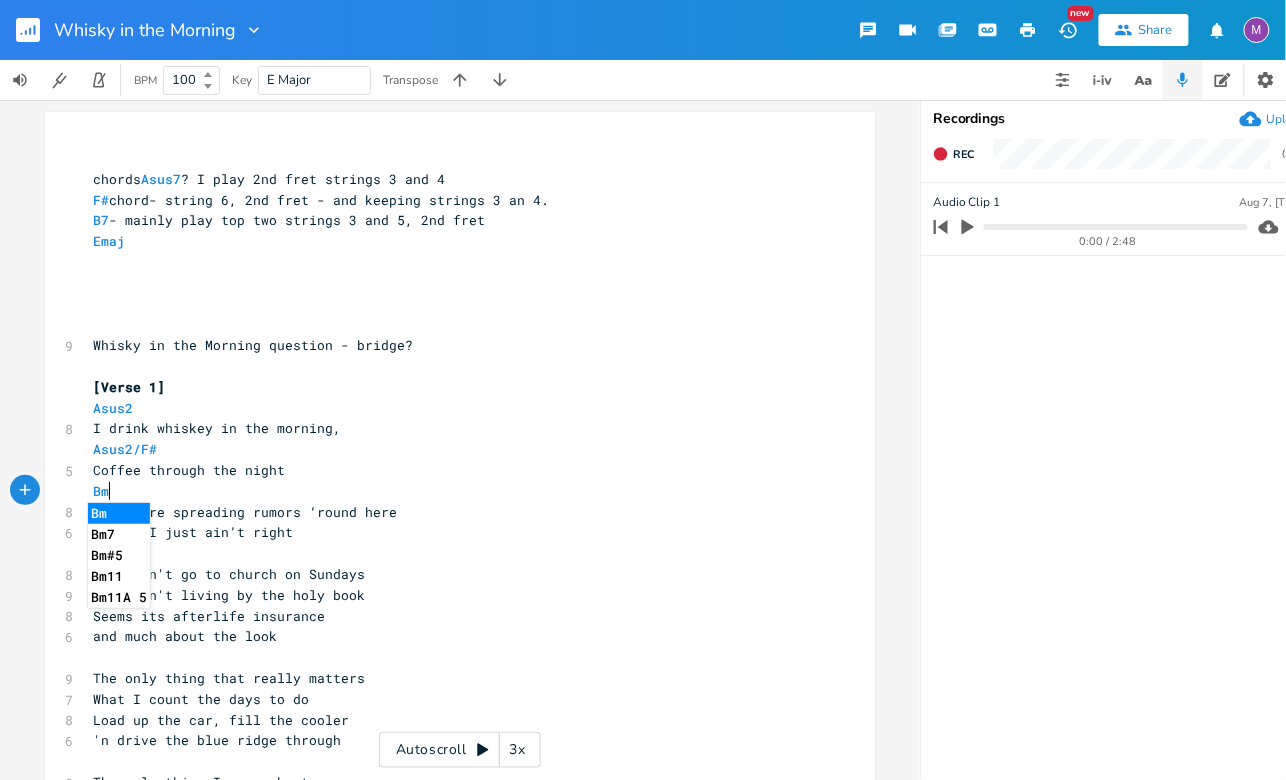 type on "Bm7" 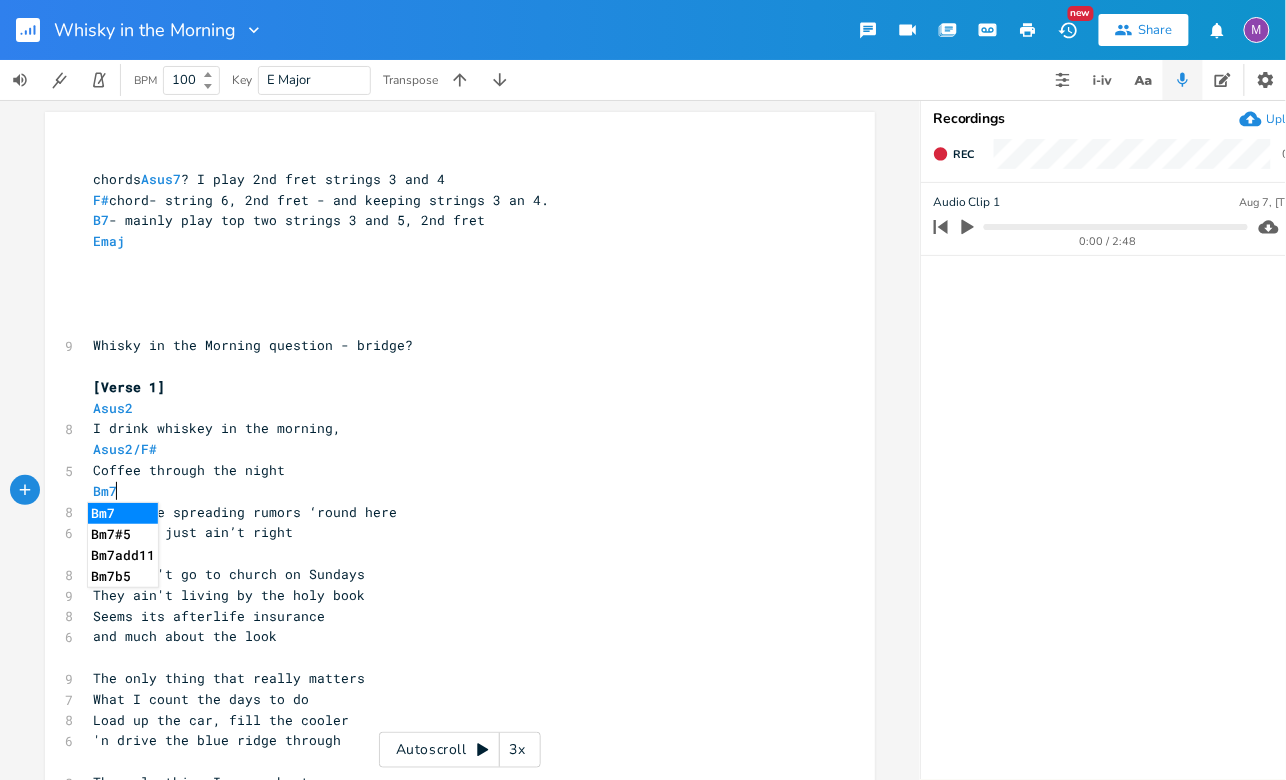 click on "Bm7" at bounding box center [450, 491] 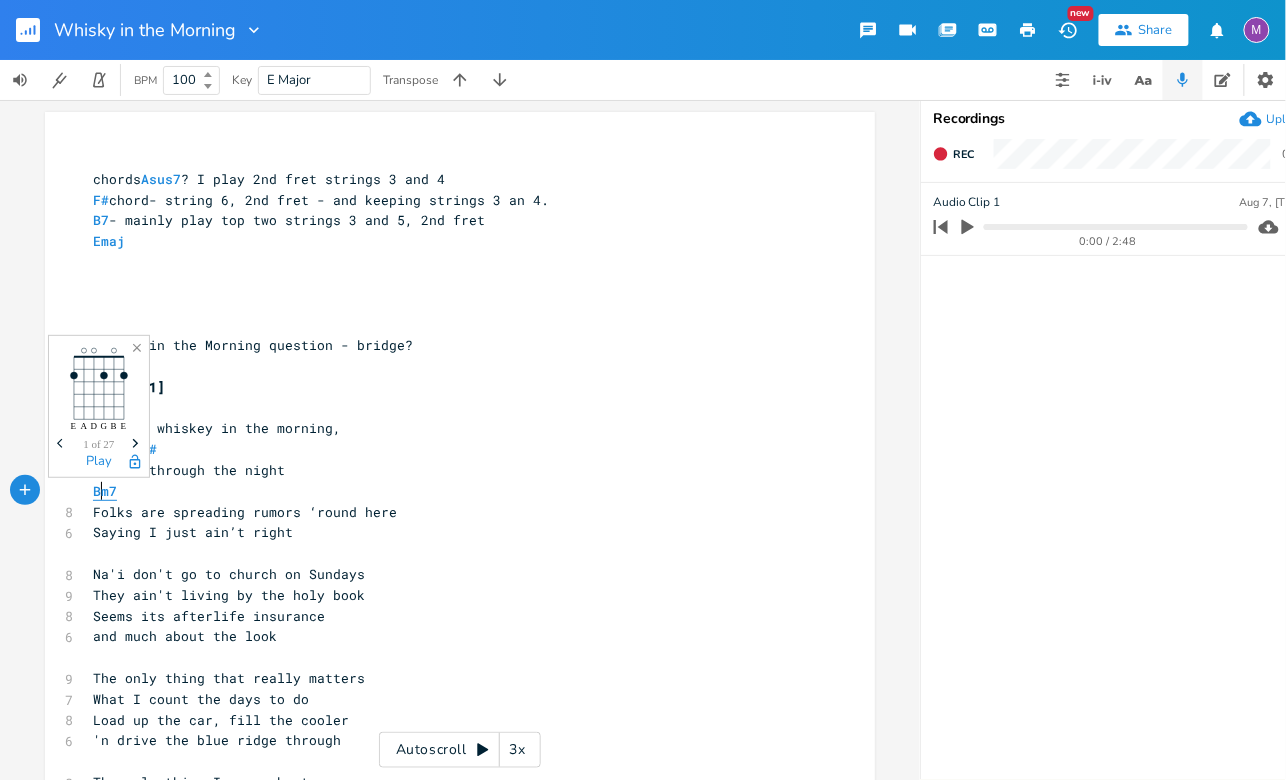 click on "Bm7" at bounding box center [105, 491] 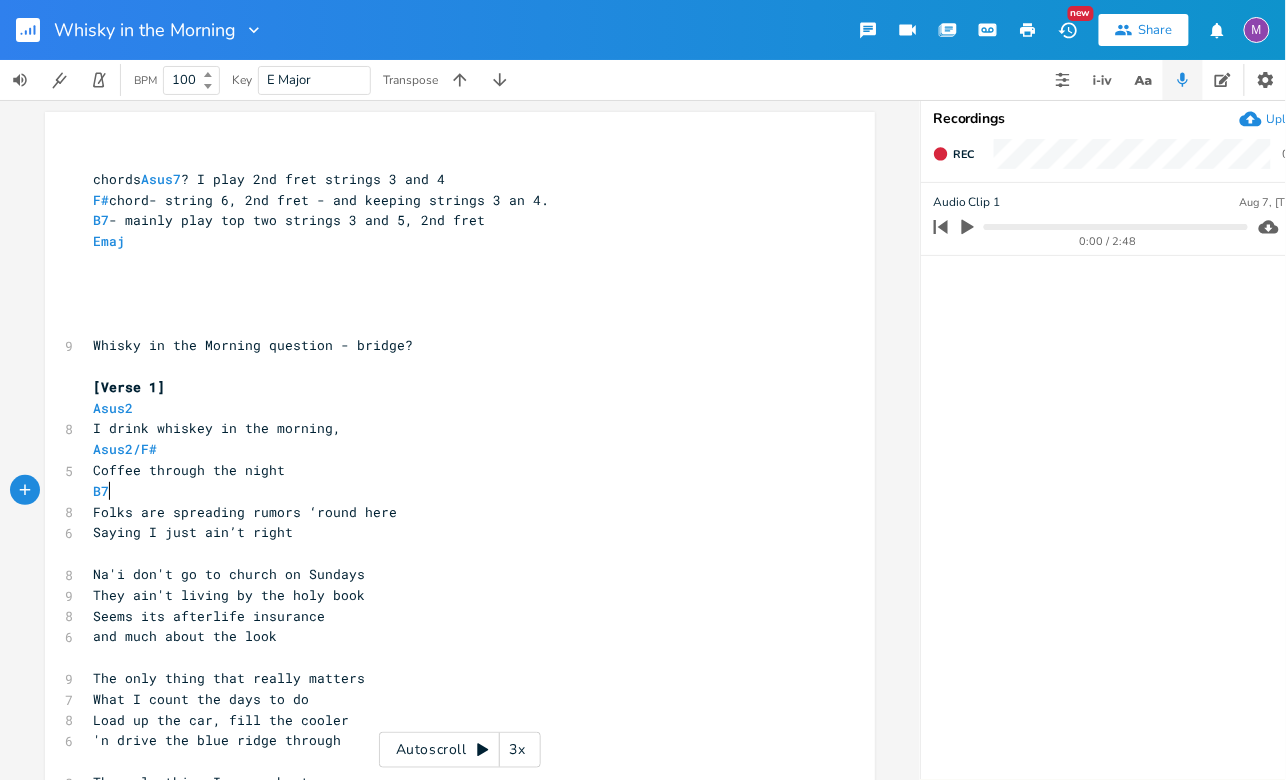 click on "B7" at bounding box center (450, 491) 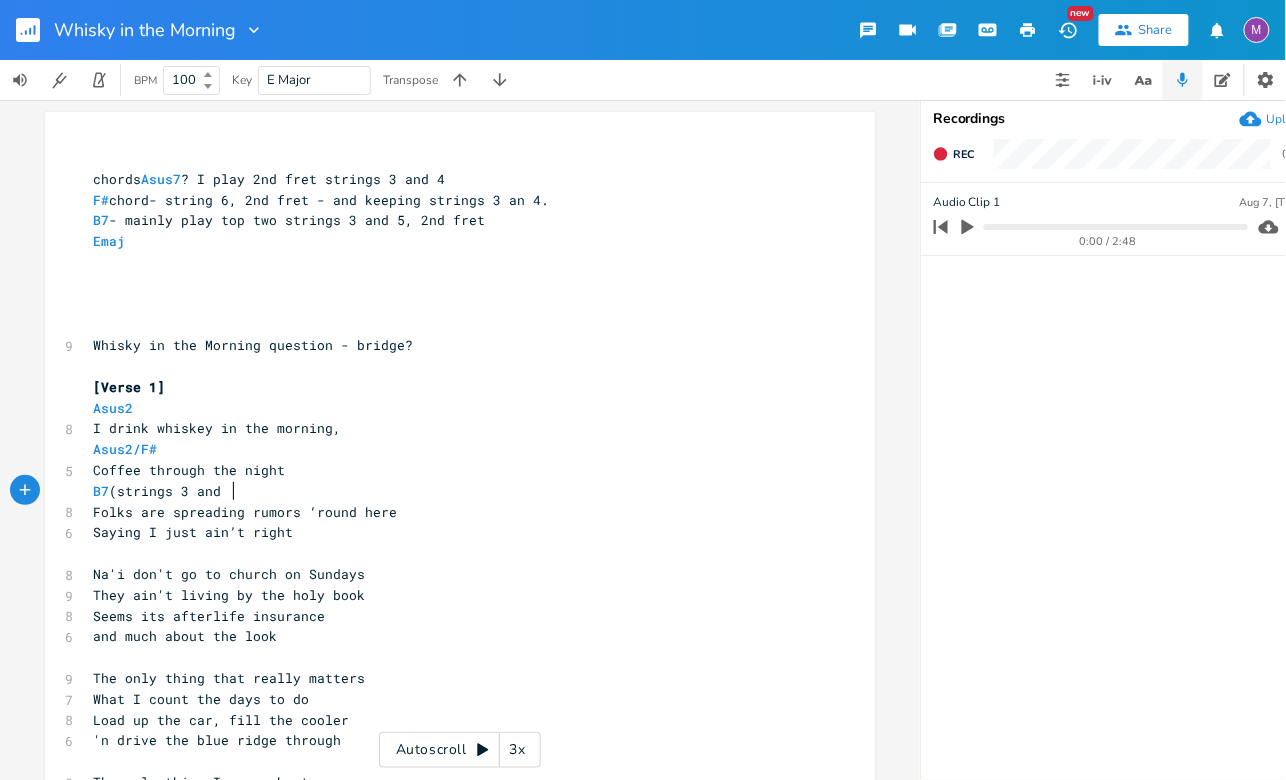 scroll, scrollTop: 0, scrollLeft: 95, axis: horizontal 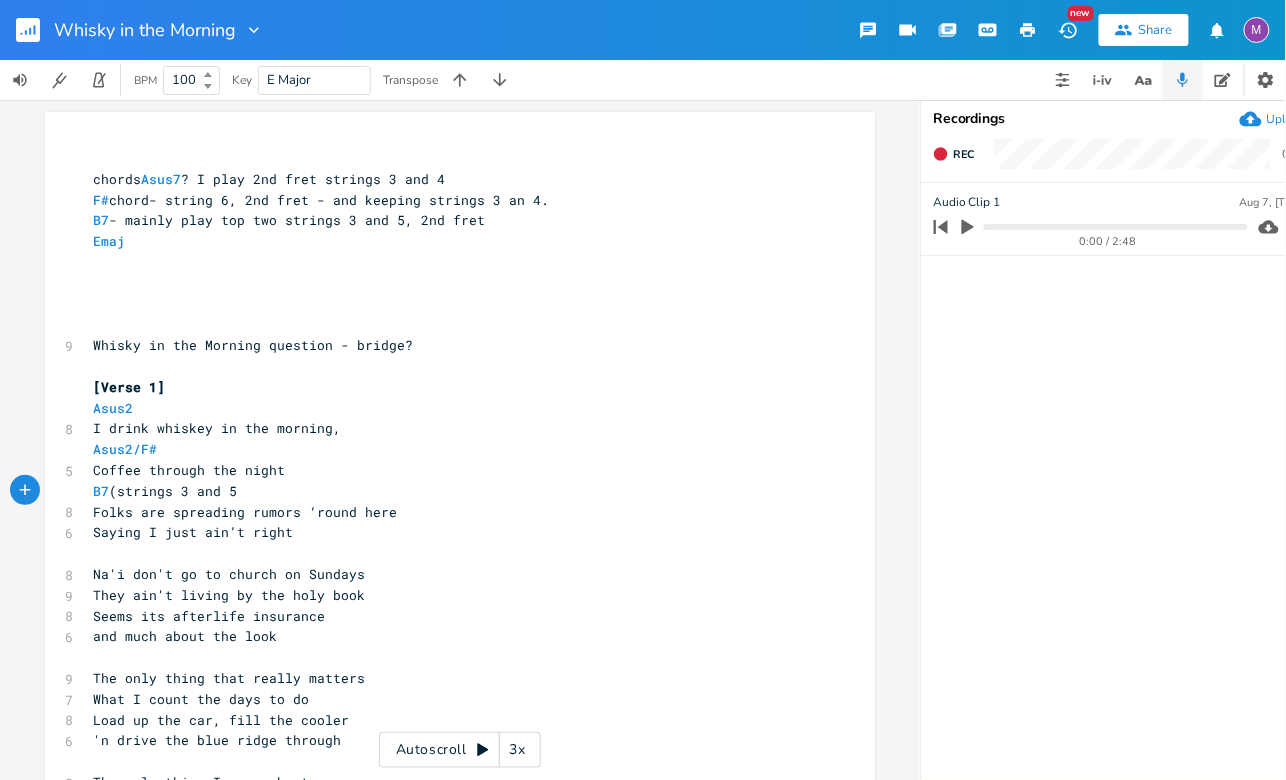 type on "(strings 3 and 5)" 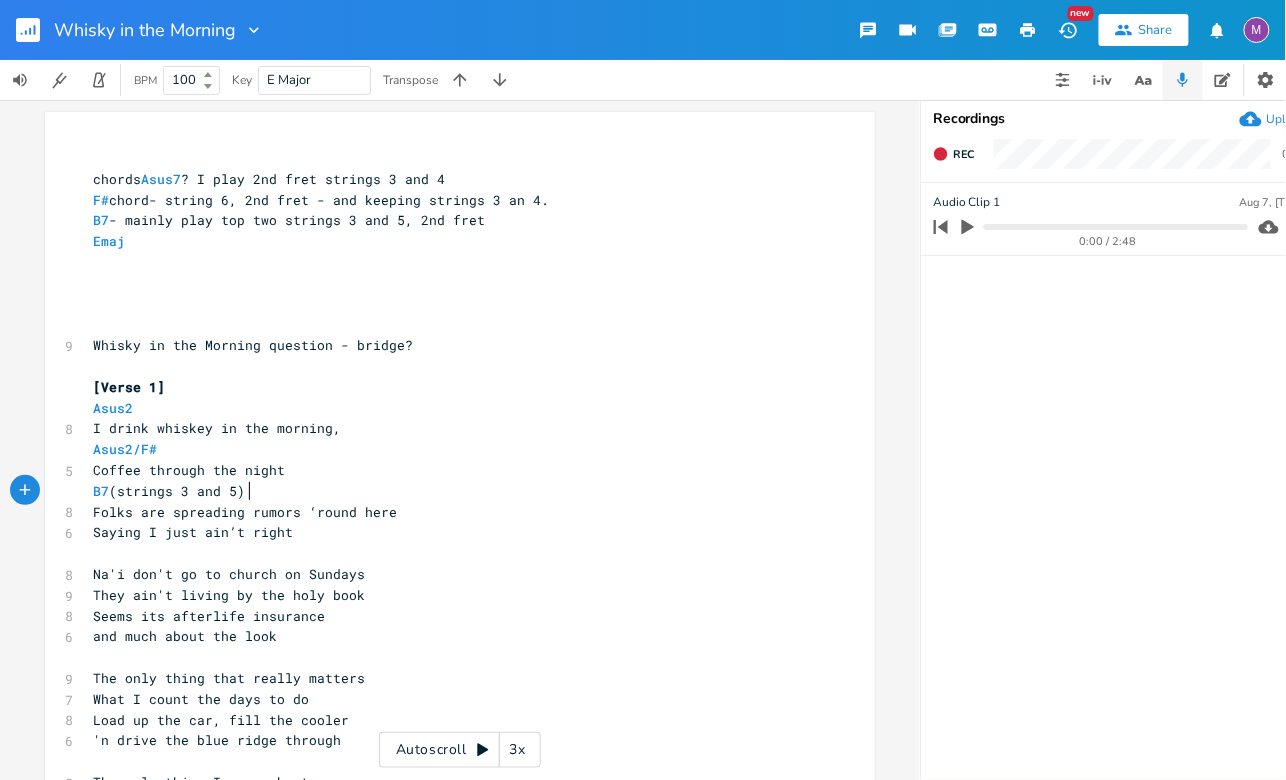 scroll, scrollTop: 0, scrollLeft: 99, axis: horizontal 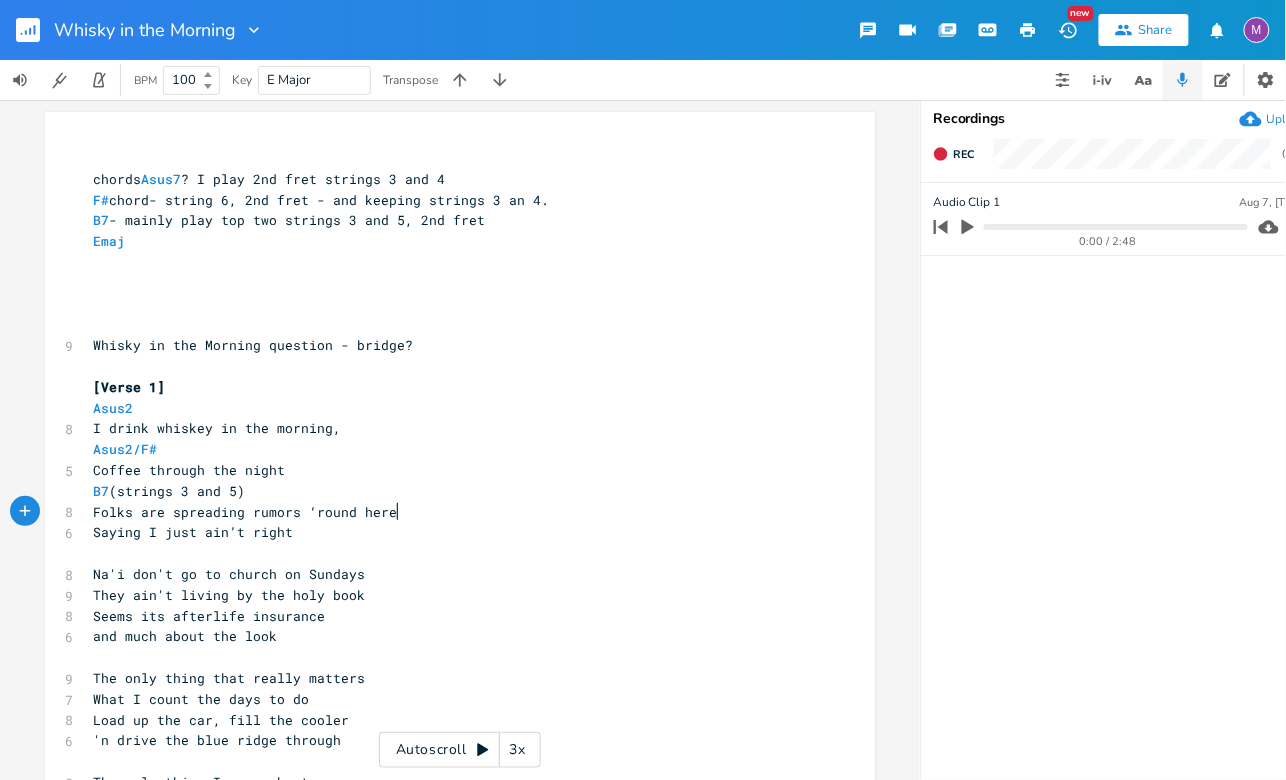 click on "Folks are spreading rumors ‘round here" at bounding box center [450, 512] 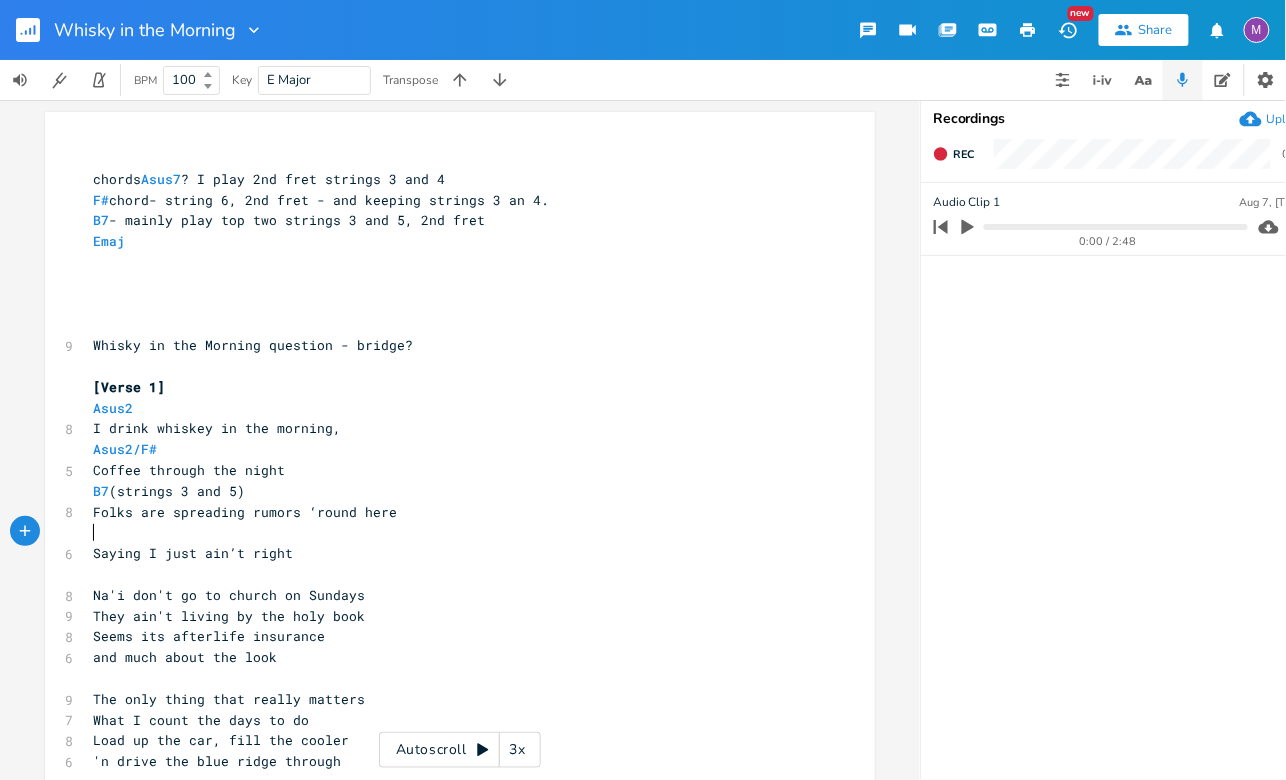 type on "E" 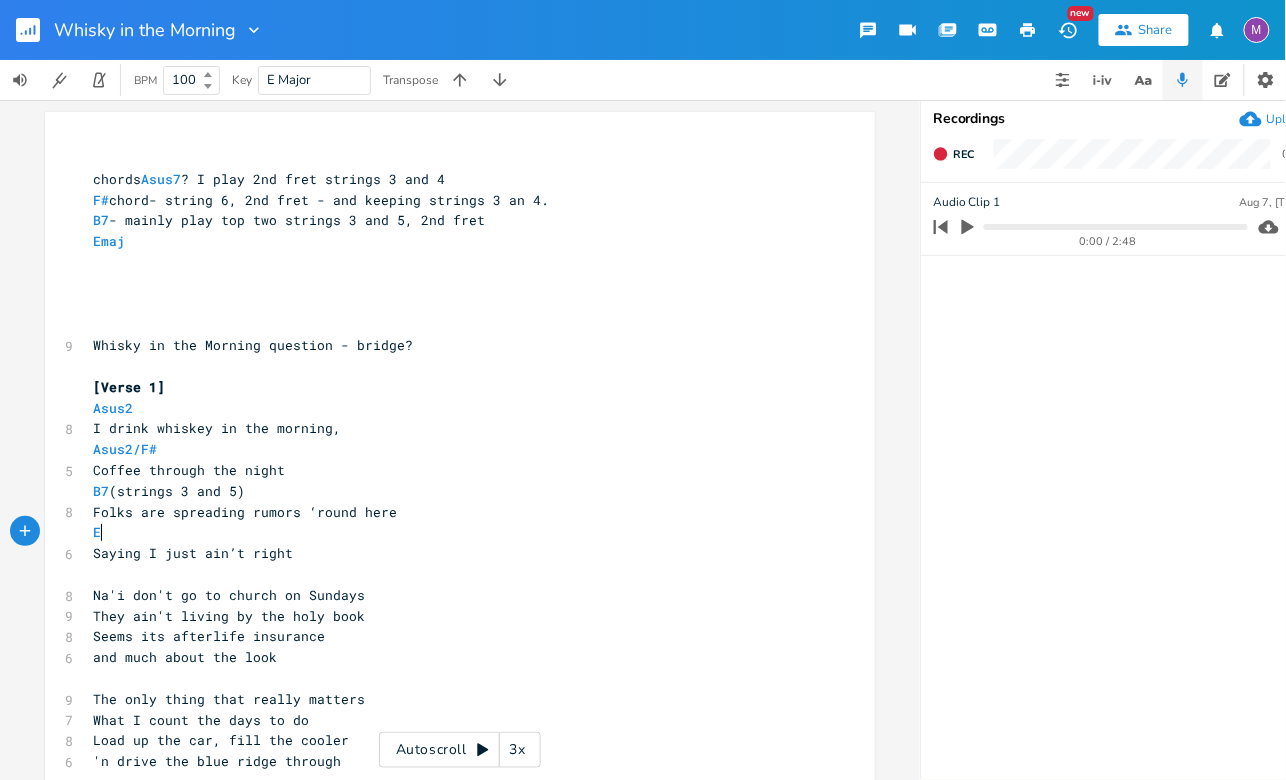 scroll, scrollTop: 0, scrollLeft: 7, axis: horizontal 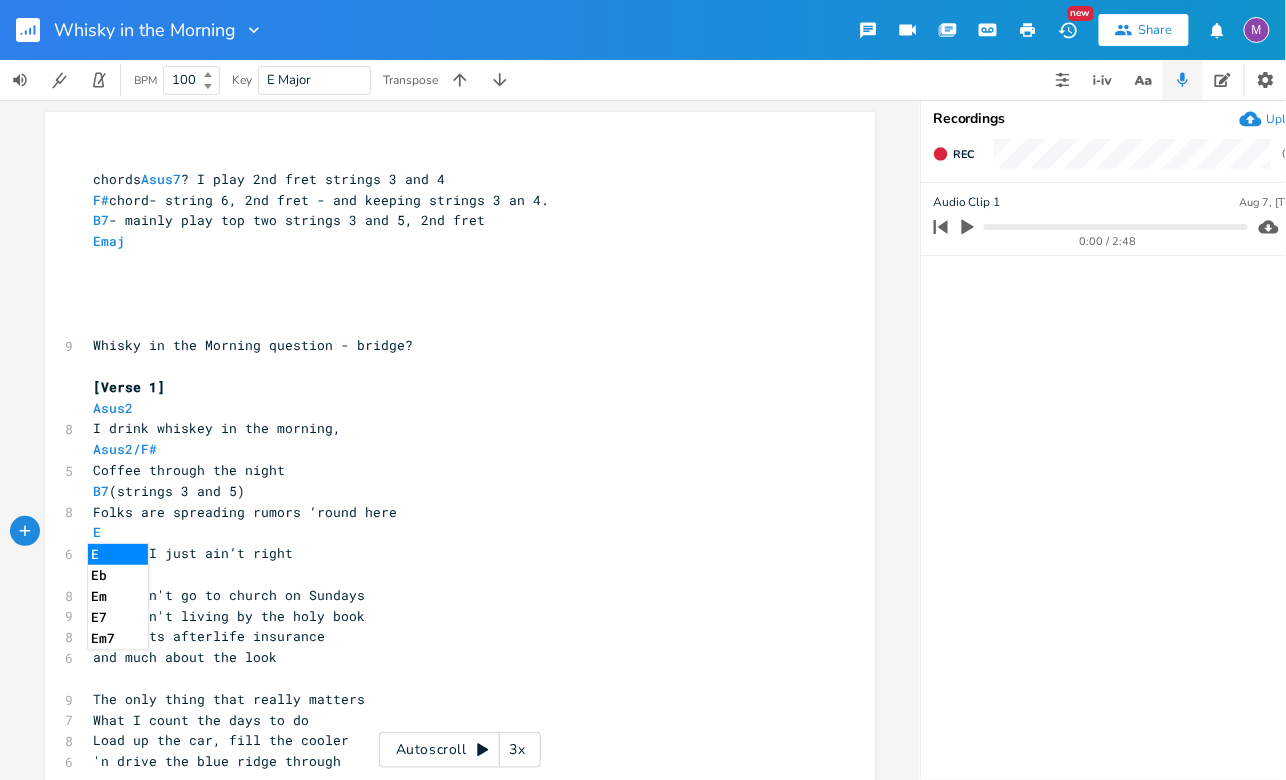 click on "E" at bounding box center [450, 532] 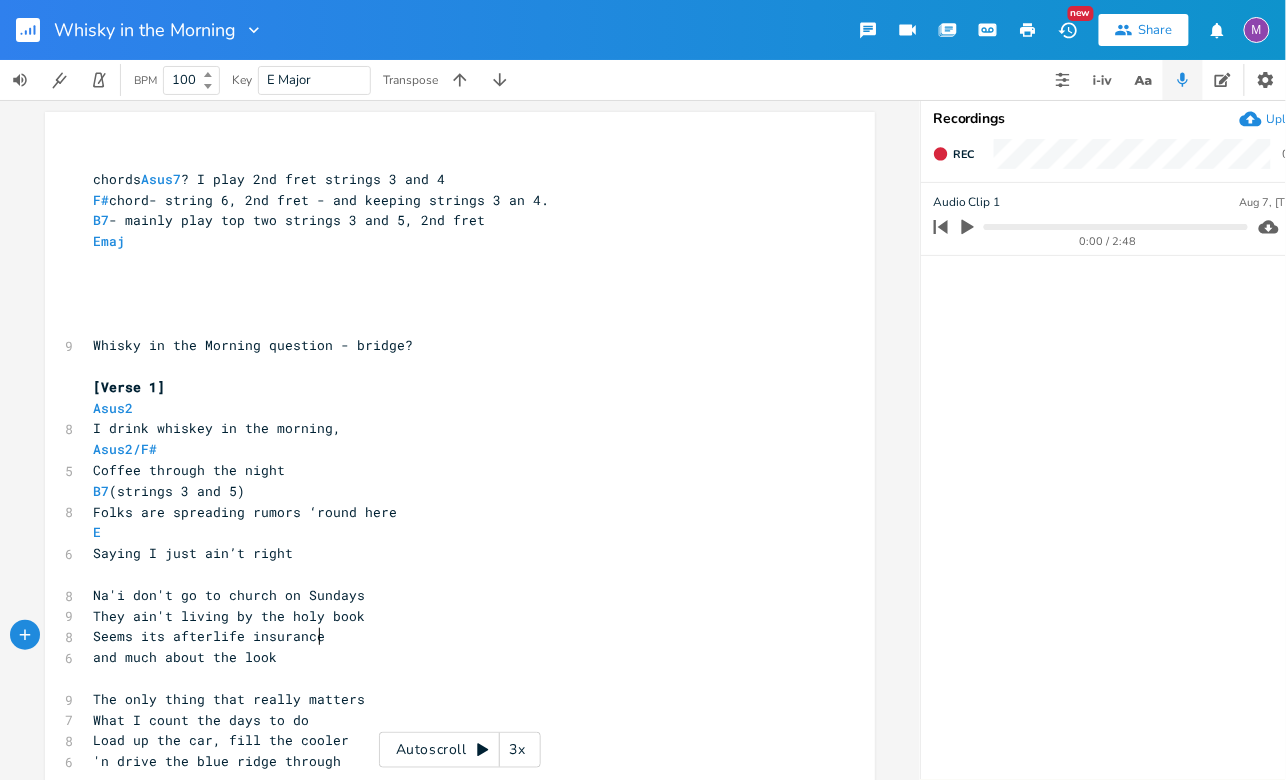 click on "Seems its afterlife insurance" at bounding box center [450, 636] 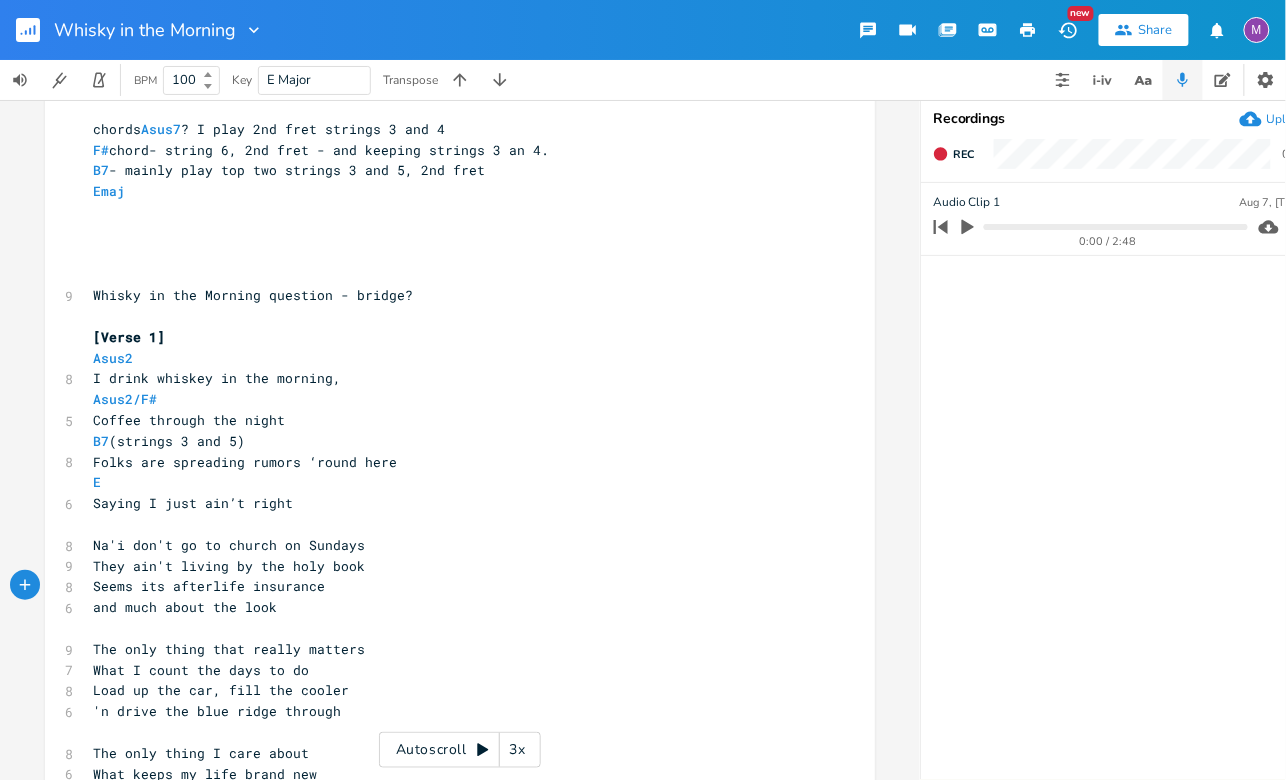 scroll, scrollTop: 66, scrollLeft: 0, axis: vertical 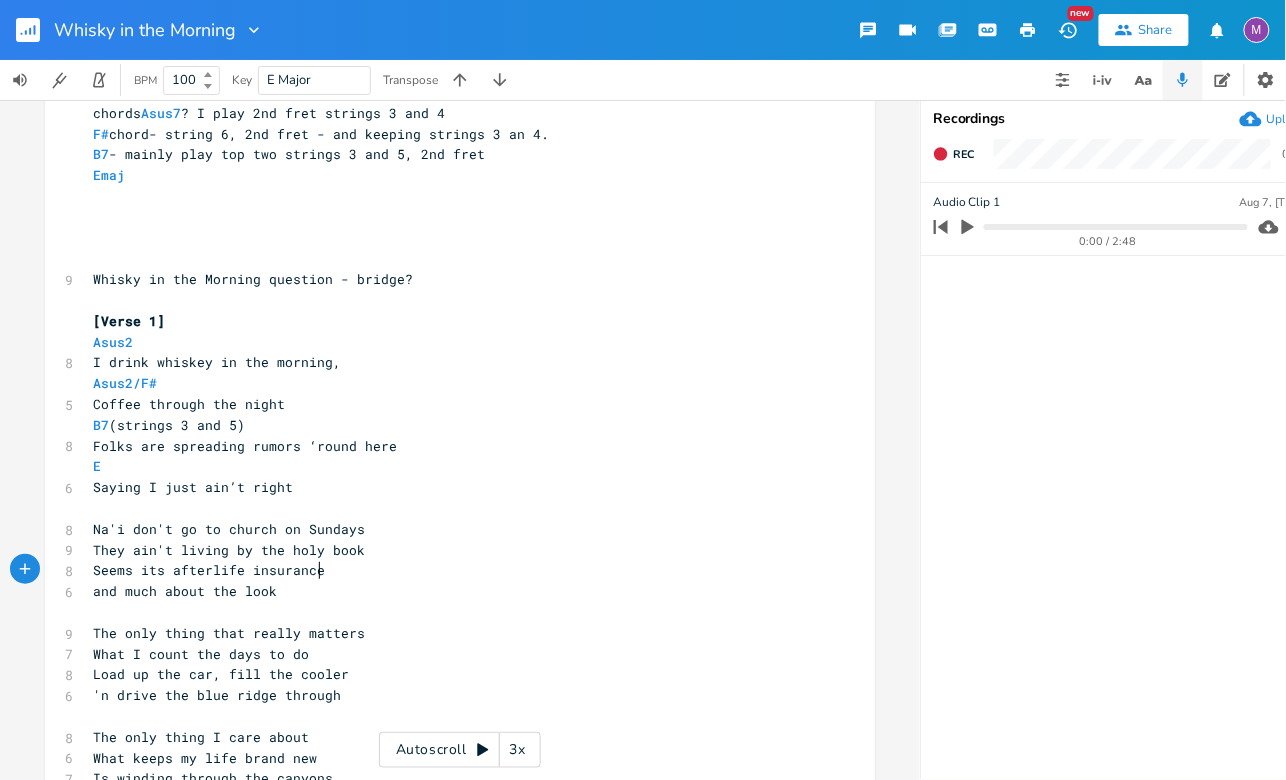 click on "​" at bounding box center (450, 508) 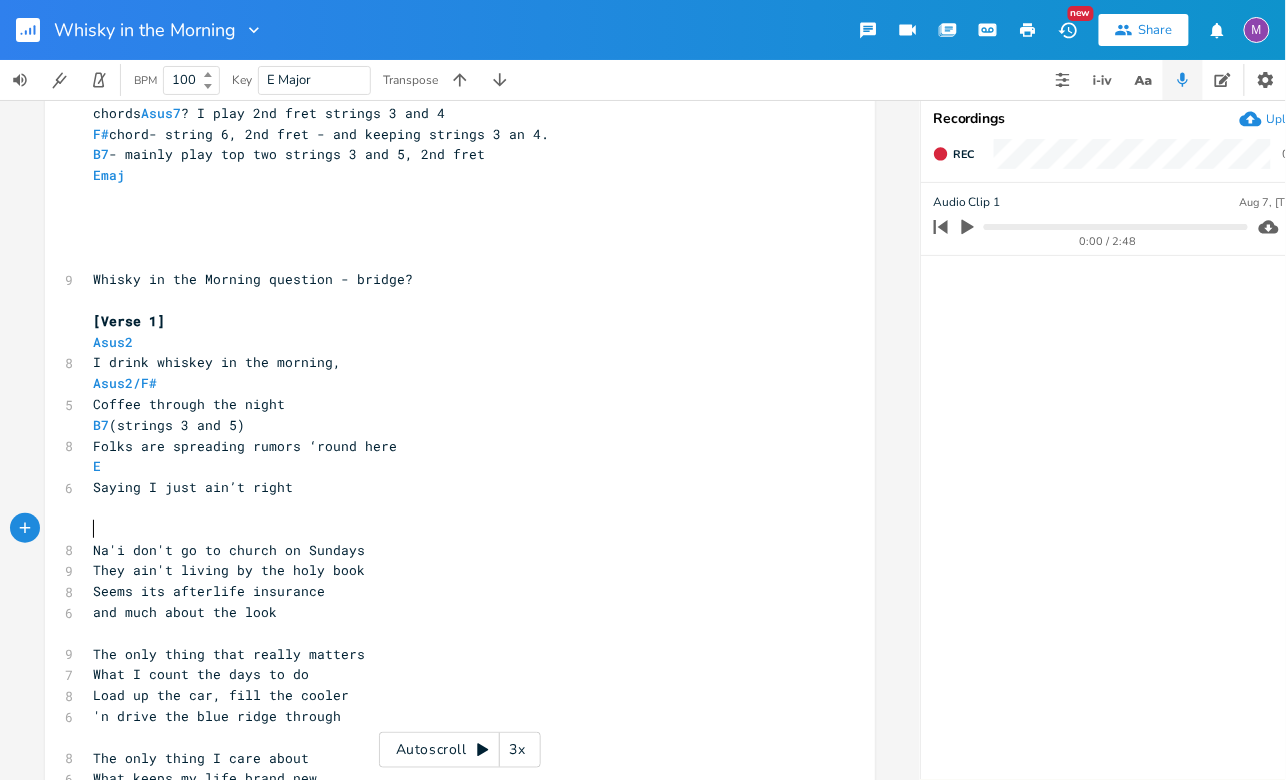 type on "D" 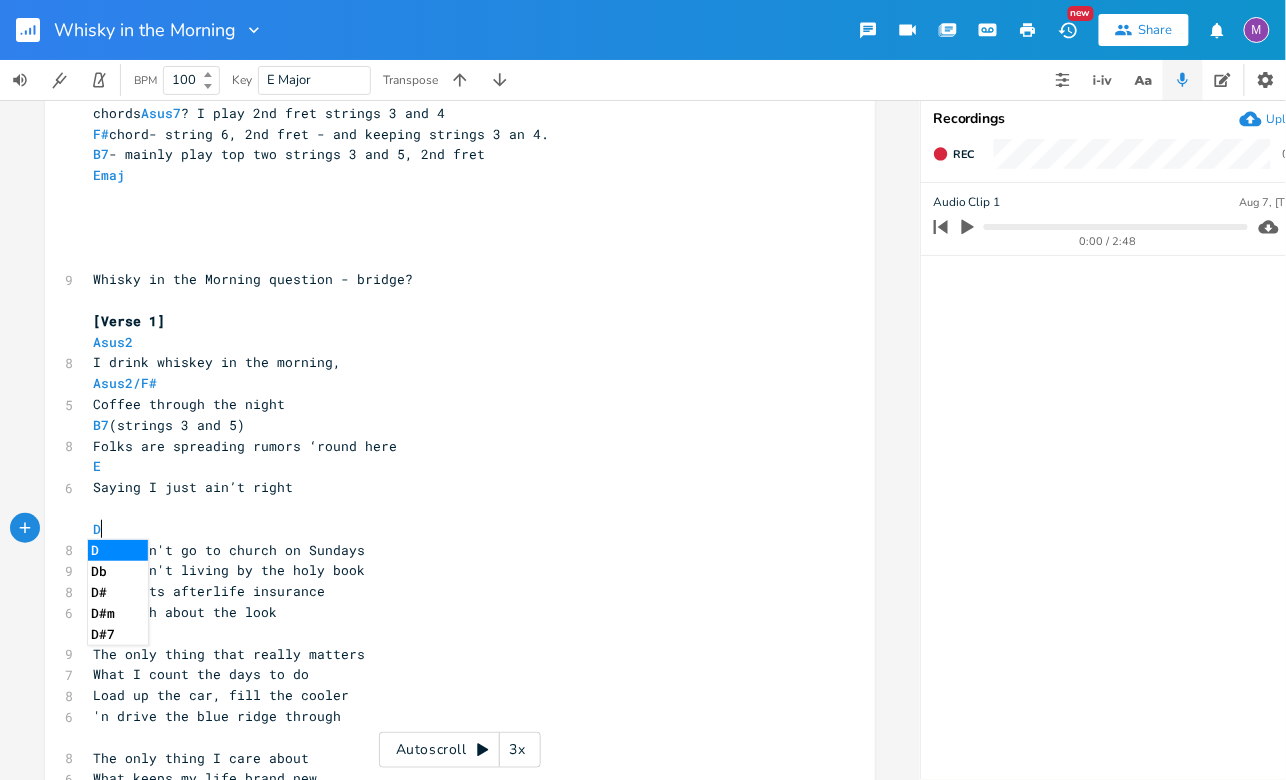 click on "D" at bounding box center [450, 529] 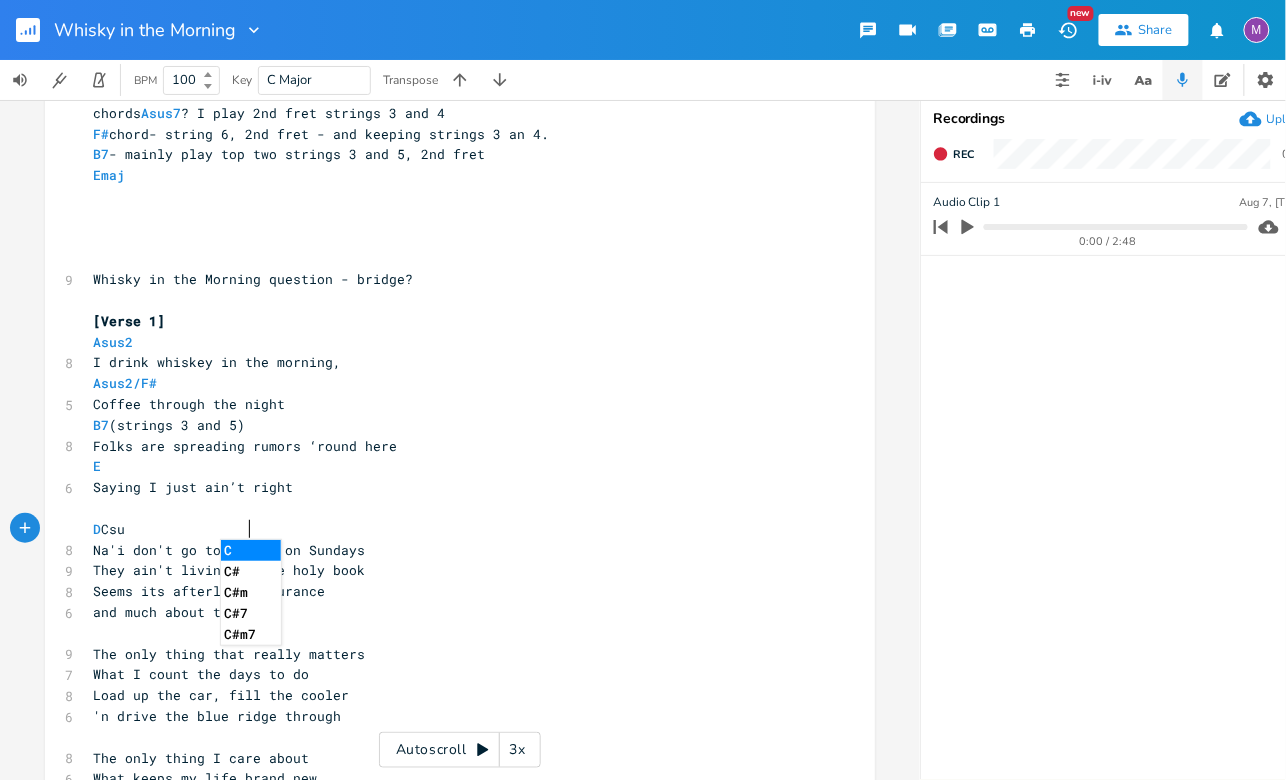 scroll, scrollTop: 0, scrollLeft: 76, axis: horizontal 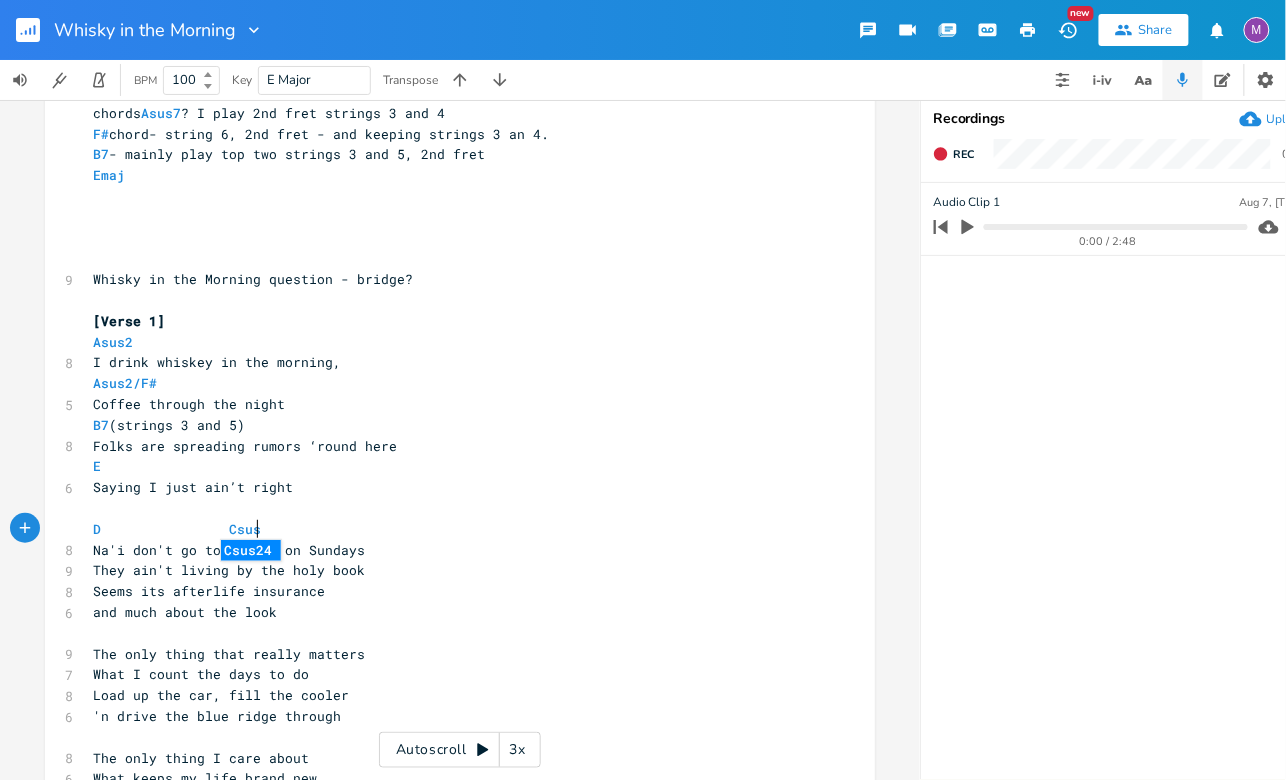 type on "Csus" 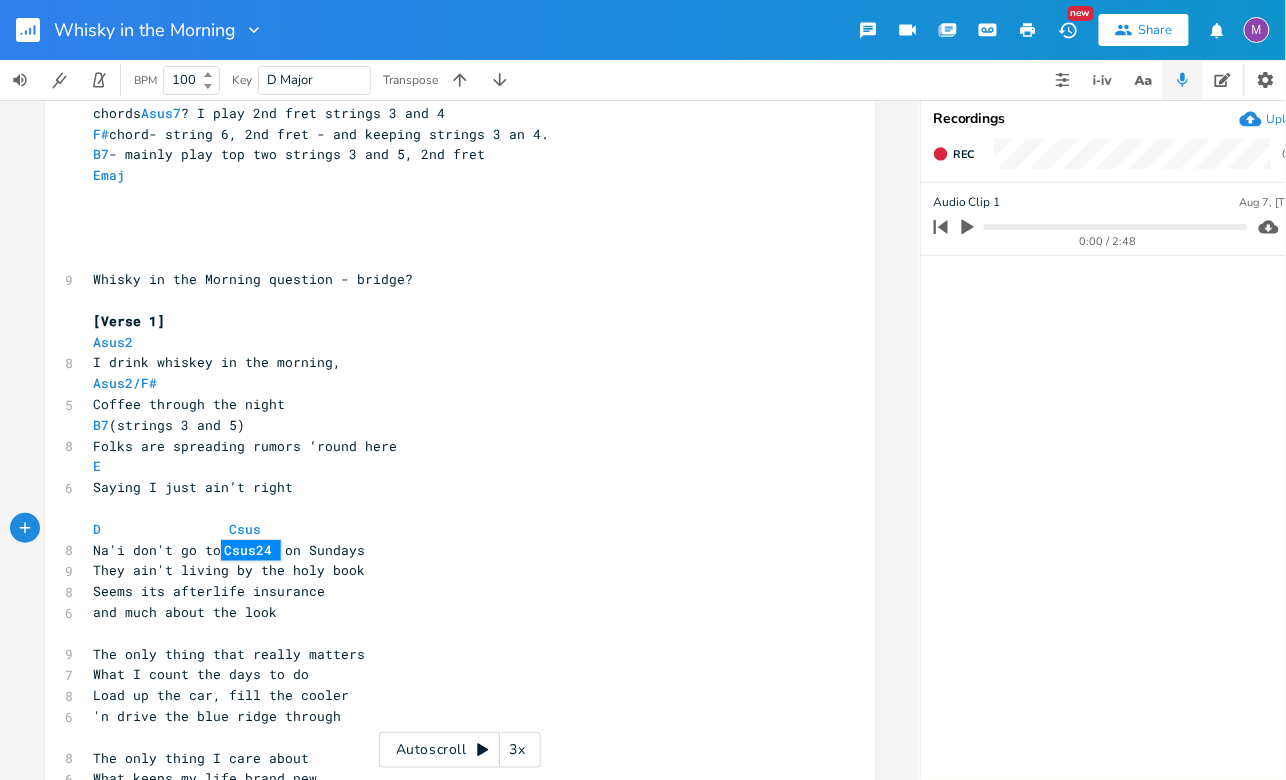 click on "​" at bounding box center [450, 508] 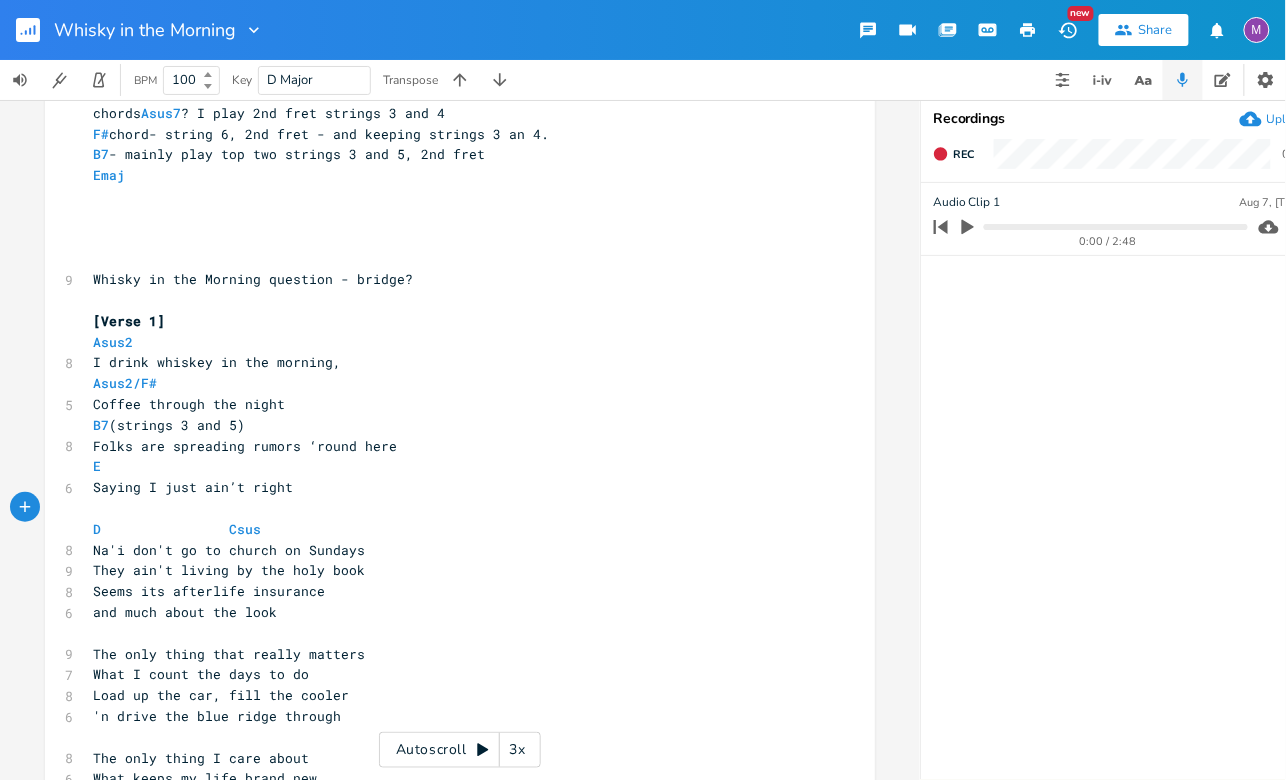 click on "D                  Csus" at bounding box center [450, 529] 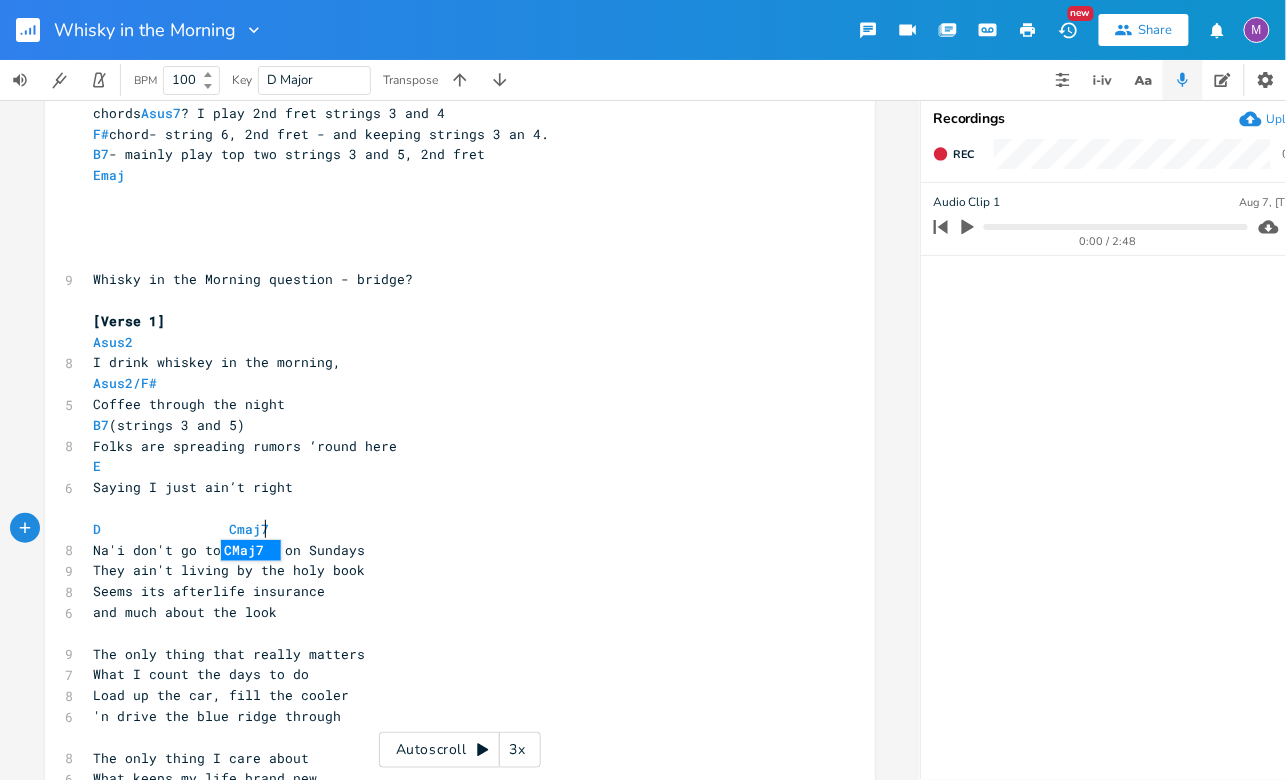scroll, scrollTop: 0, scrollLeft: 28, axis: horizontal 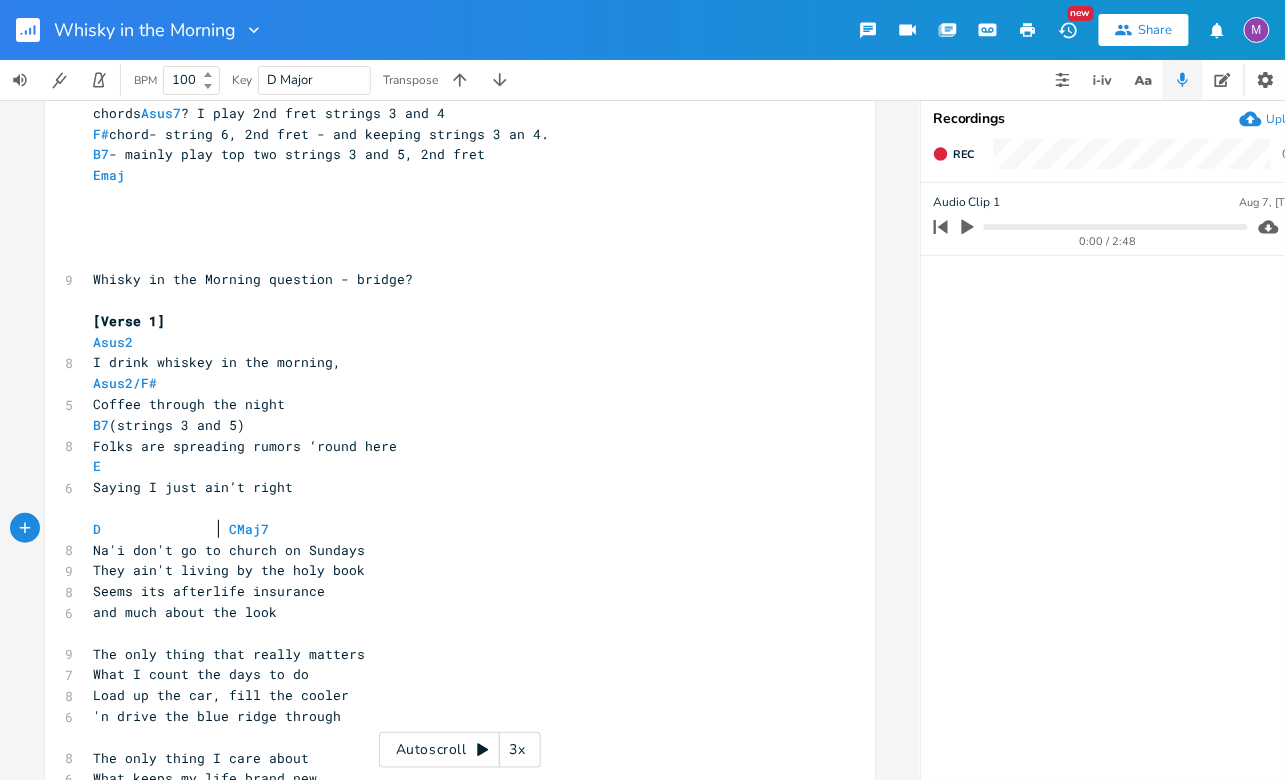 click on "D                  CMaj7" at bounding box center [181, 529] 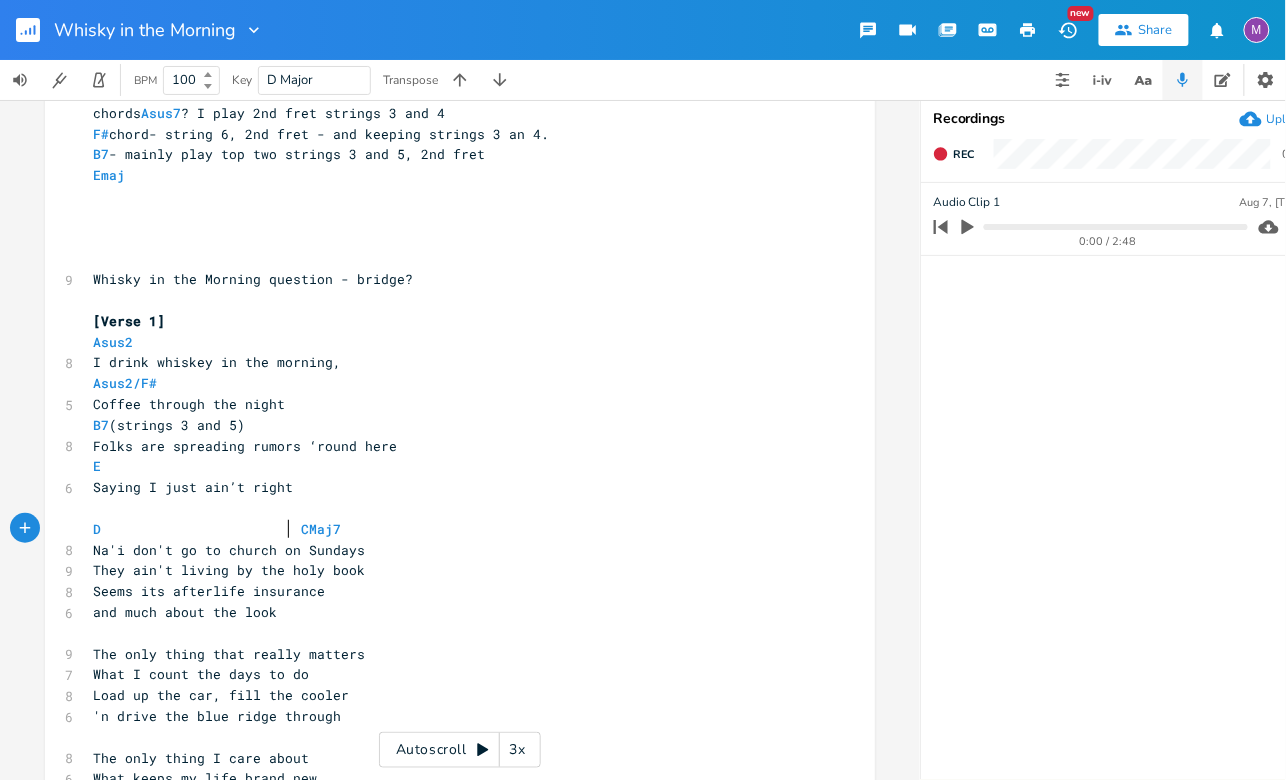 scroll, scrollTop: 0, scrollLeft: 32, axis: horizontal 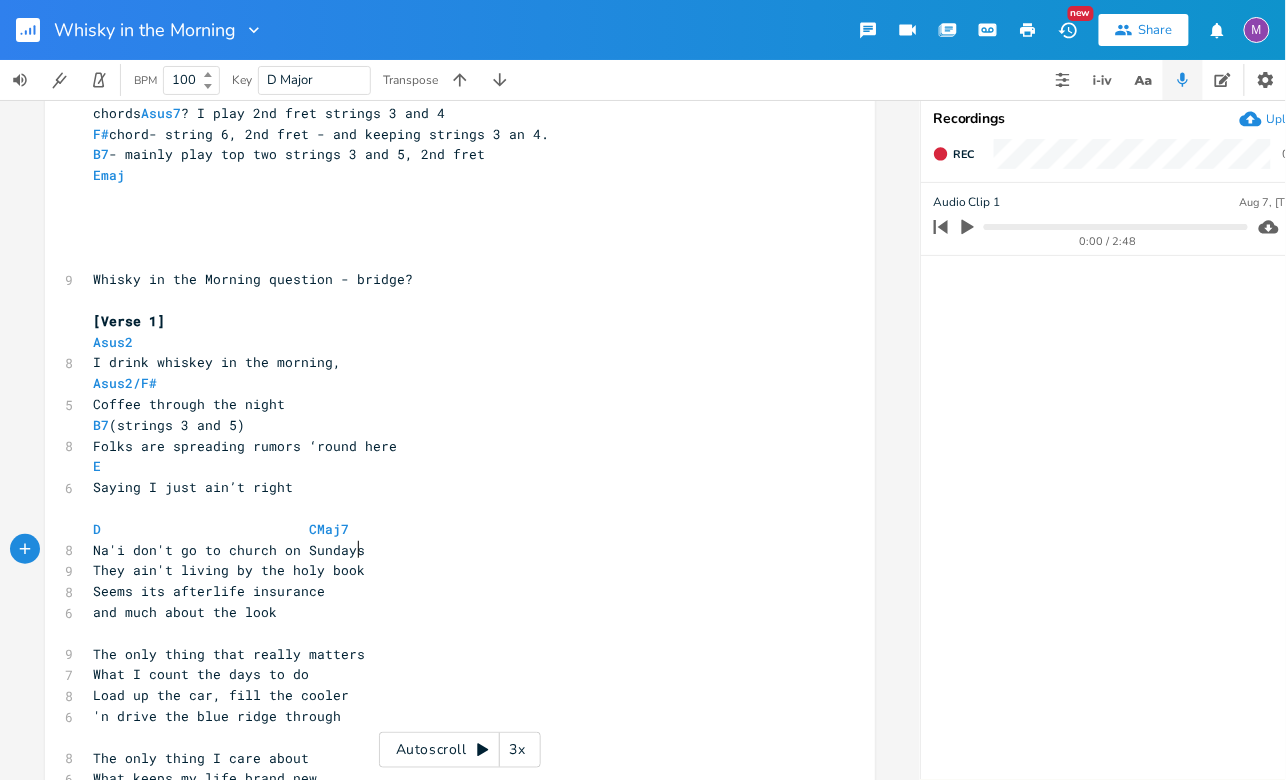 click on "Na'i don't go to church on Sundays" at bounding box center (450, 550) 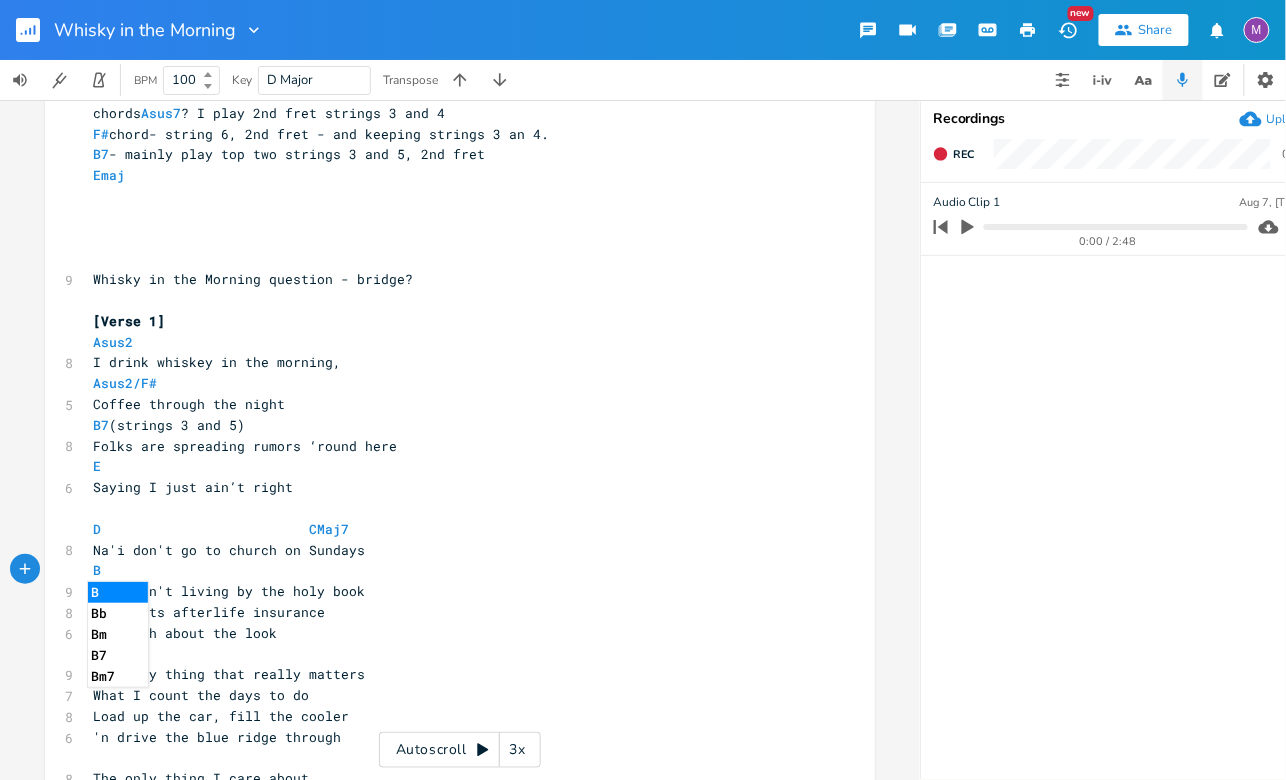 type on "B7" 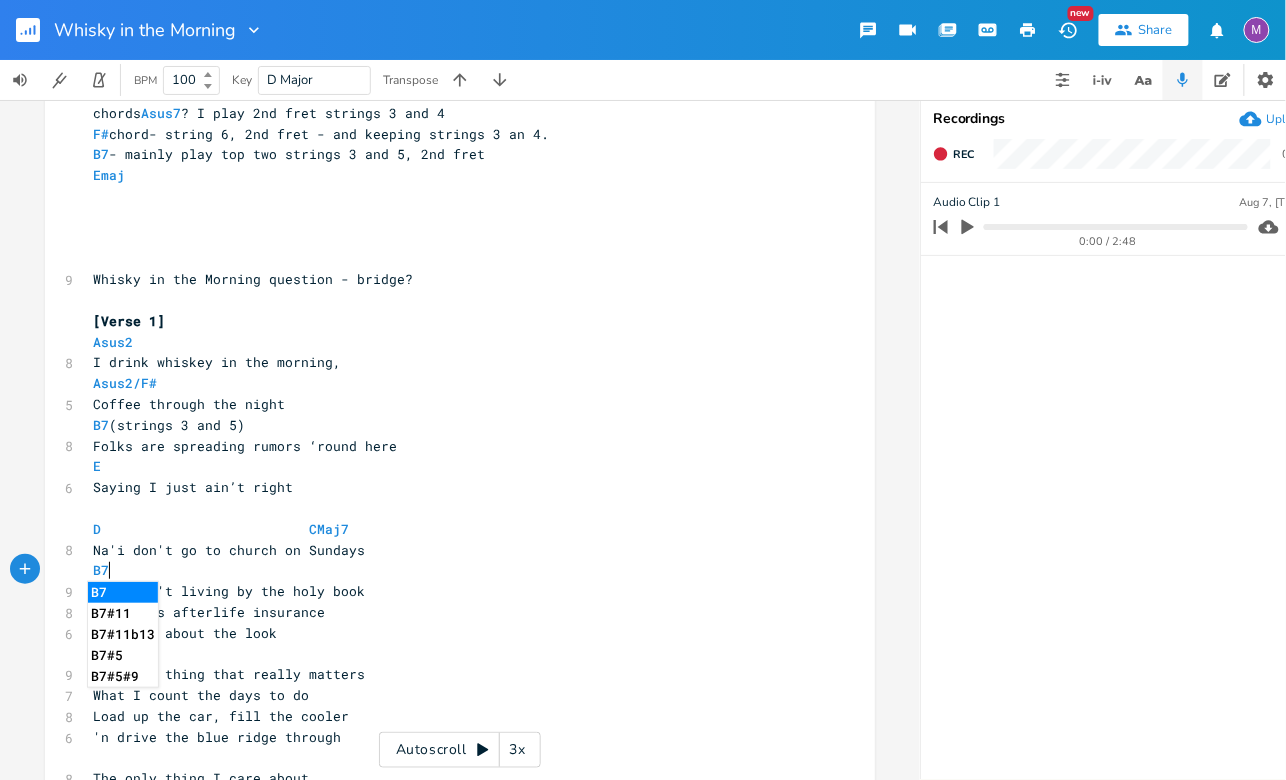 click on "B7" at bounding box center [450, 570] 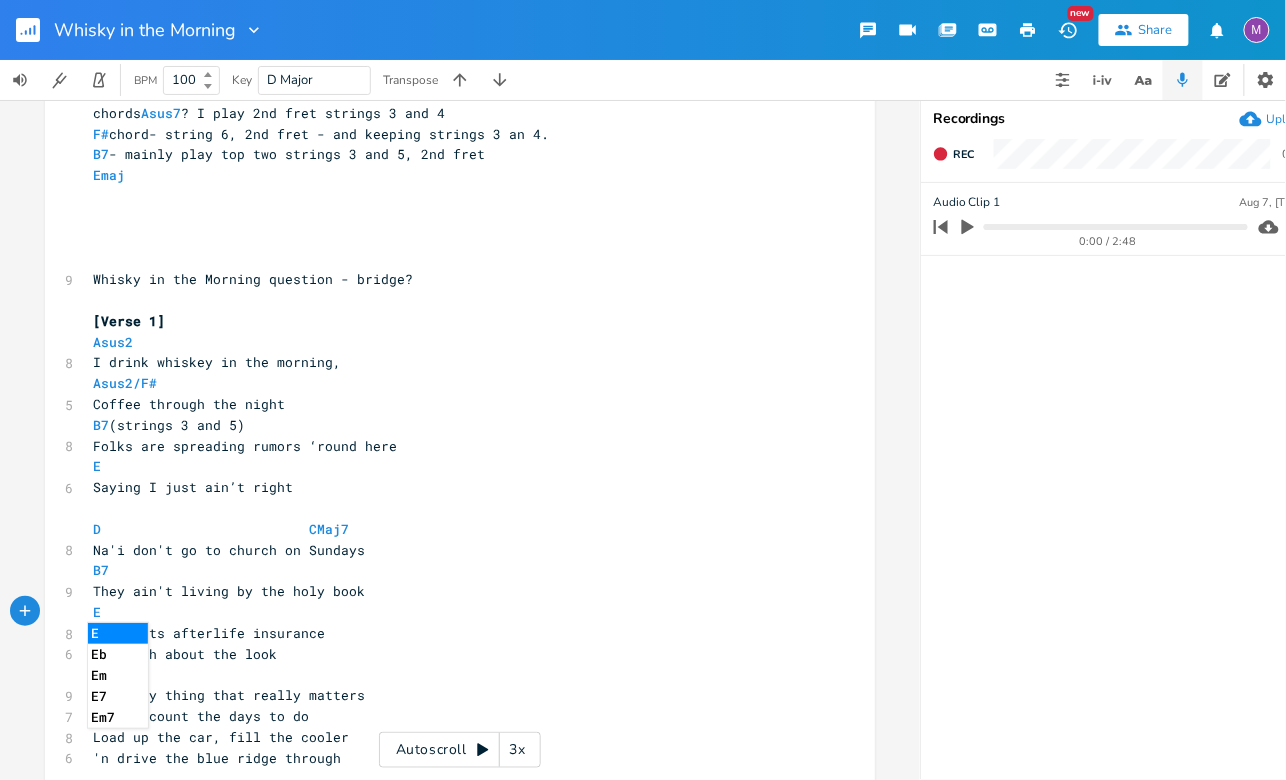 type on "Em" 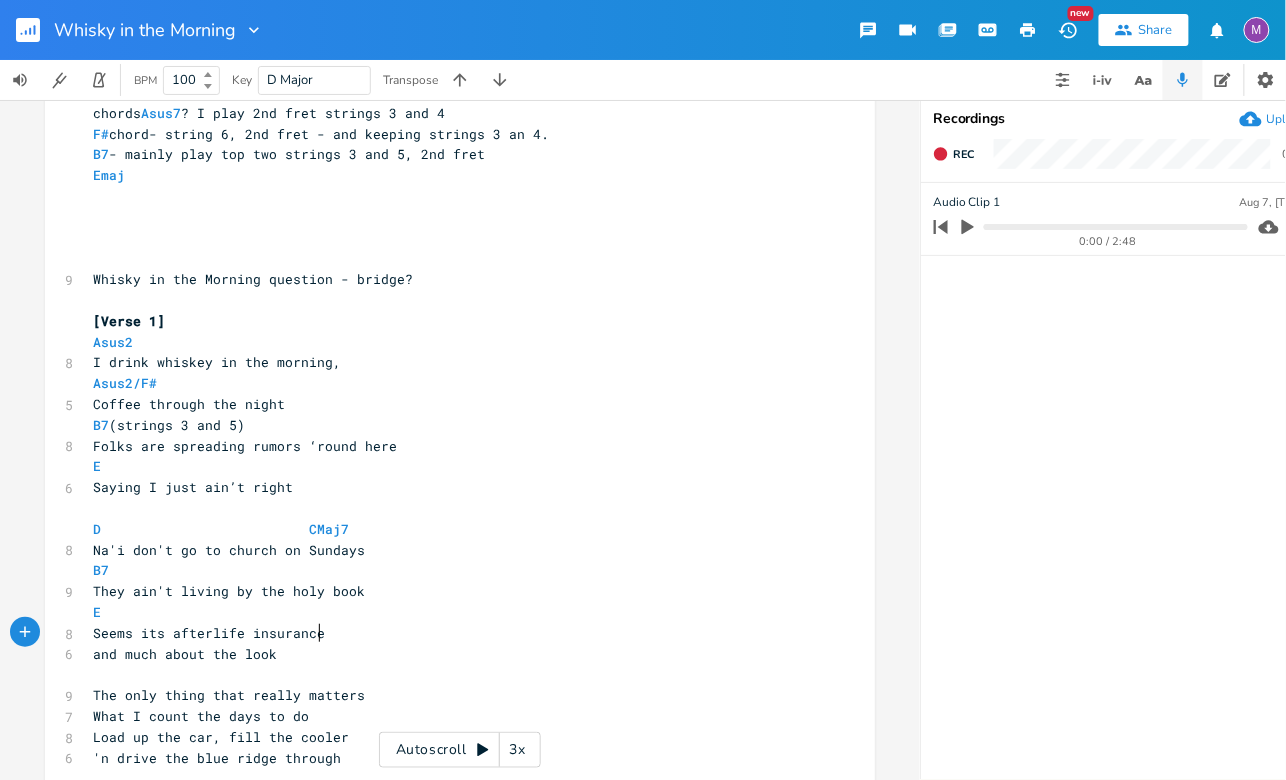 click on "Seems its afterlife insurance" at bounding box center (450, 633) 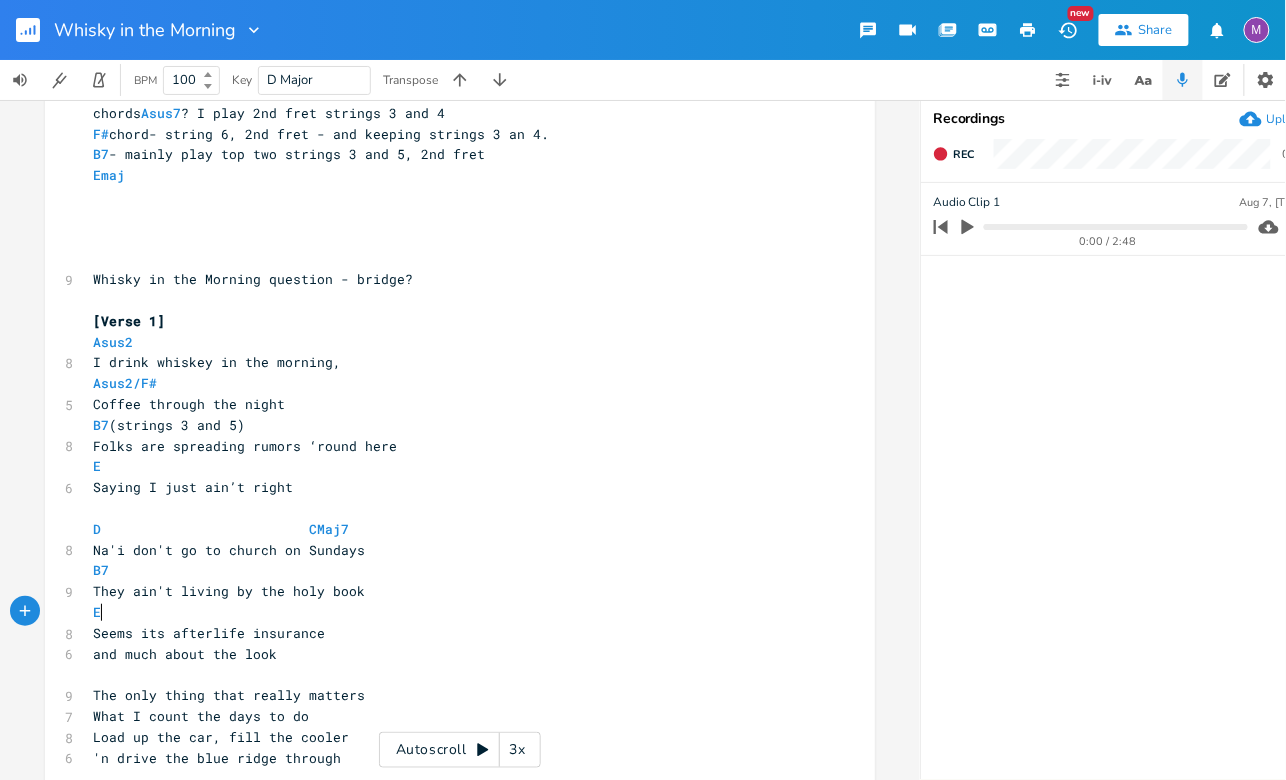 click on "Seems its afterlife insurance" at bounding box center (450, 633) 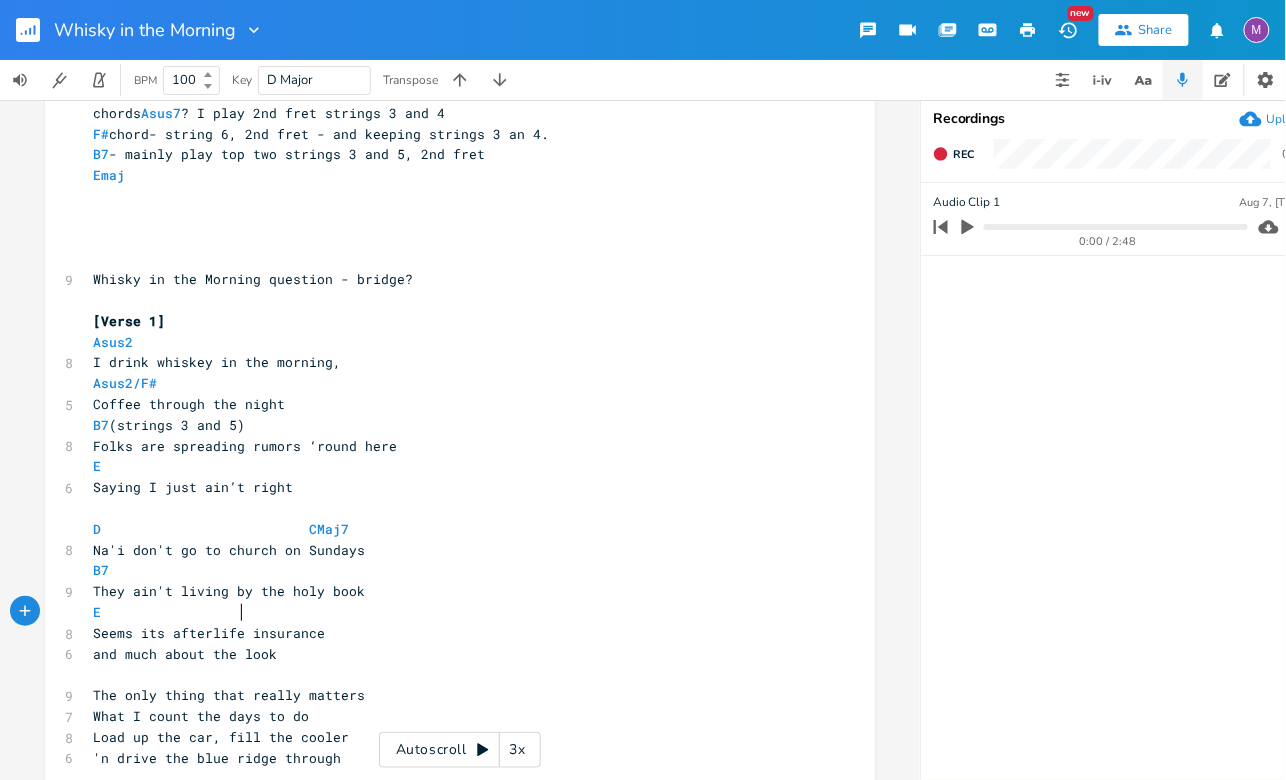 scroll, scrollTop: 0, scrollLeft: 63, axis: horizontal 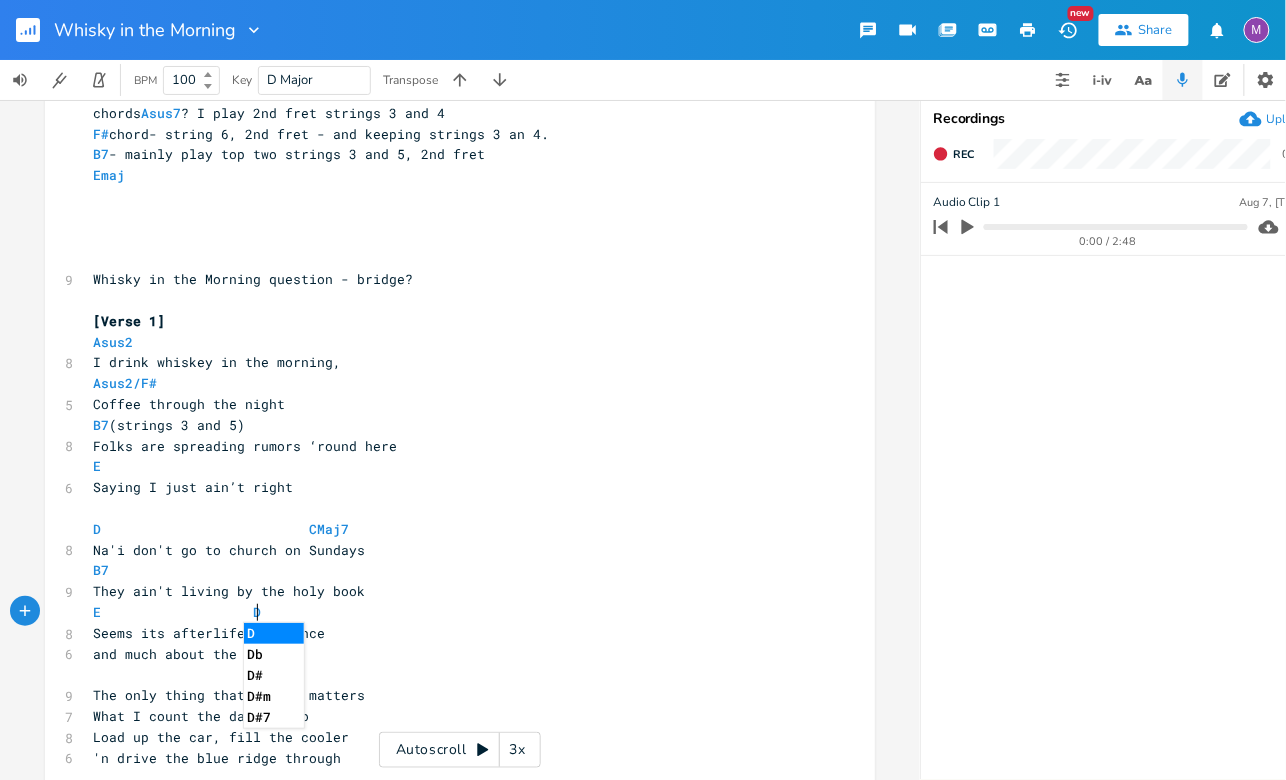 type on "D7" 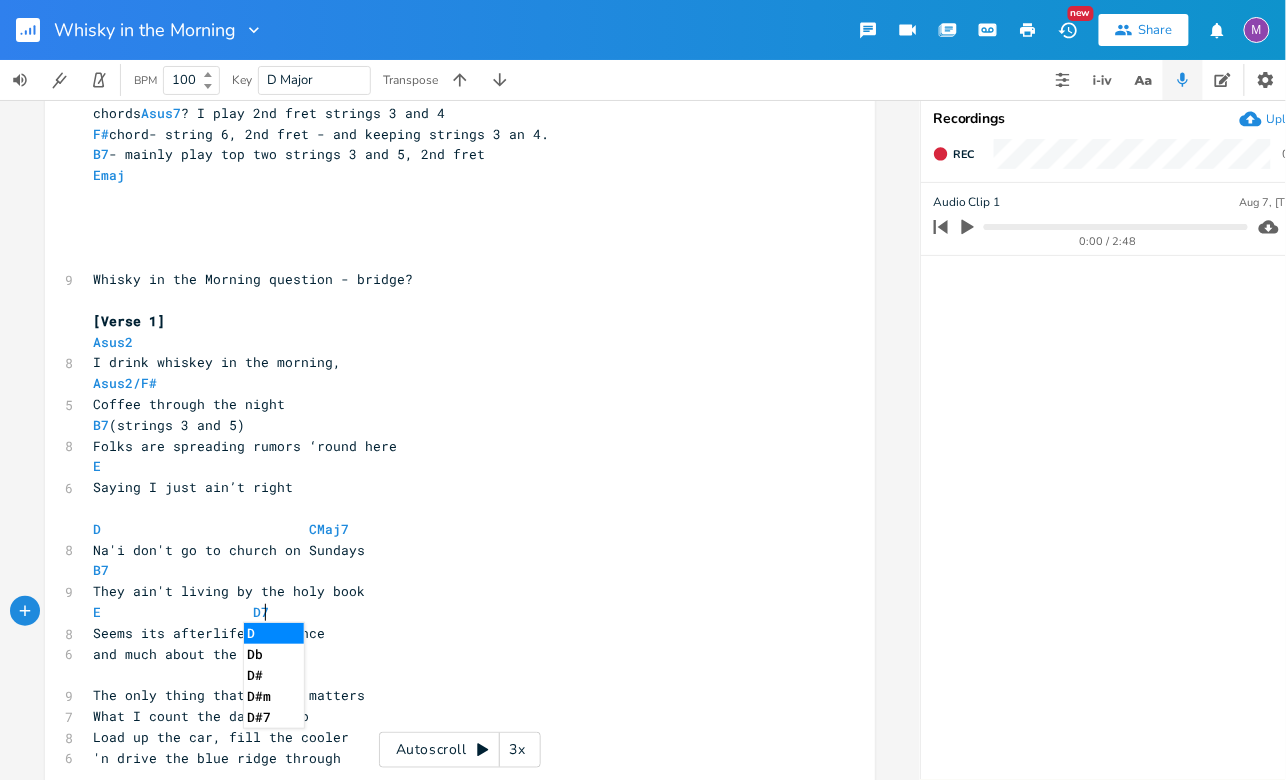 scroll, scrollTop: 0, scrollLeft: 82, axis: horizontal 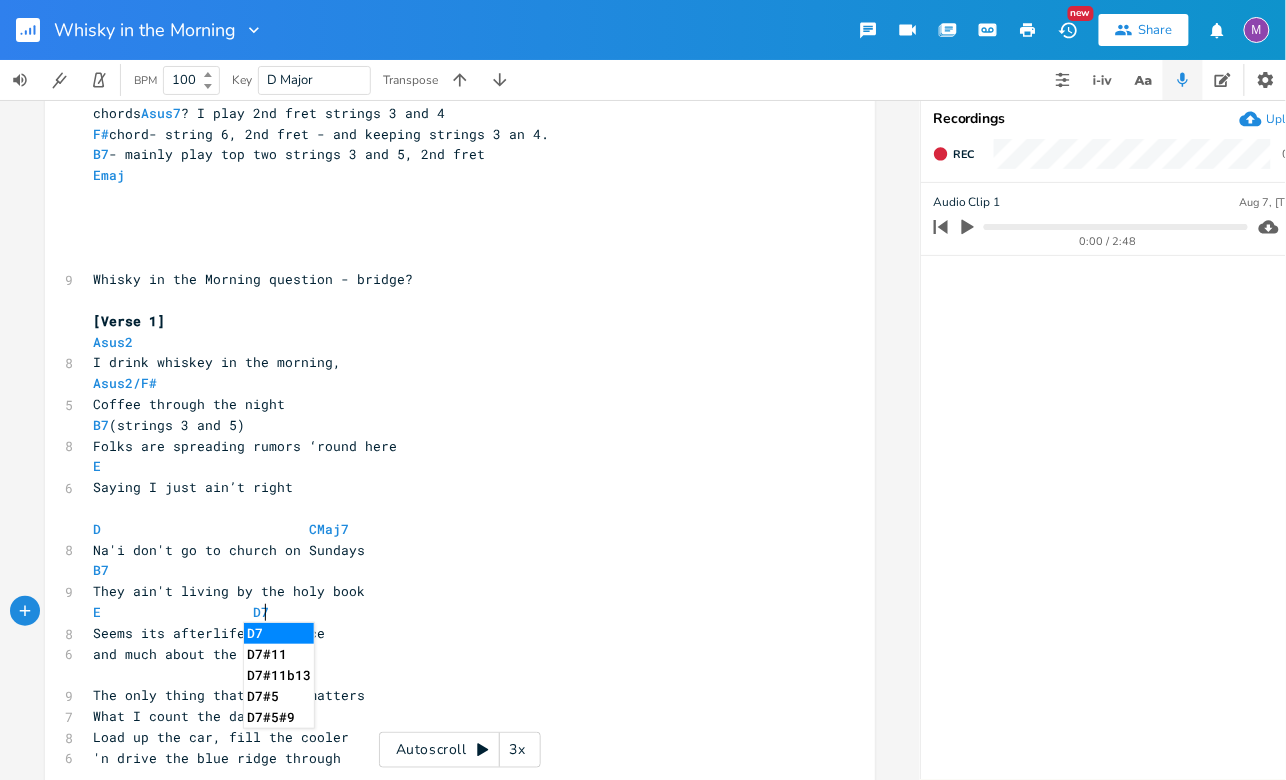 click on "Seems its afterlife insurance" at bounding box center [450, 633] 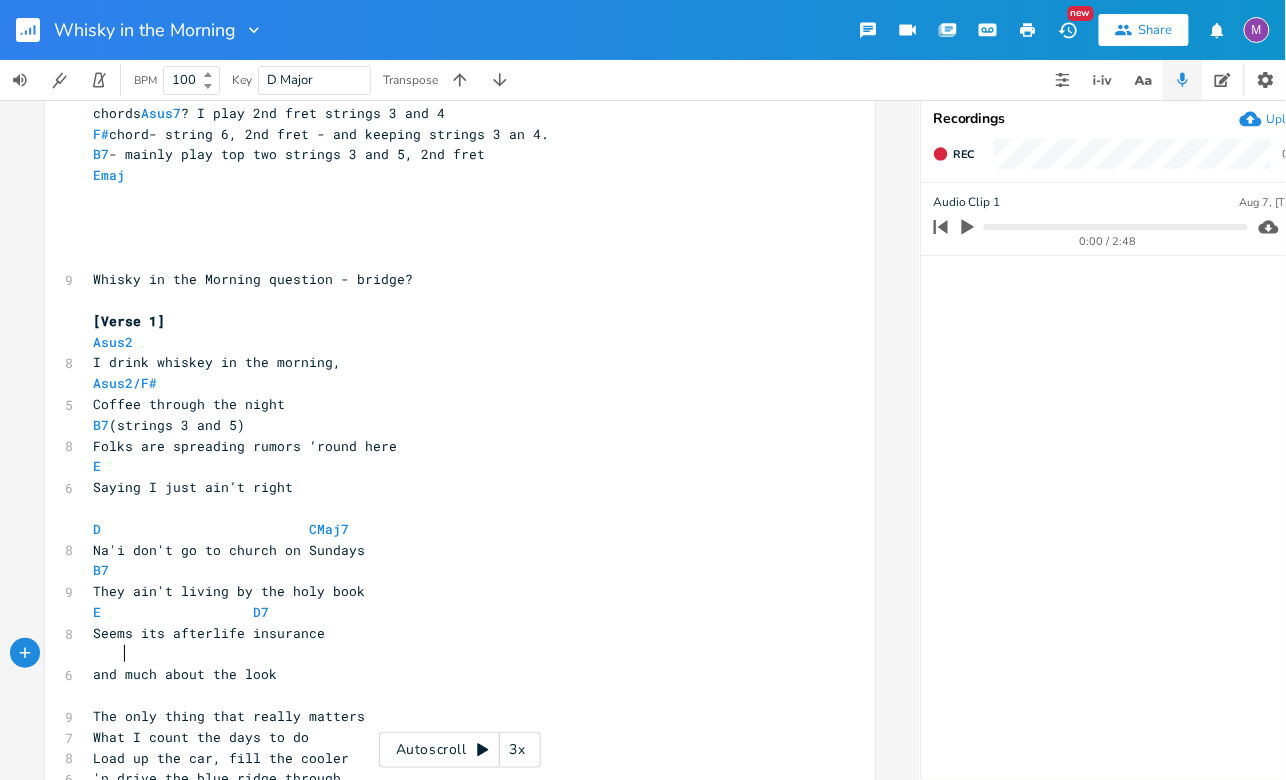 scroll, scrollTop: 0, scrollLeft: 15, axis: horizontal 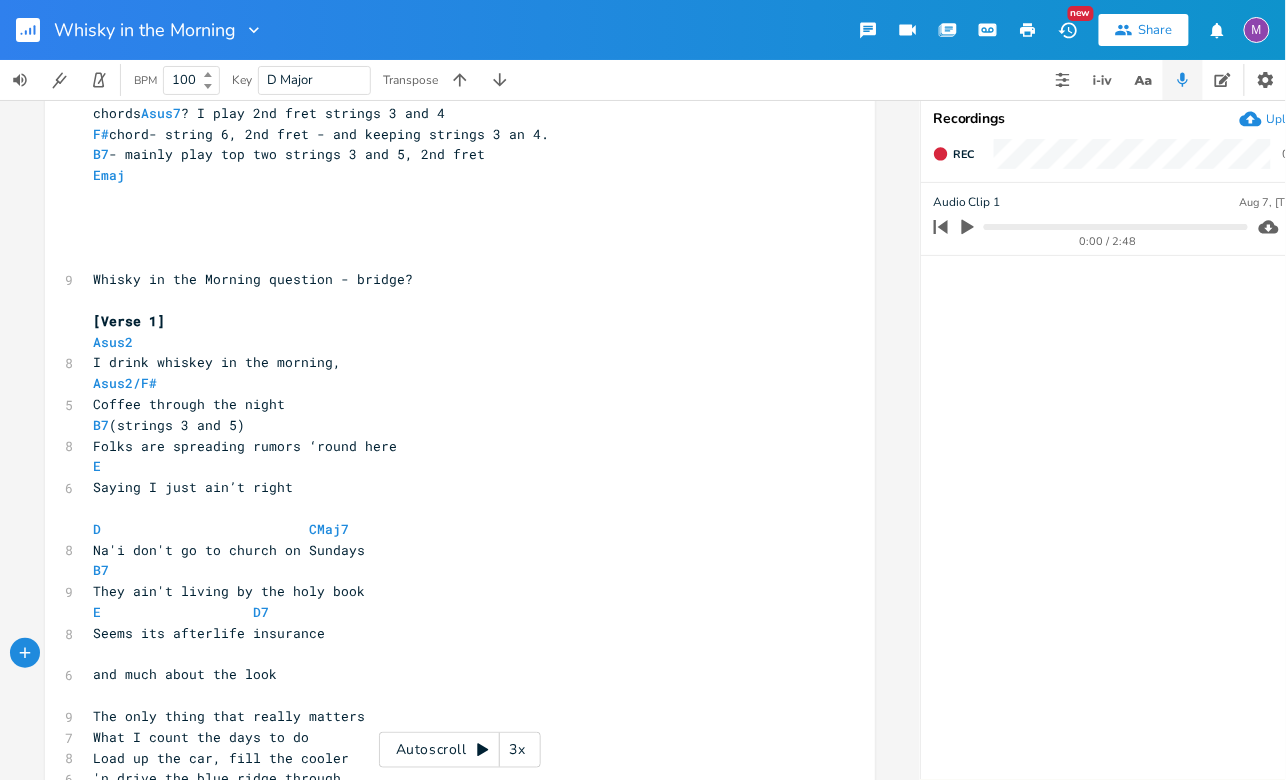type on "A" 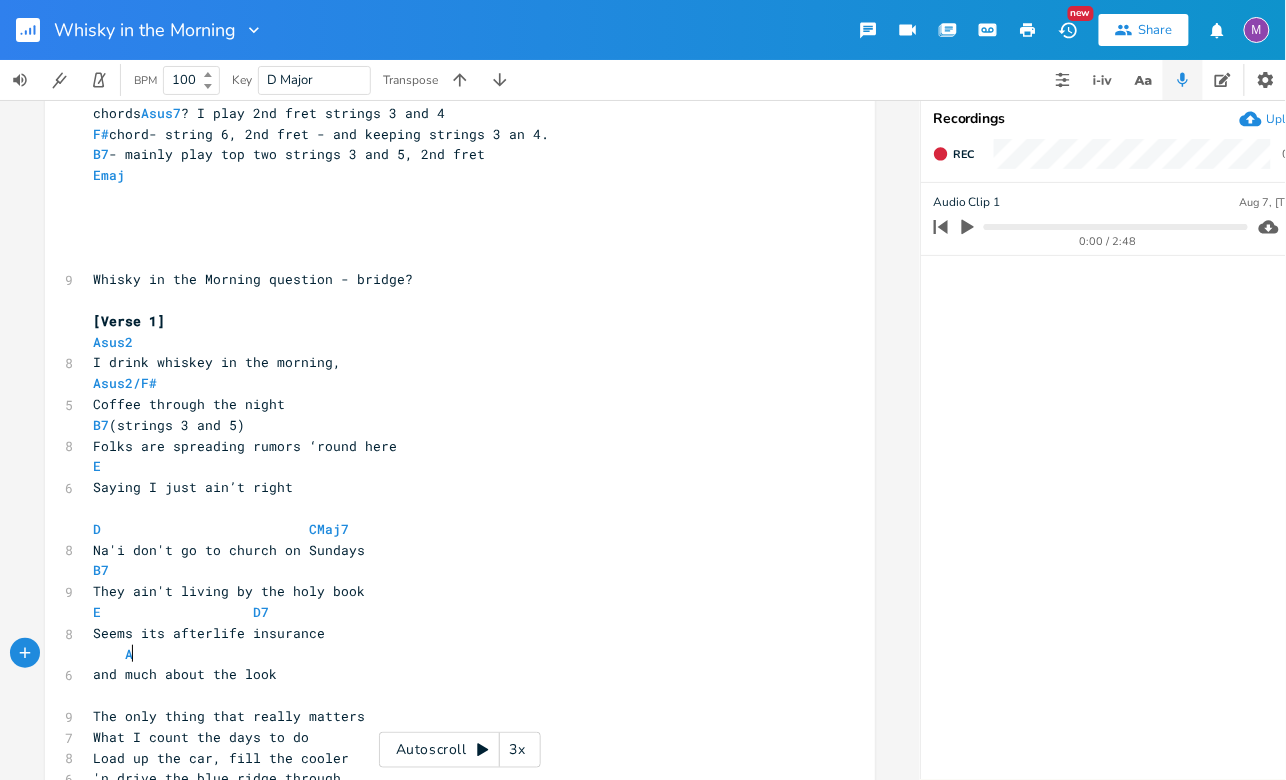 scroll, scrollTop: 0, scrollLeft: 10, axis: horizontal 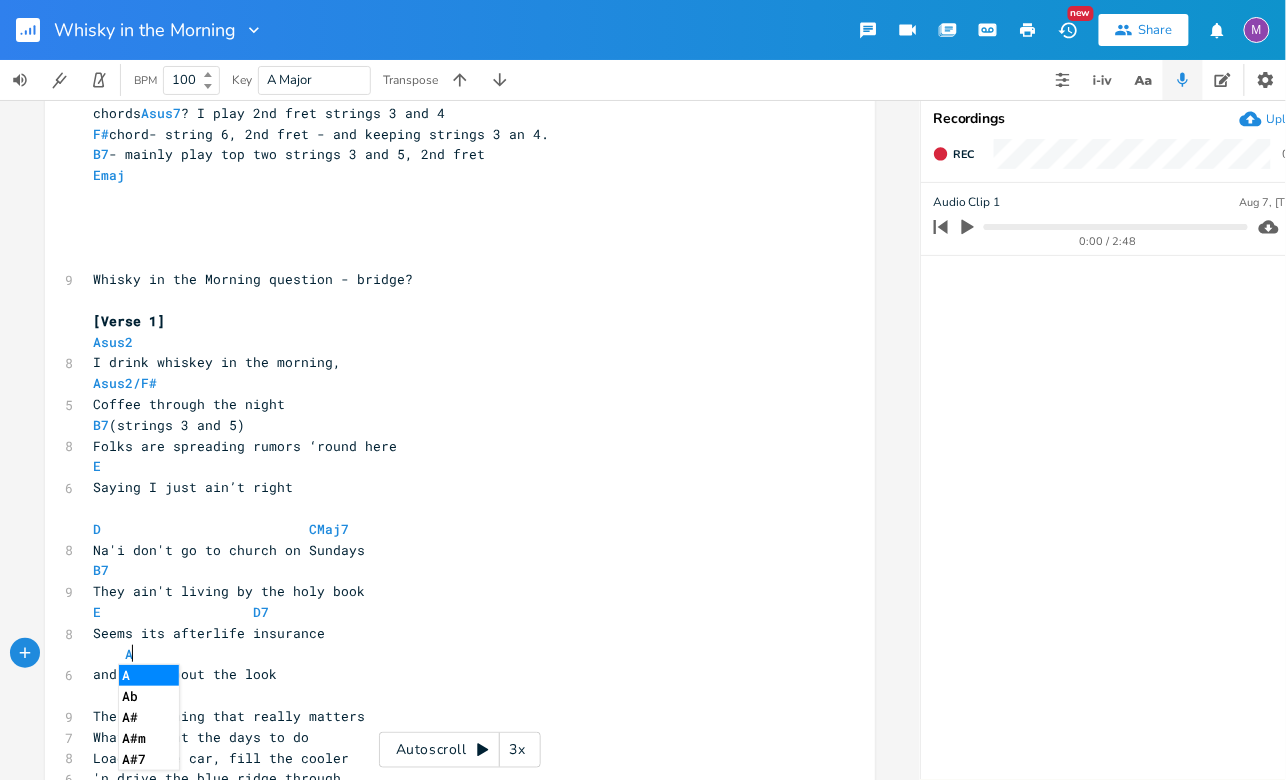 click on "A" at bounding box center [450, 654] 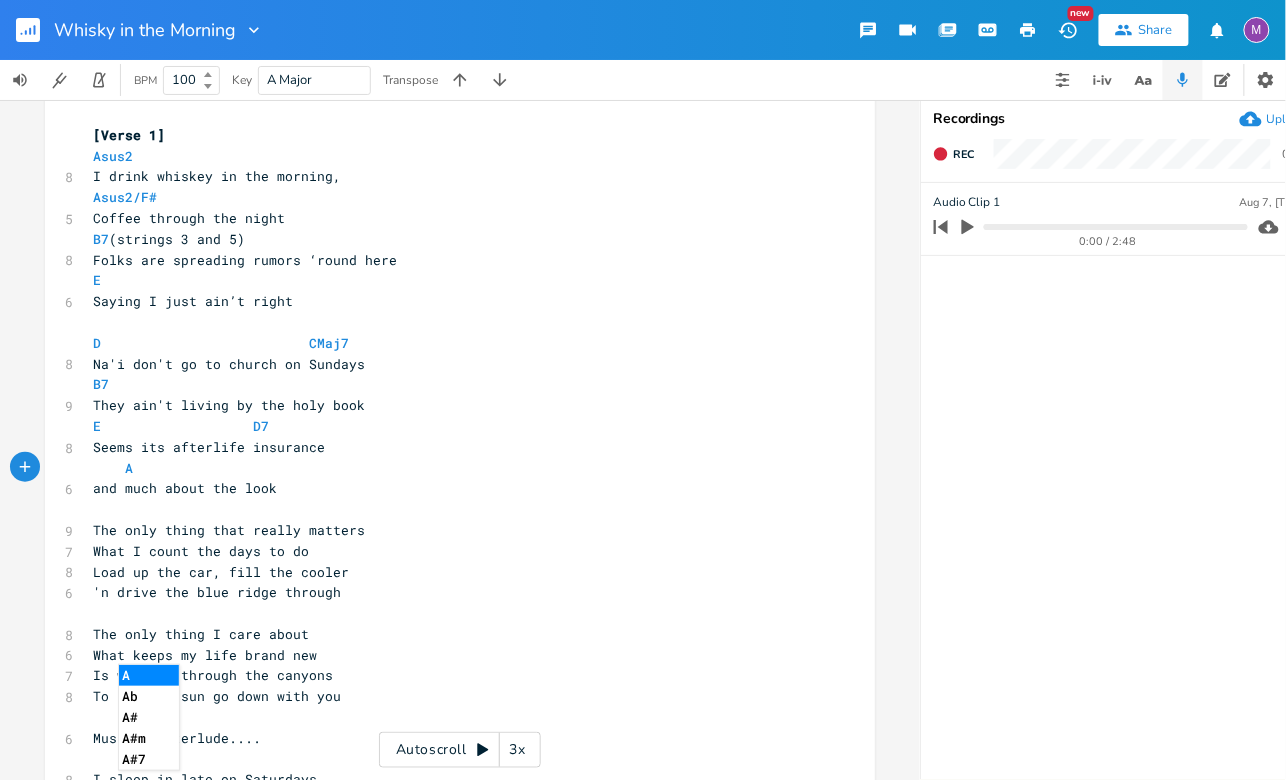 scroll, scrollTop: 257, scrollLeft: 0, axis: vertical 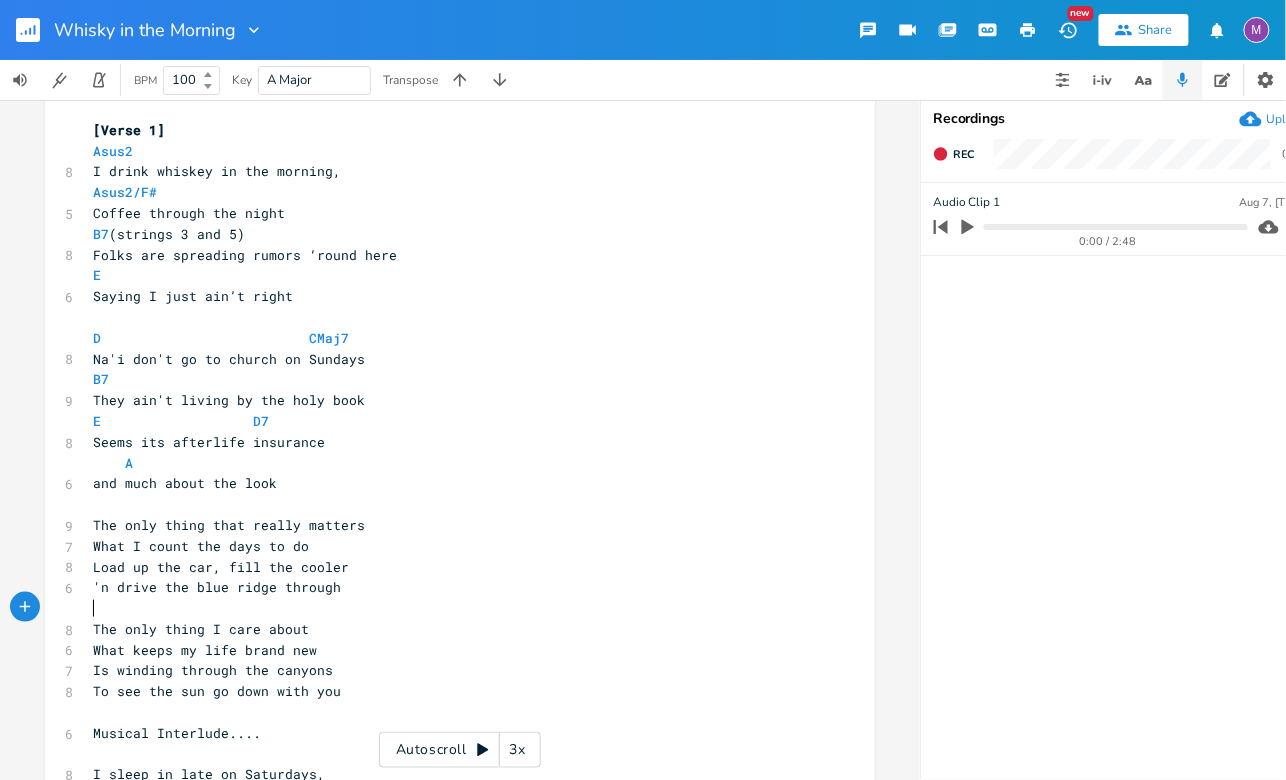 click on "​" at bounding box center [450, 608] 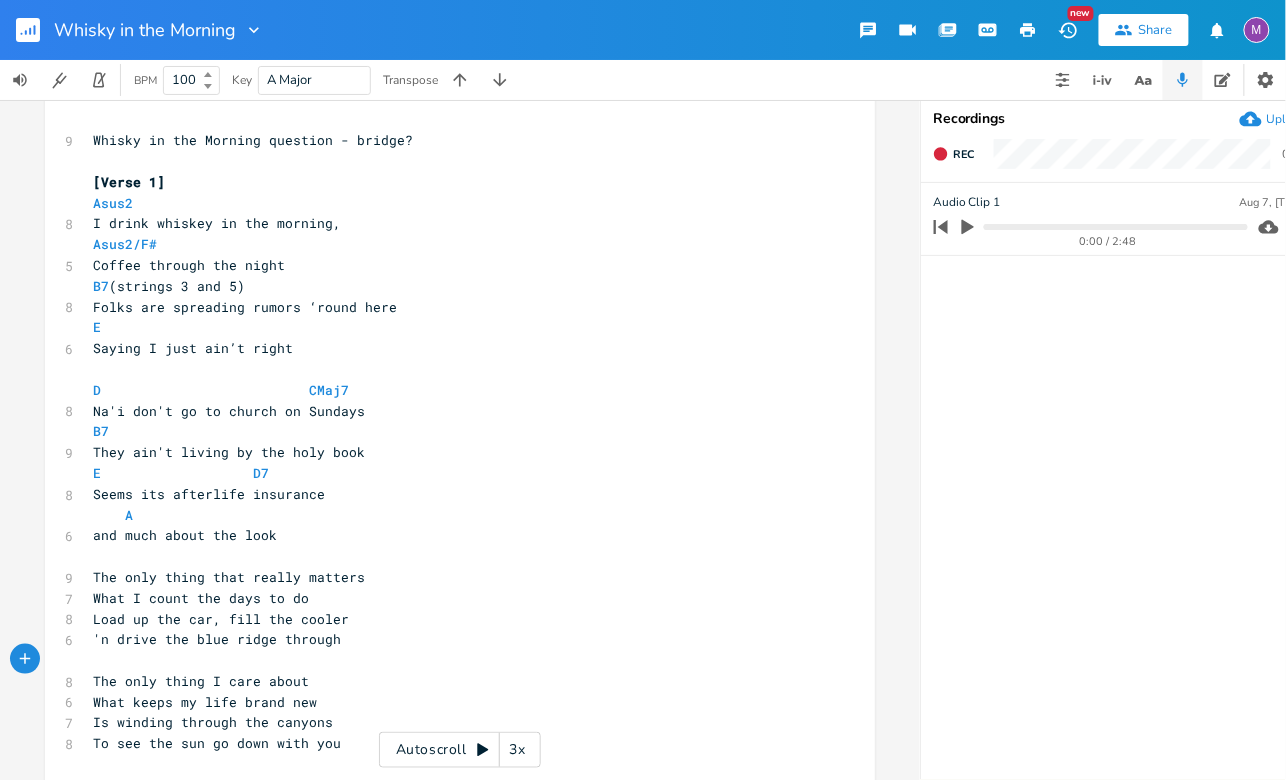 scroll, scrollTop: 197, scrollLeft: 0, axis: vertical 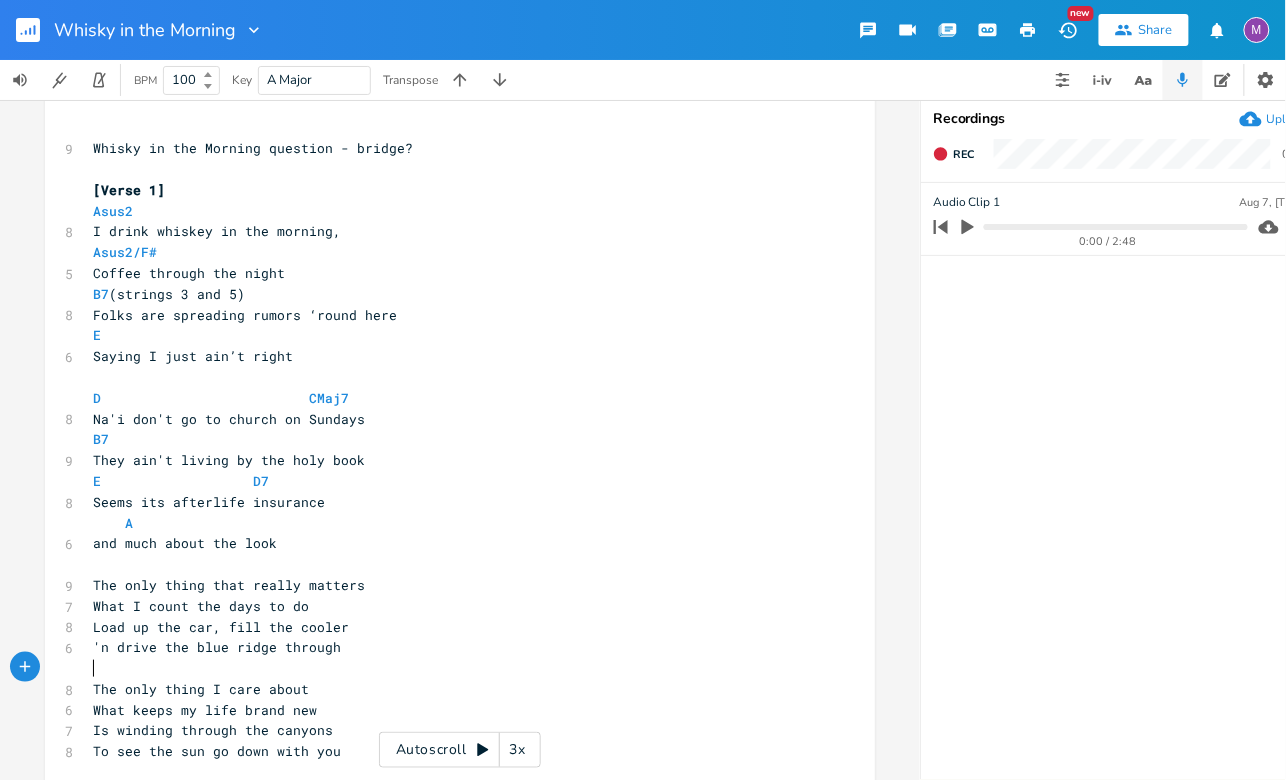 click on "​" at bounding box center (450, 564) 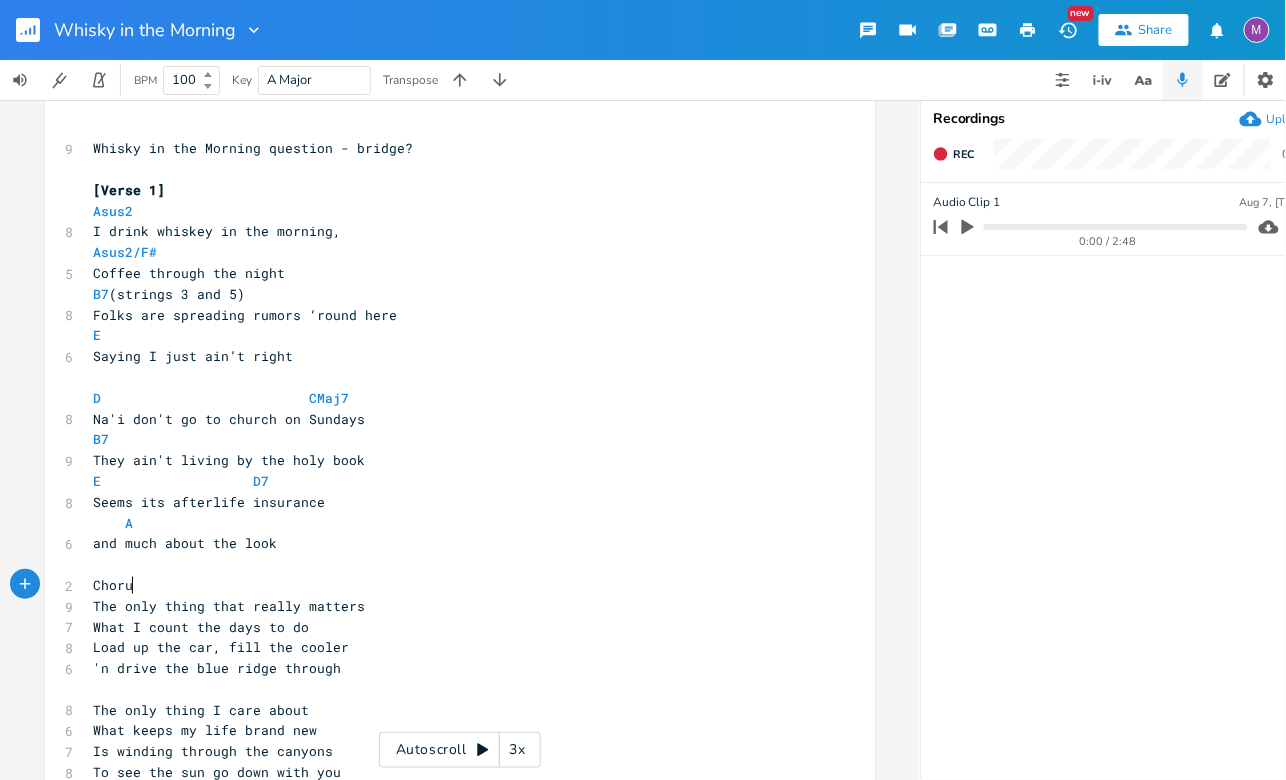 type on "Chorus" 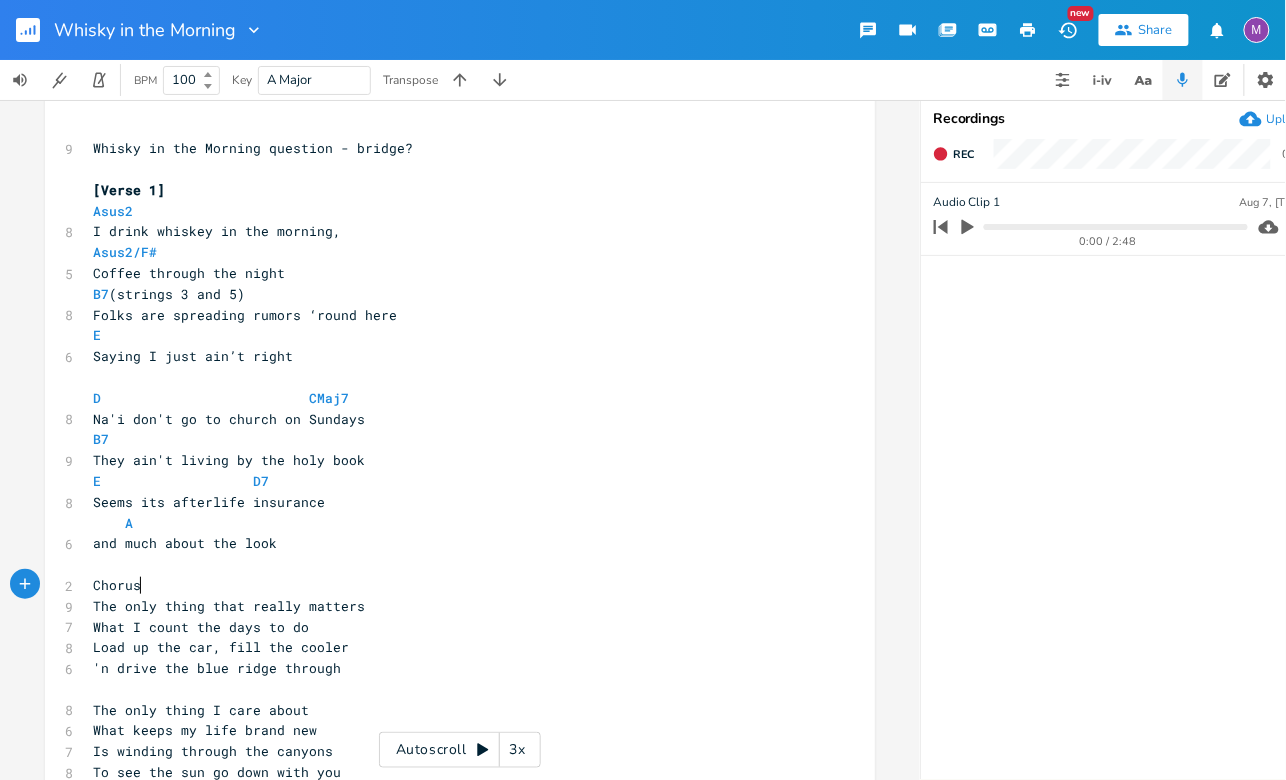 scroll, scrollTop: 0, scrollLeft: 41, axis: horizontal 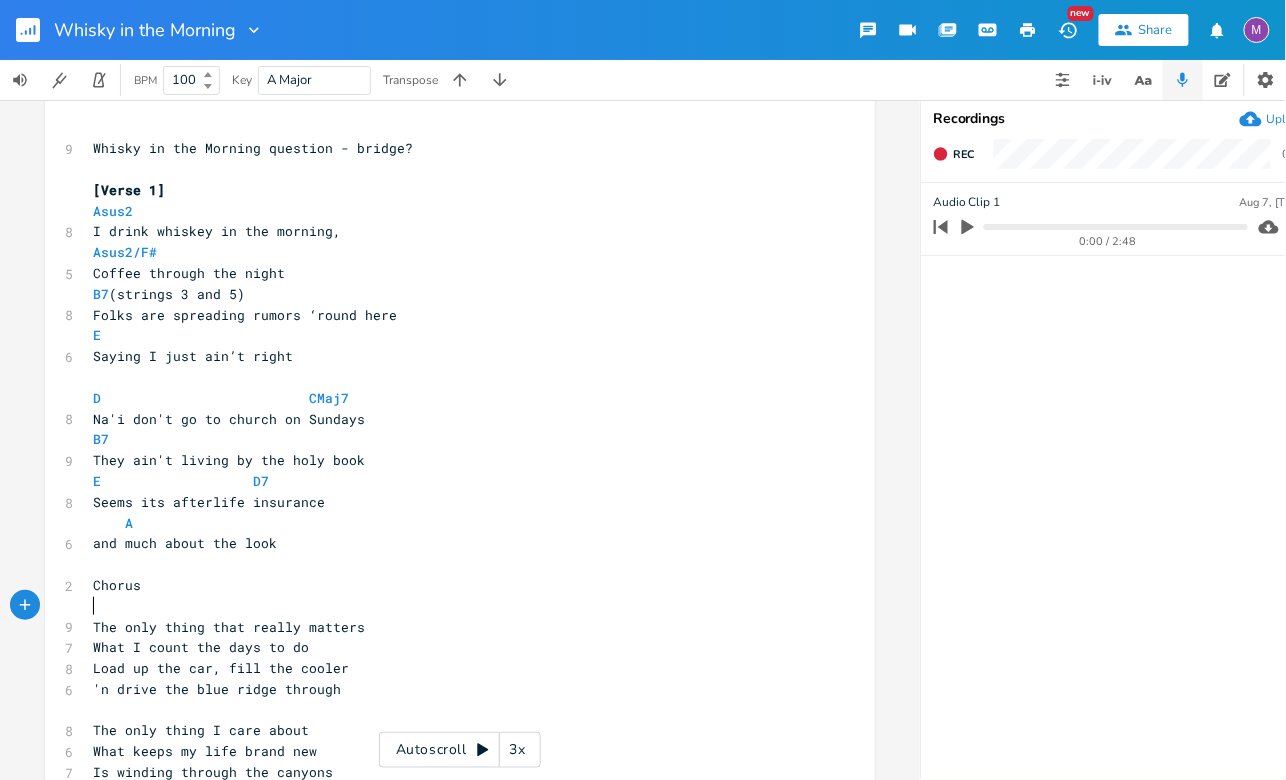 click on "Chorus" at bounding box center [117, 585] 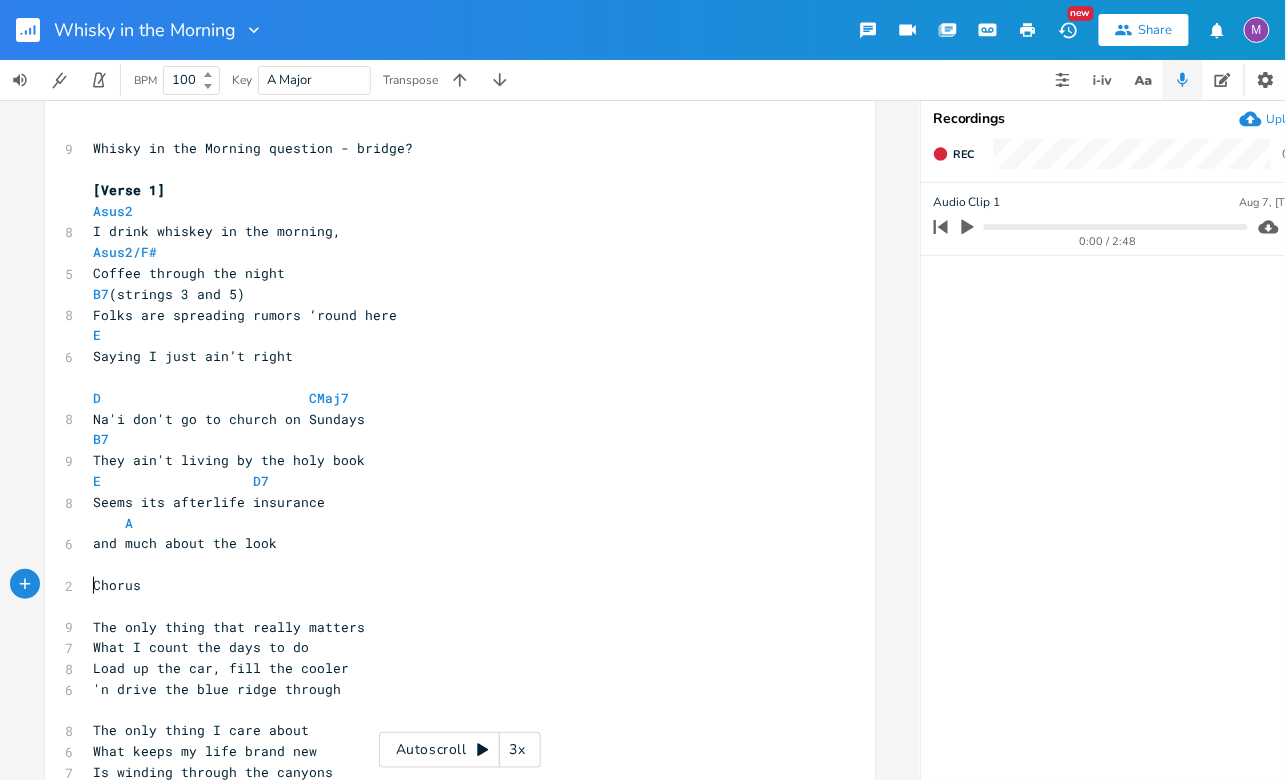 type on "[" 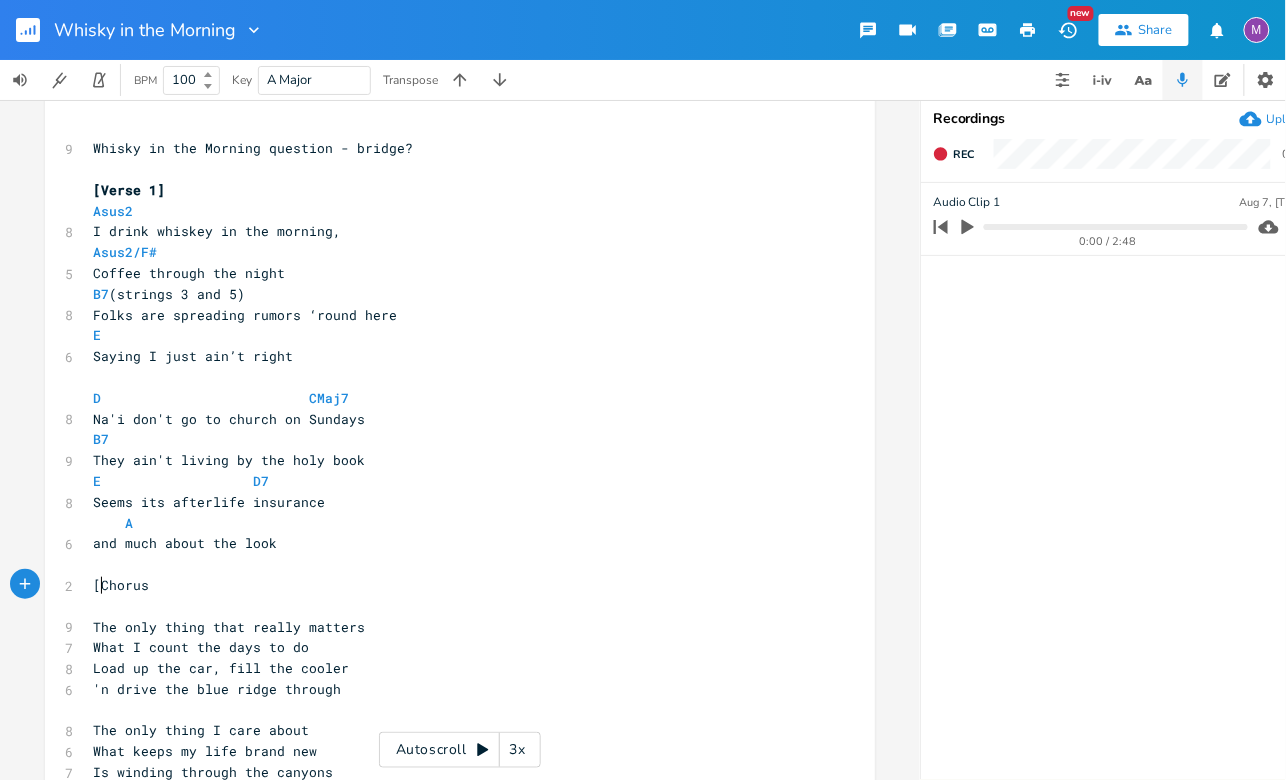 click on "[Chorus" at bounding box center [450, 585] 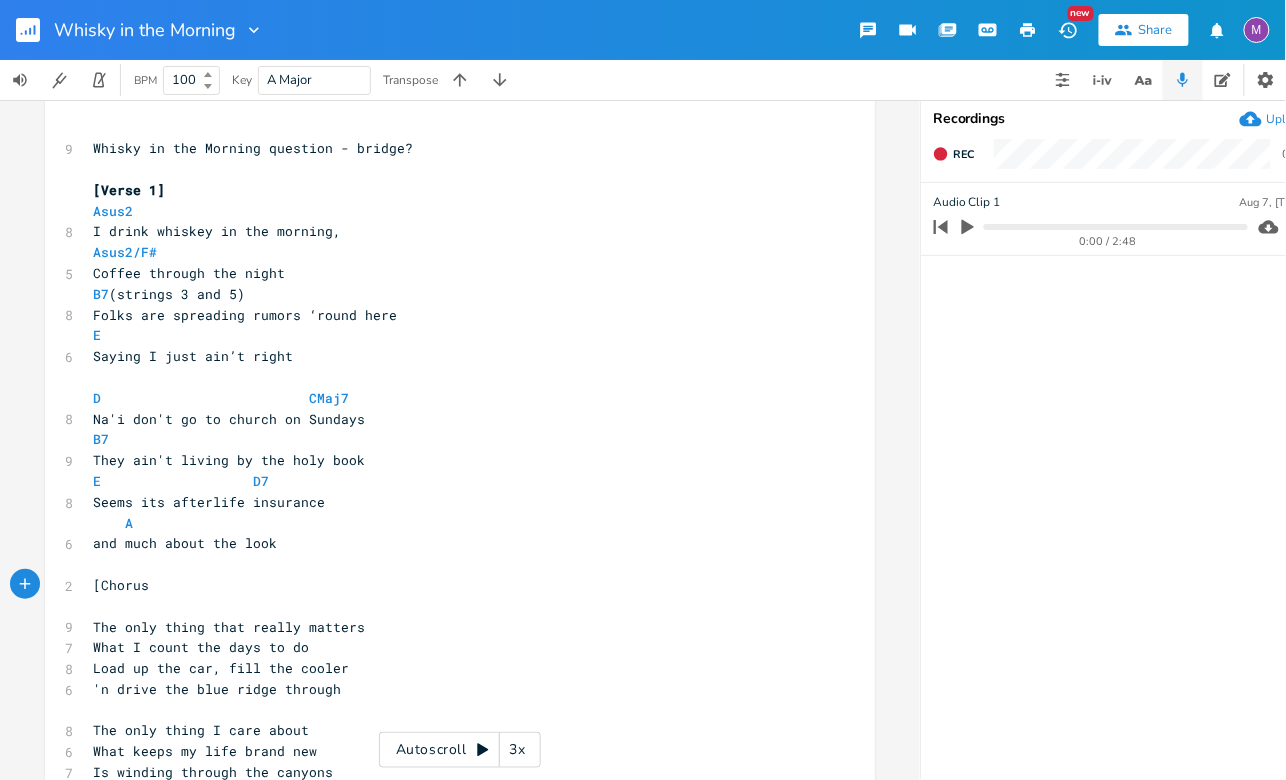 type on "]" 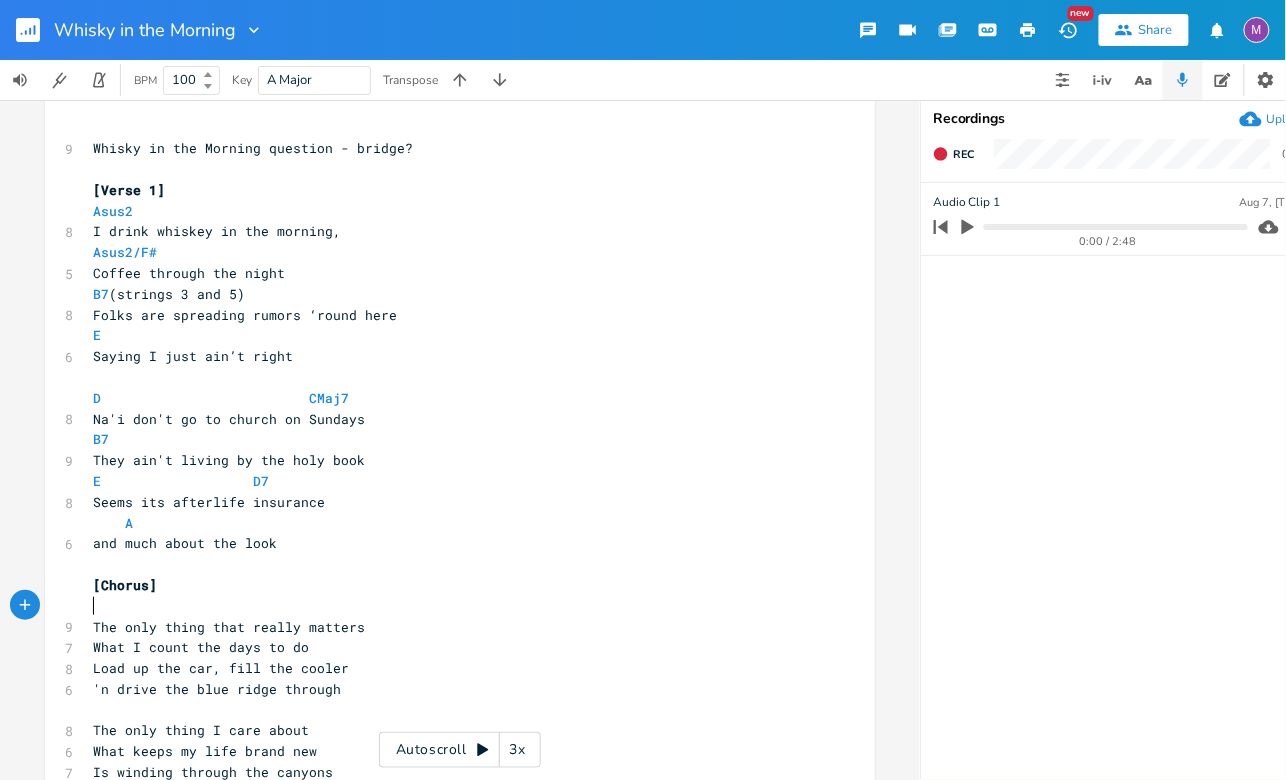 click on "The only thing that really matters" at bounding box center (450, 627) 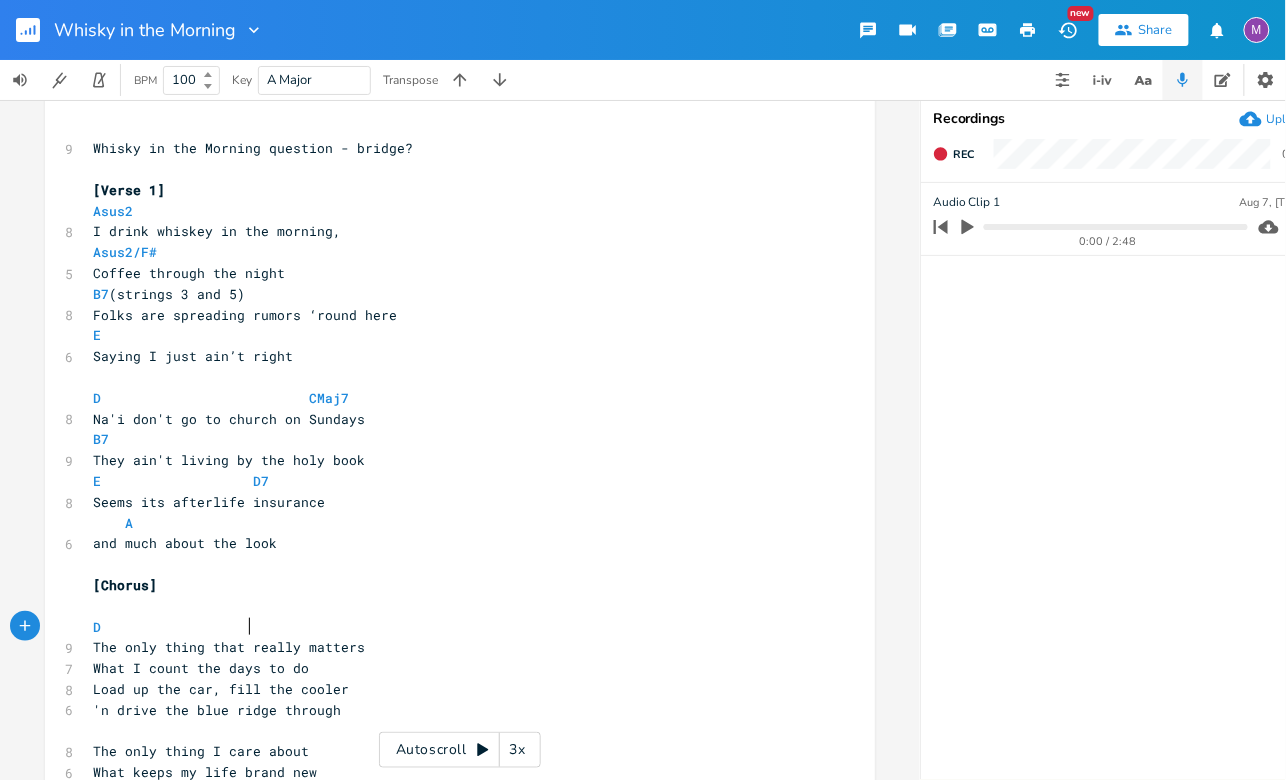 scroll, scrollTop: 0, scrollLeft: 73, axis: horizontal 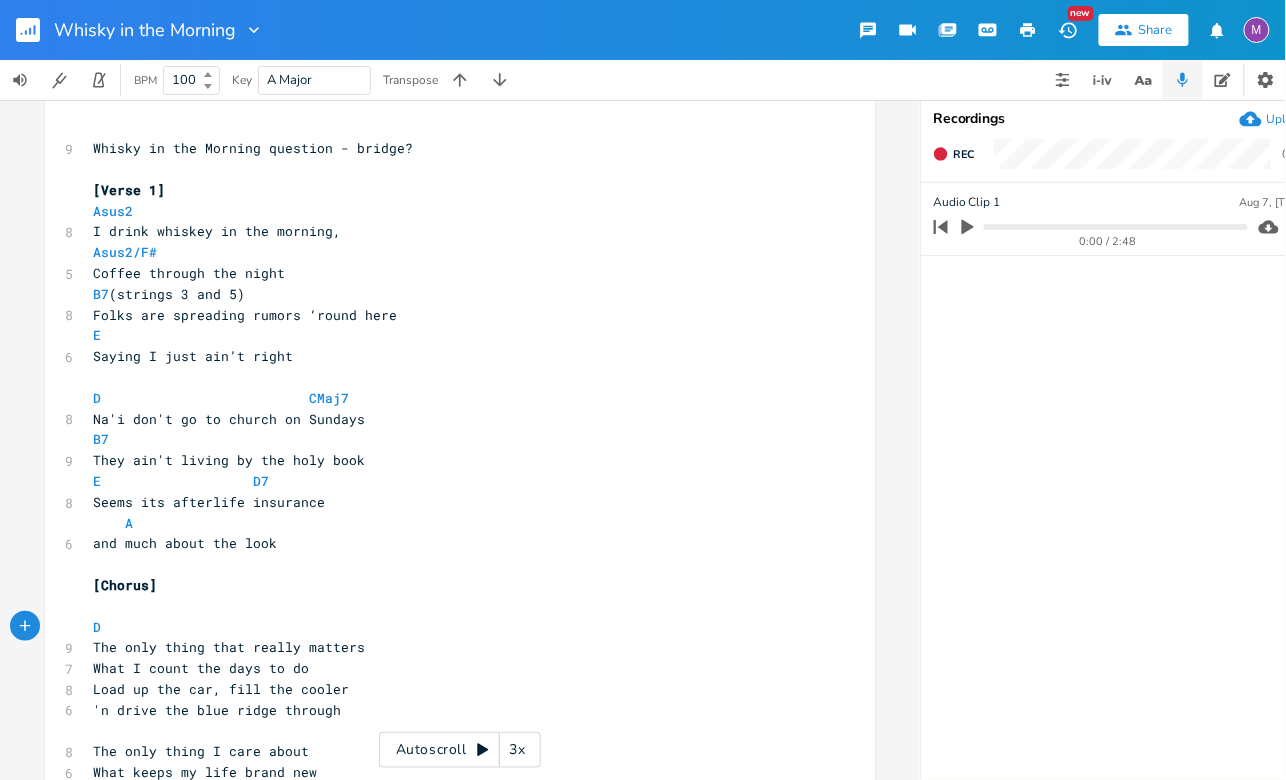 type on "D                   E" 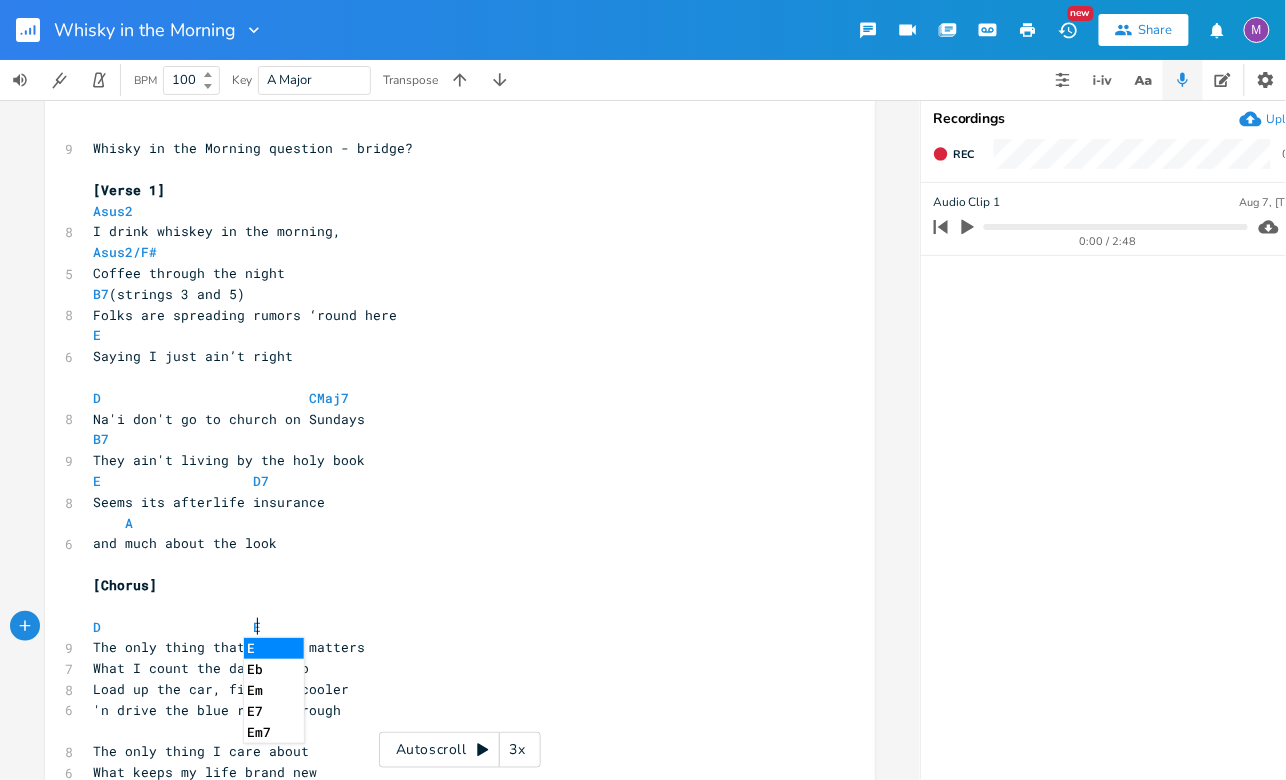 click on "The only thing that really matters" at bounding box center (450, 647) 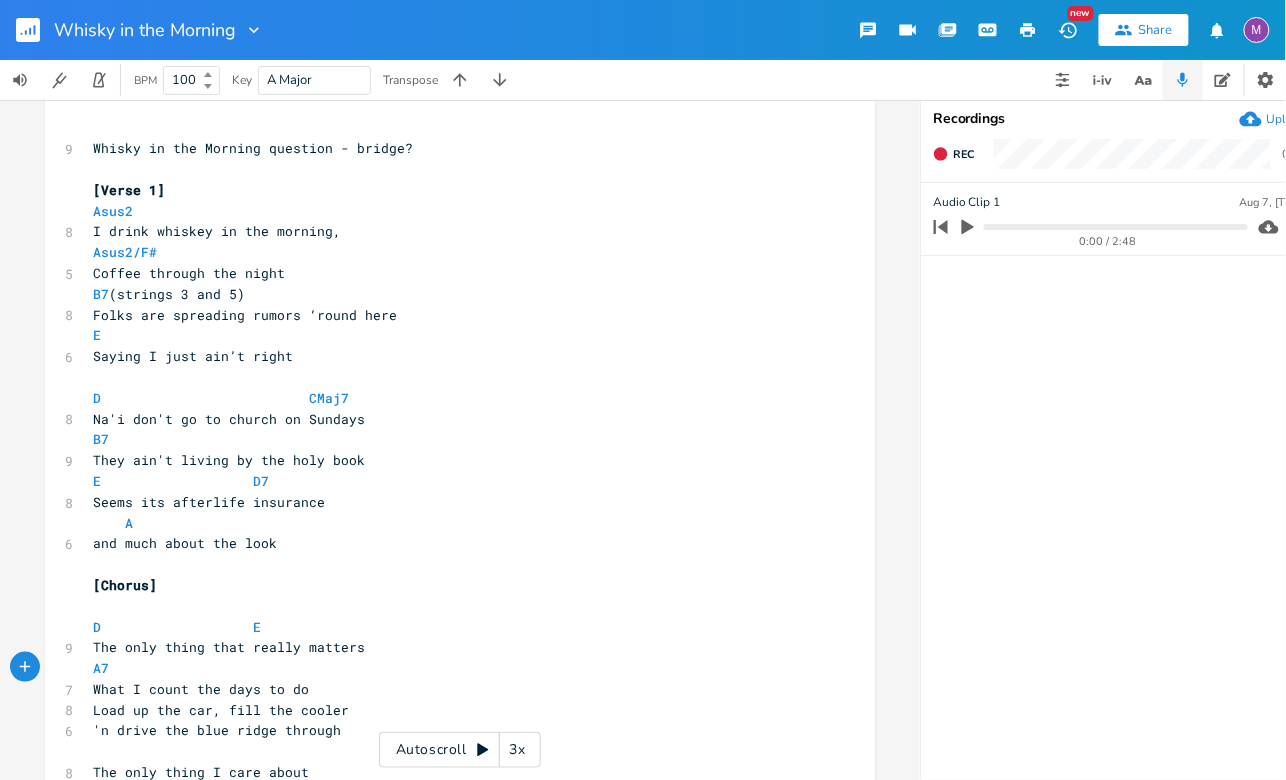 type on "A7 D" 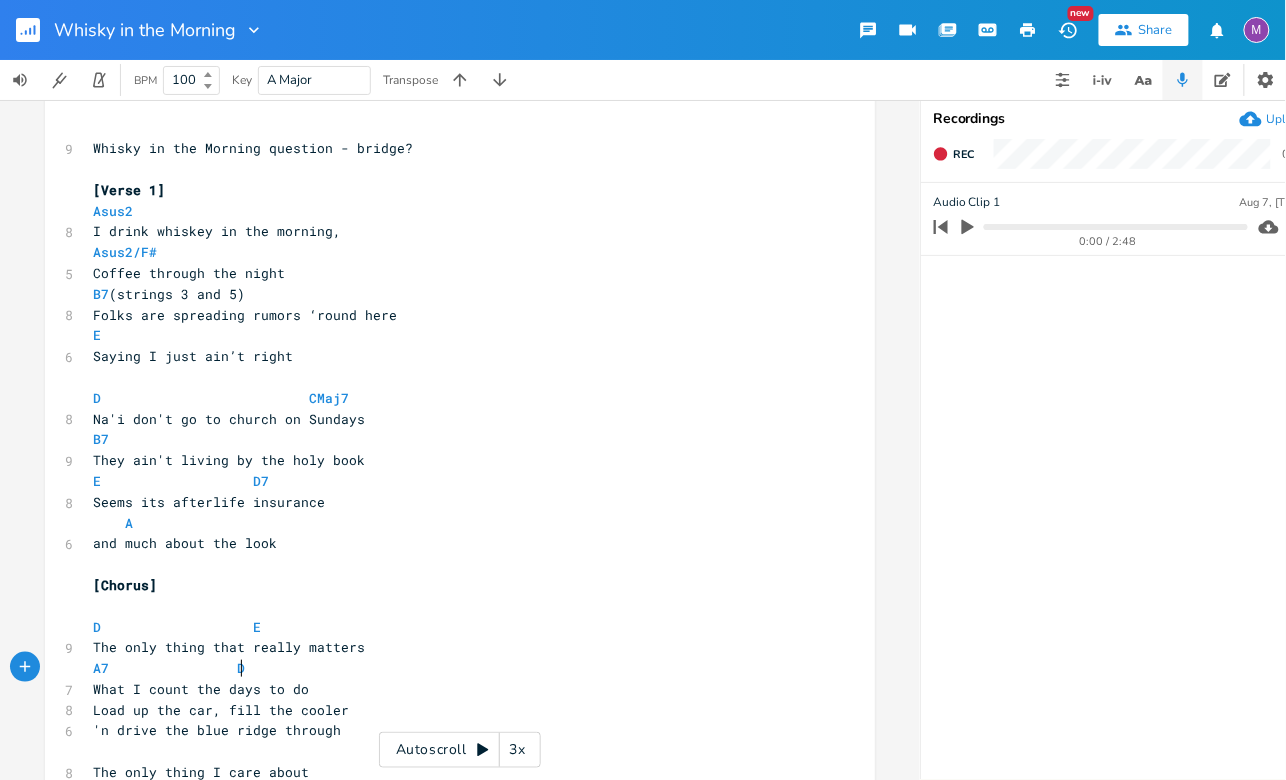 scroll, scrollTop: 0, scrollLeft: 81, axis: horizontal 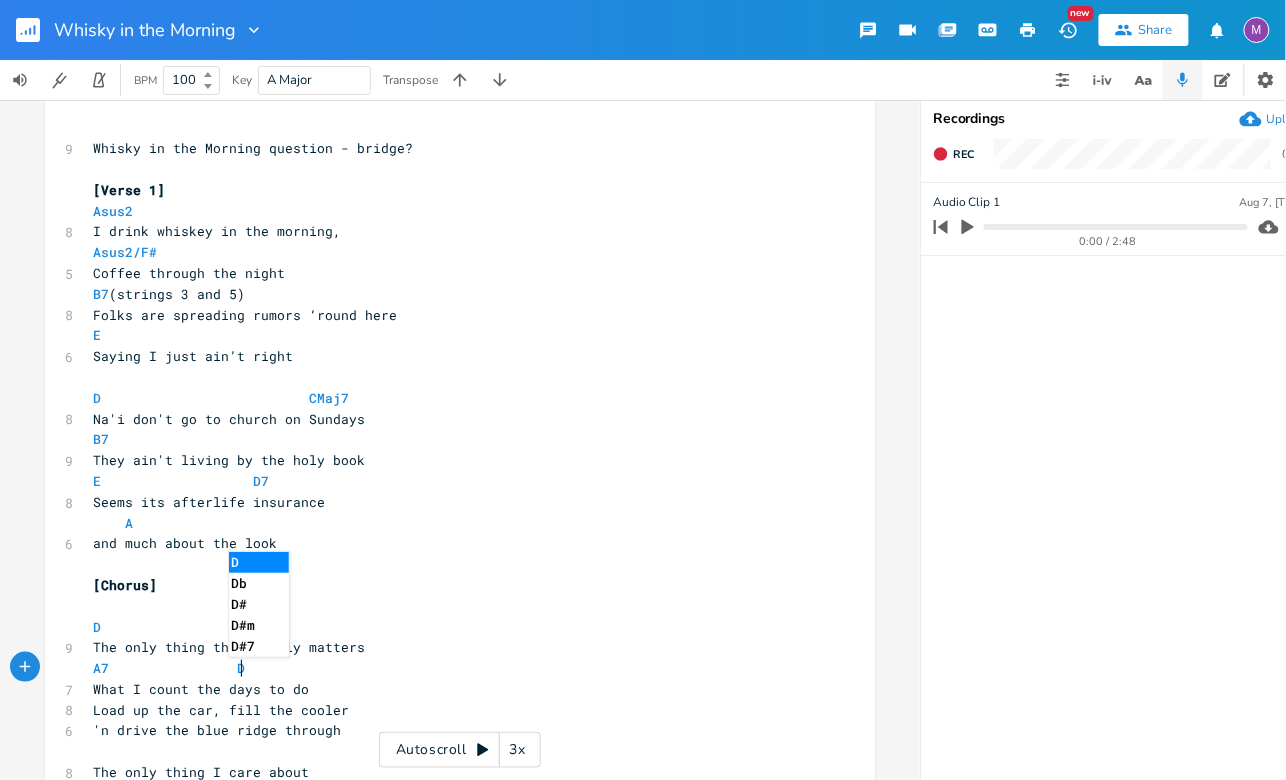 click on "What I count the days to do" at bounding box center (450, 689) 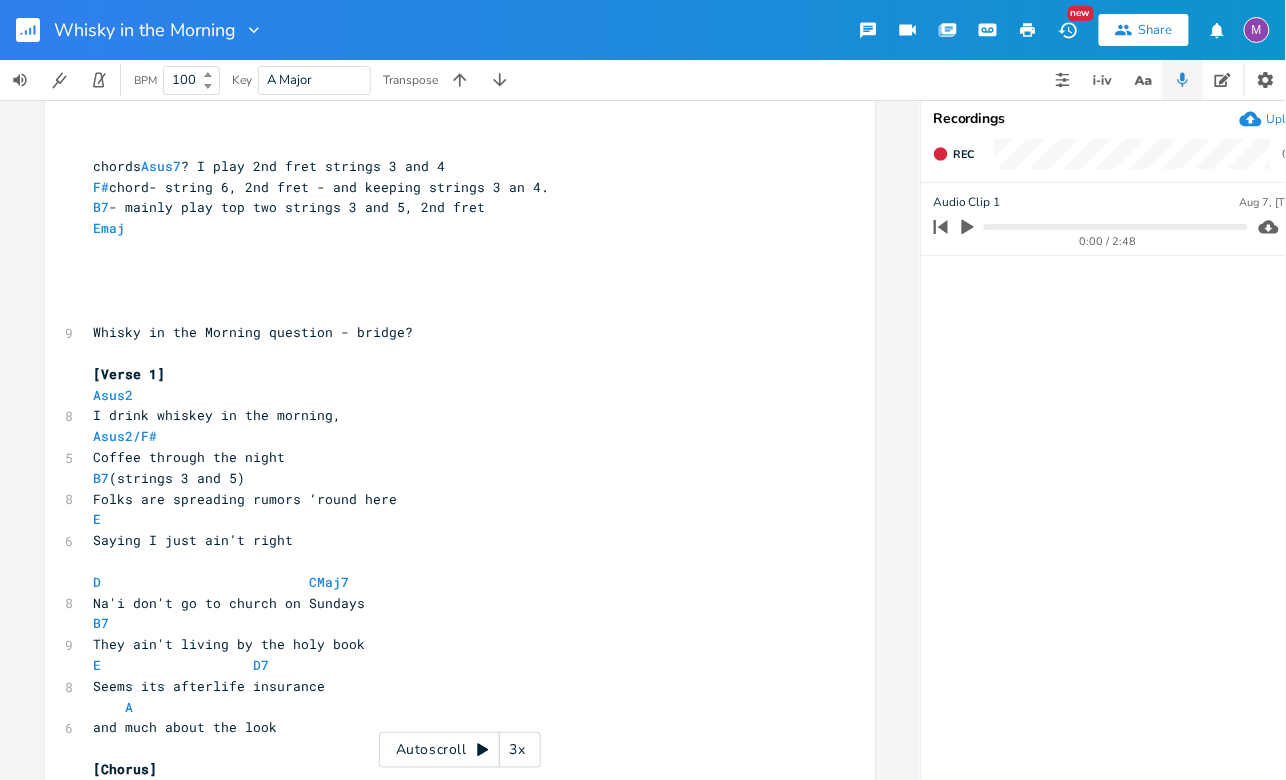scroll, scrollTop: 8, scrollLeft: 0, axis: vertical 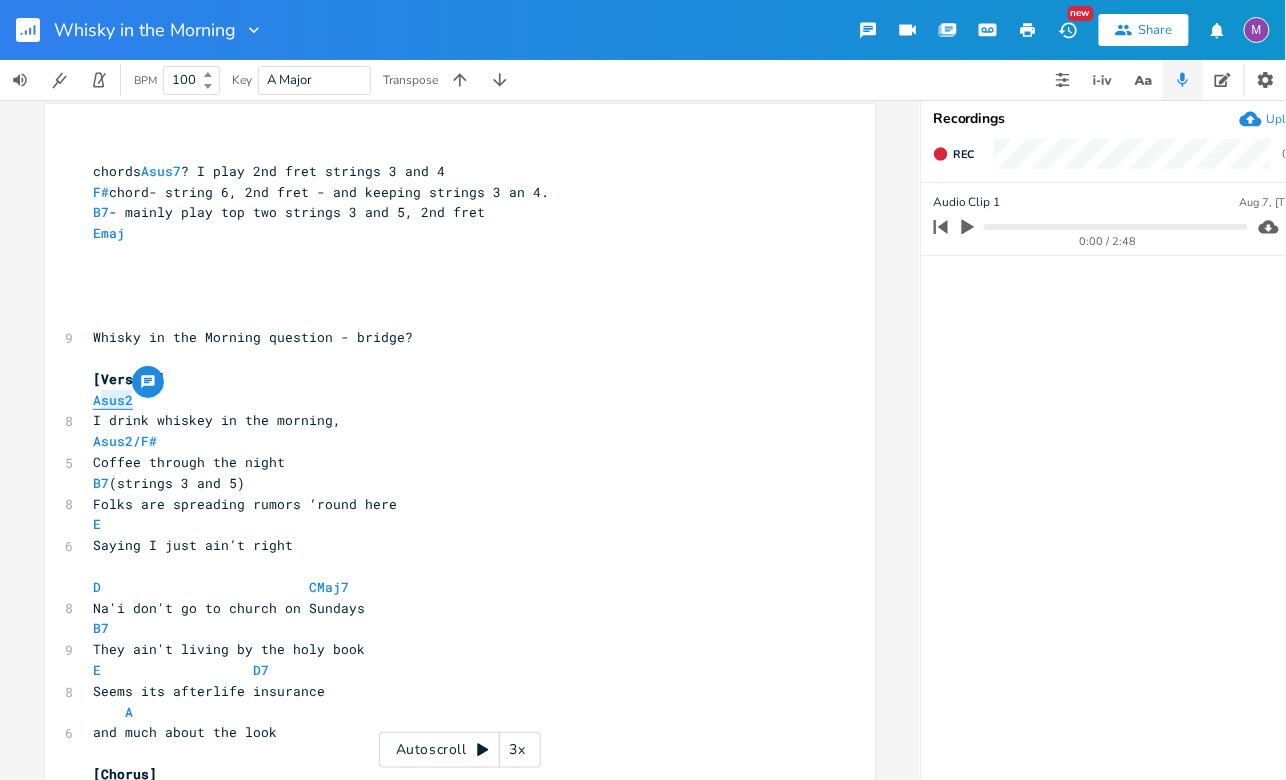 type on "Asus2" 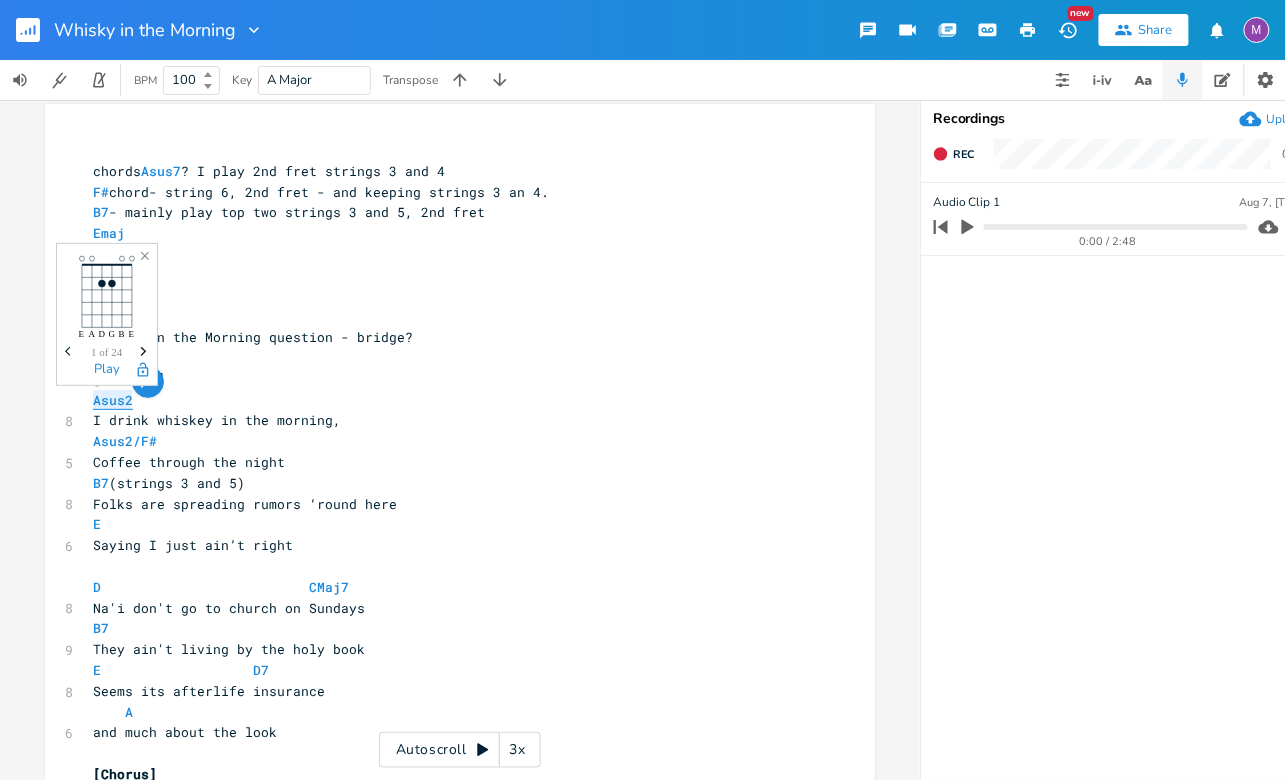 drag, startPoint x: 143, startPoint y: 402, endPoint x: 91, endPoint y: 396, distance: 52.34501 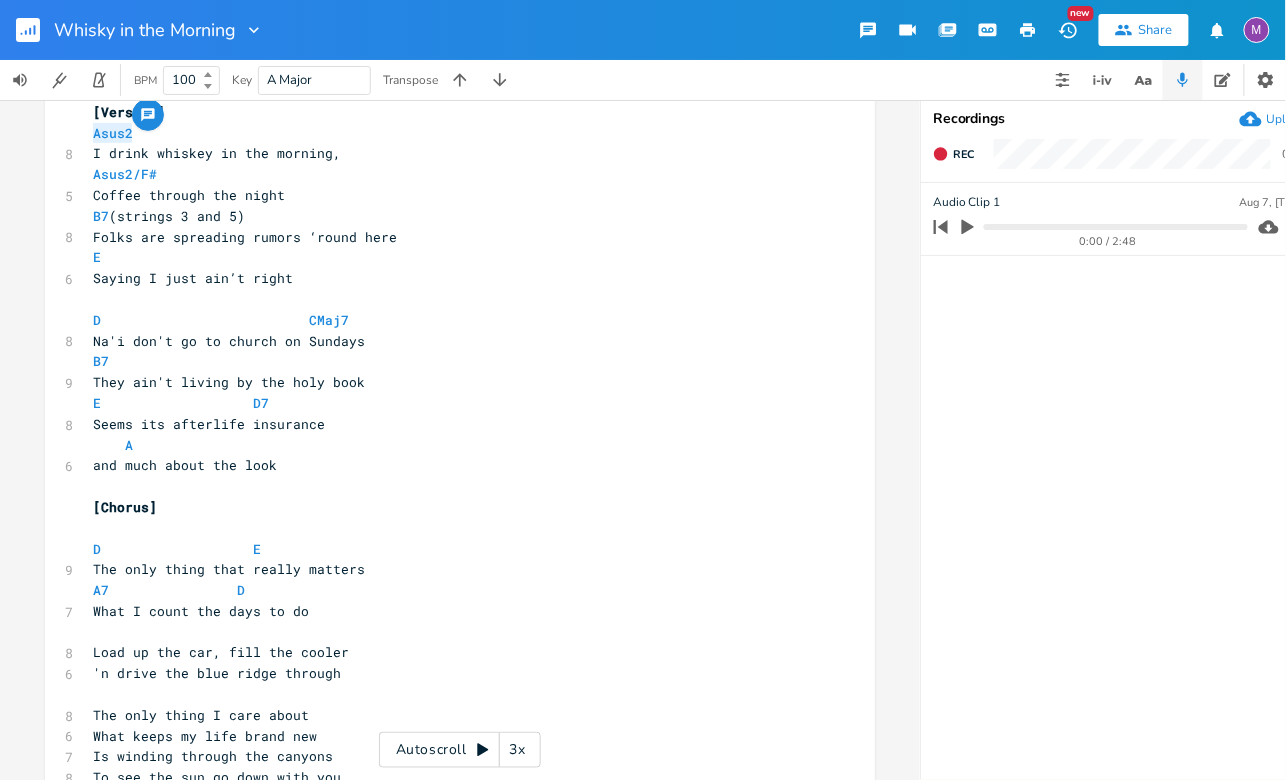 scroll, scrollTop: 367, scrollLeft: 0, axis: vertical 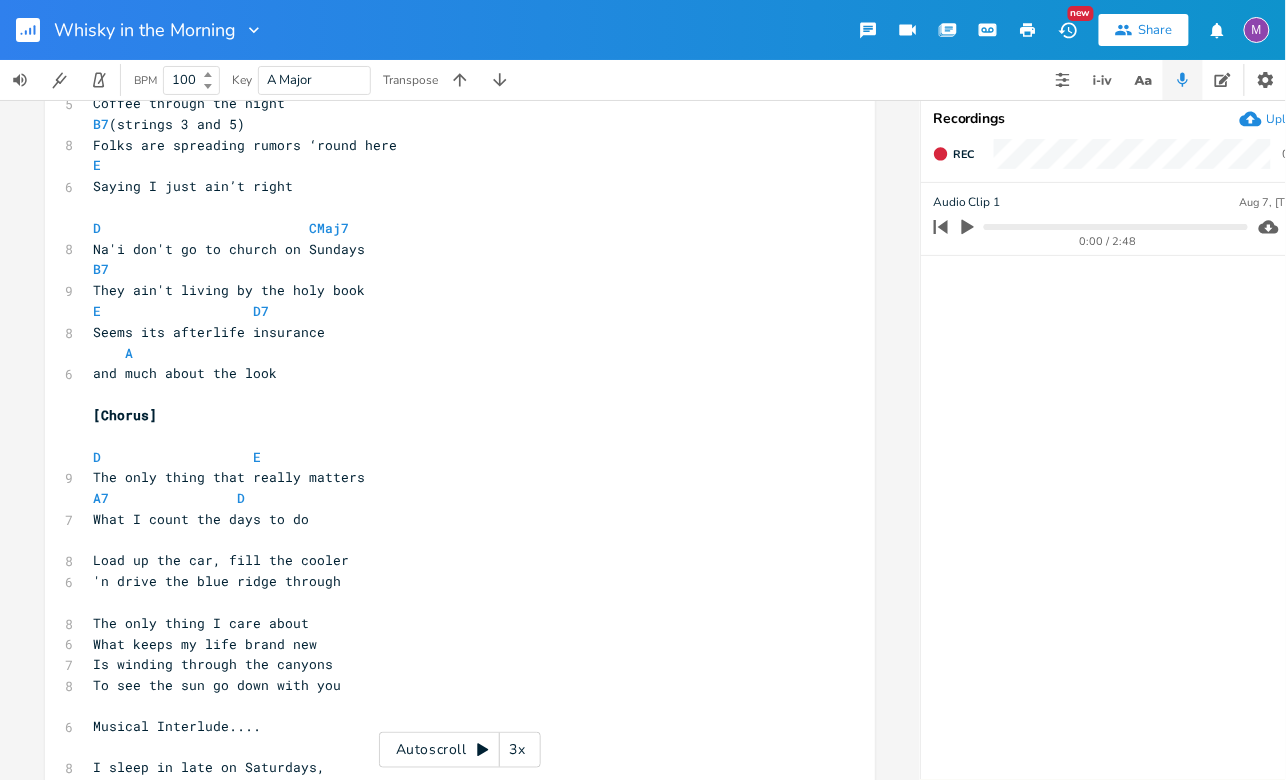 click on "​" at bounding box center [450, 540] 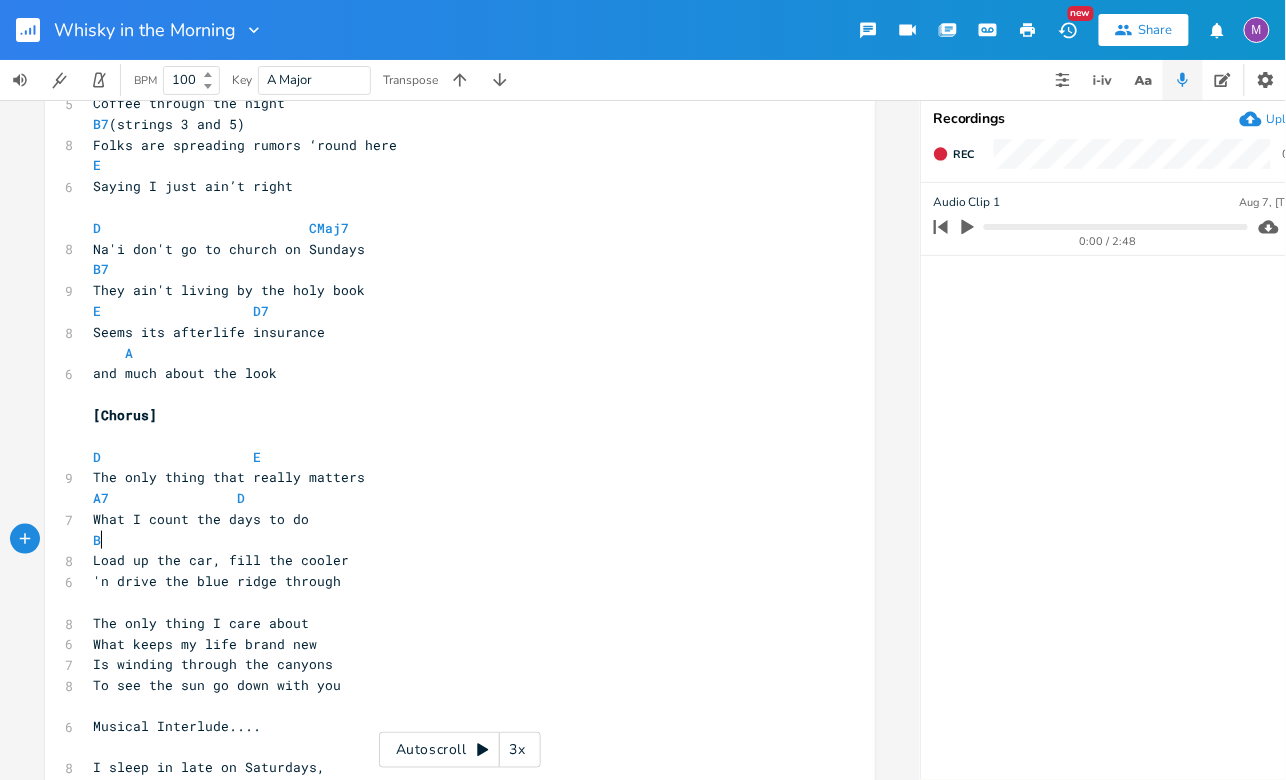 type on "B7" 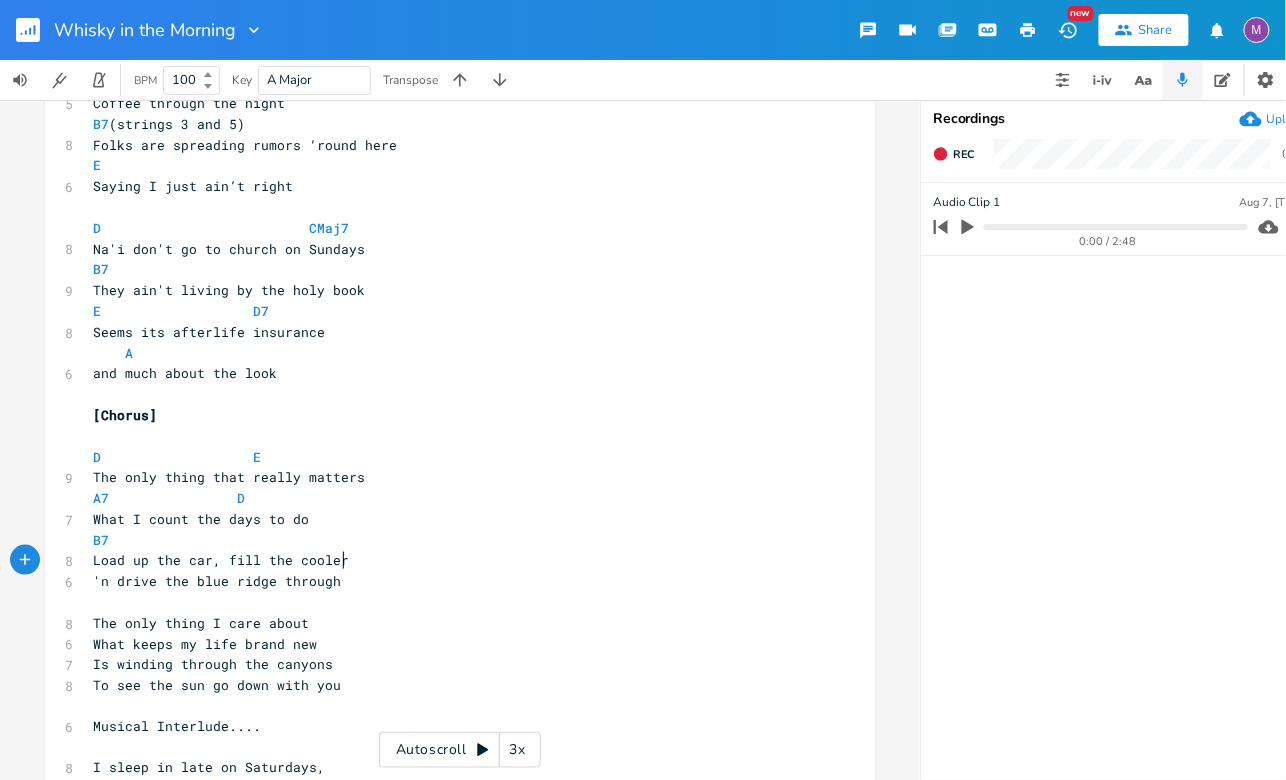 click on "Load up the car, fill the cooler" at bounding box center [450, 560] 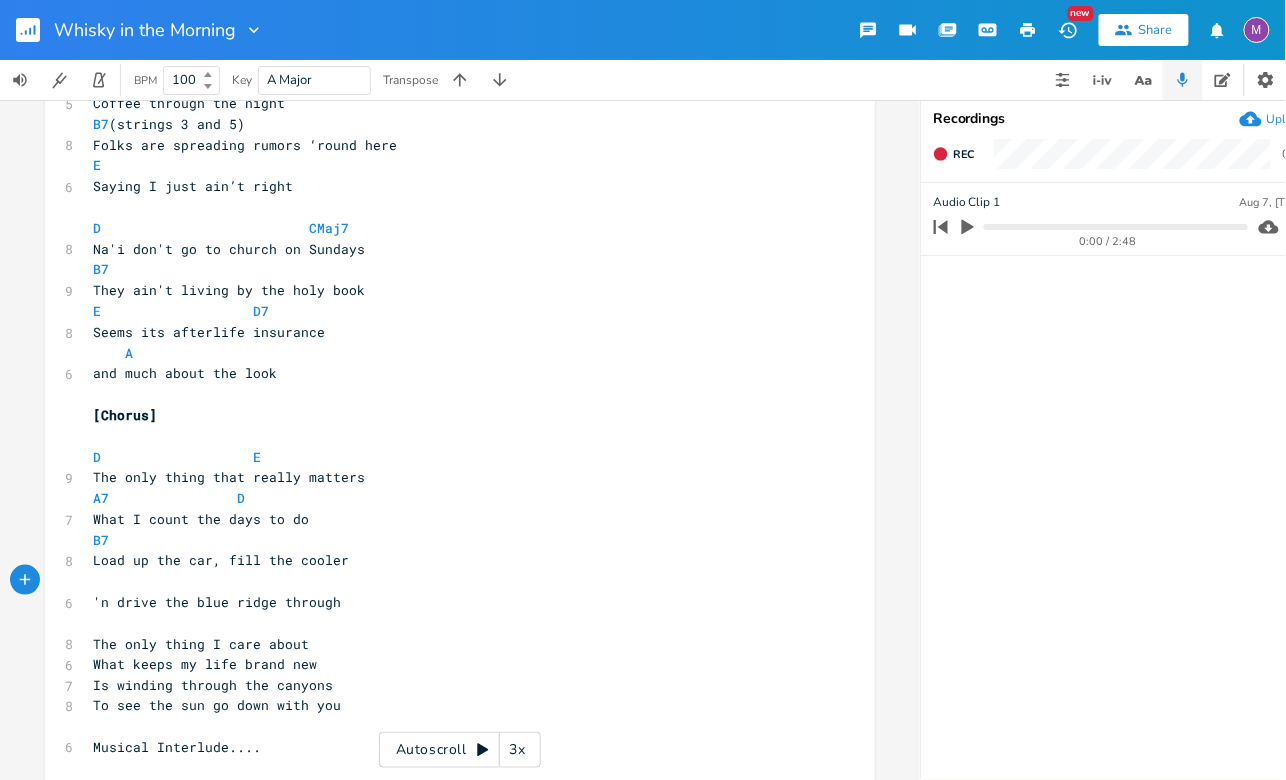 type on "E" 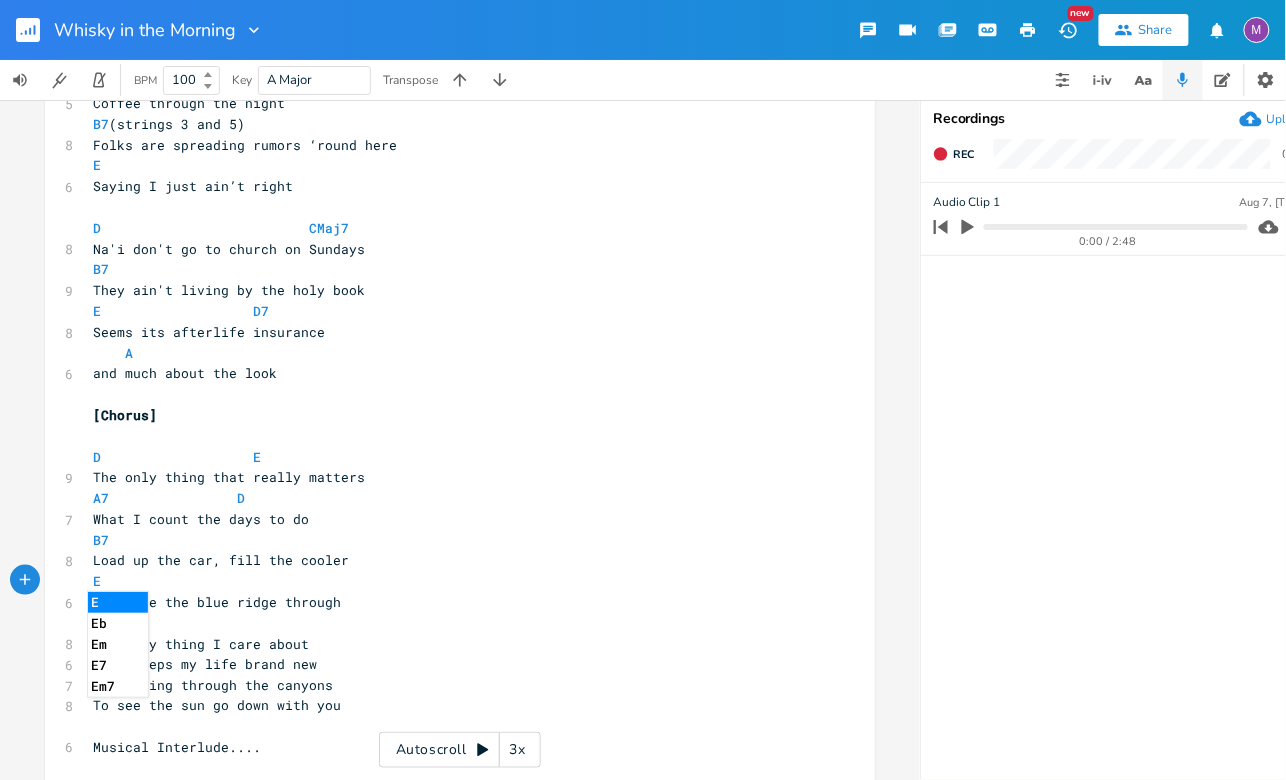 scroll, scrollTop: 424, scrollLeft: 0, axis: vertical 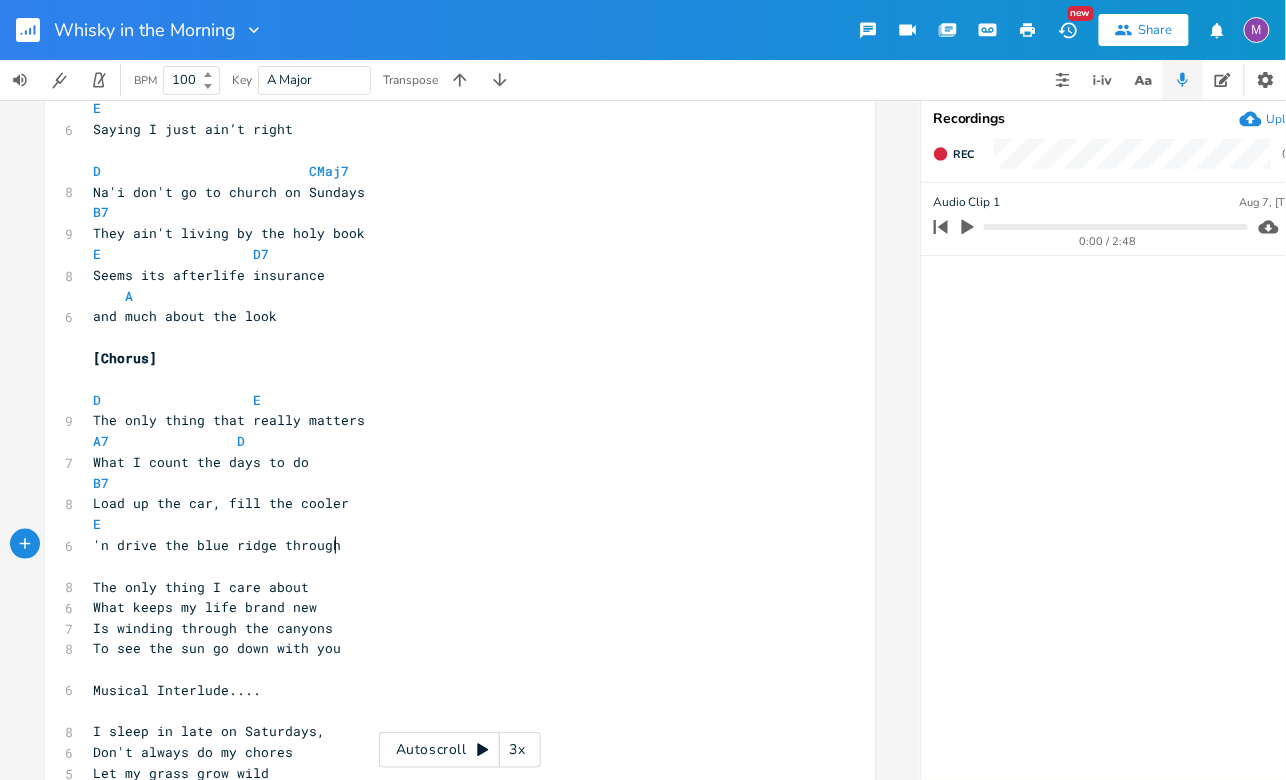 click on "'n drive the blue ridge through" at bounding box center [450, 545] 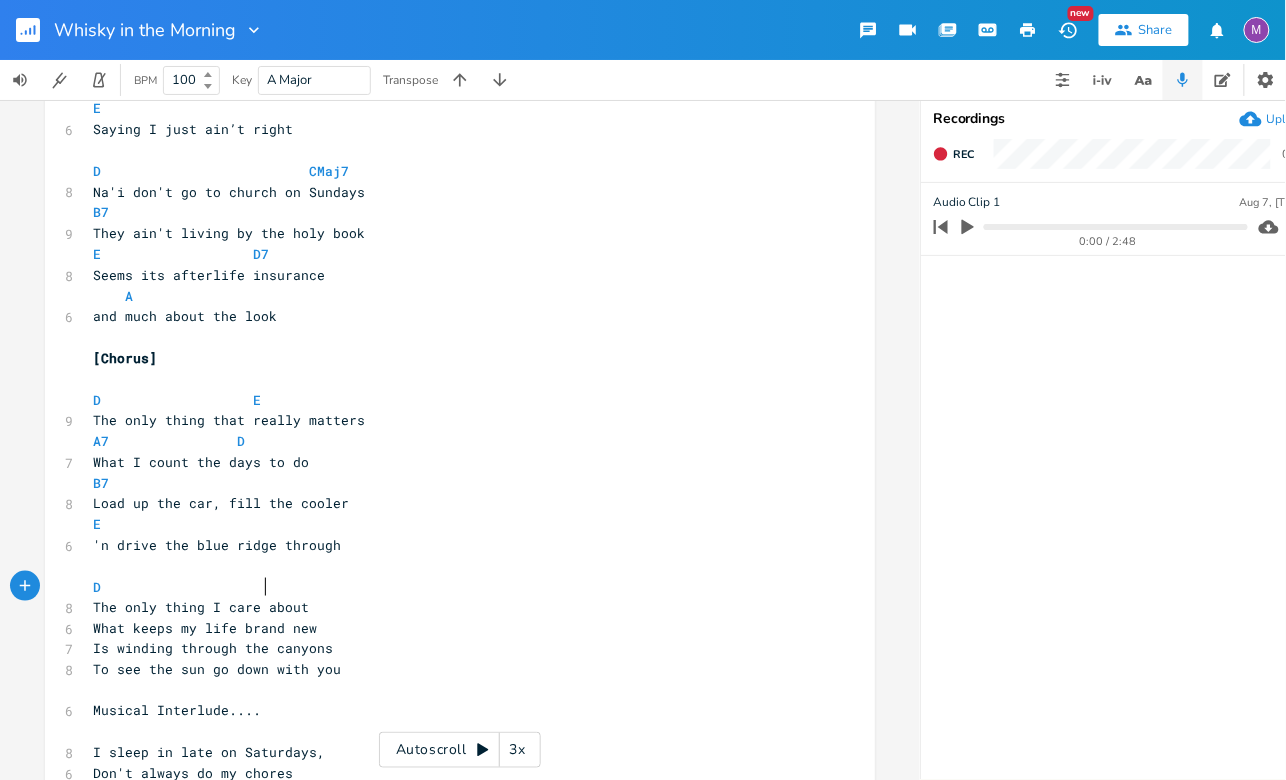 type on "D                     E" 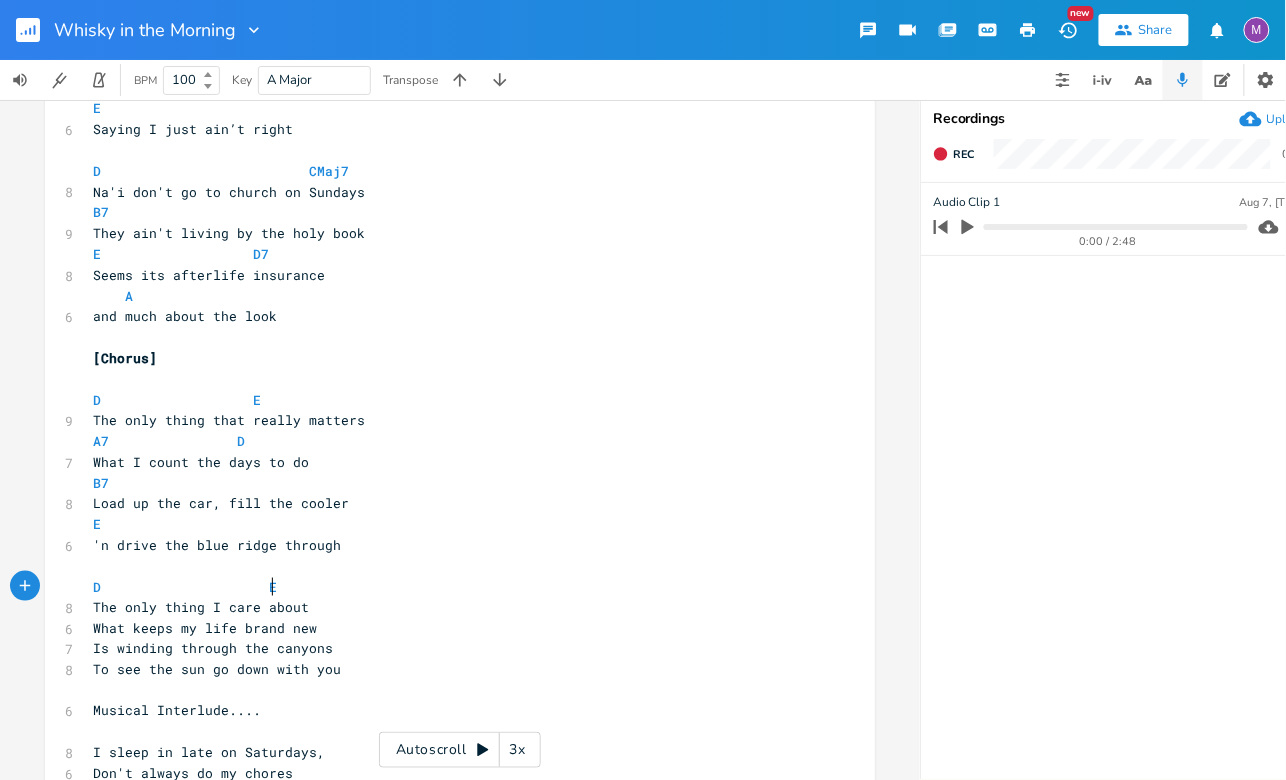 scroll, scrollTop: 0, scrollLeft: 88, axis: horizontal 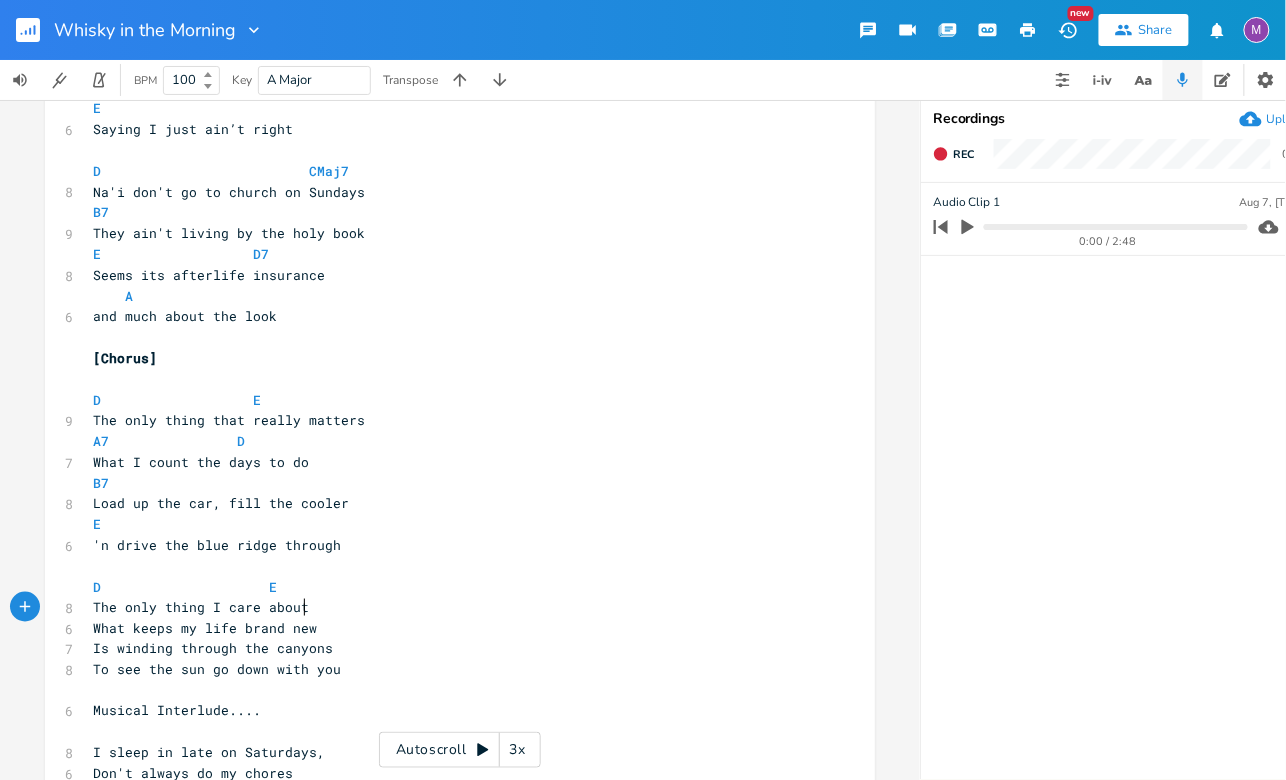 click on "The only thing I care about" at bounding box center (450, 607) 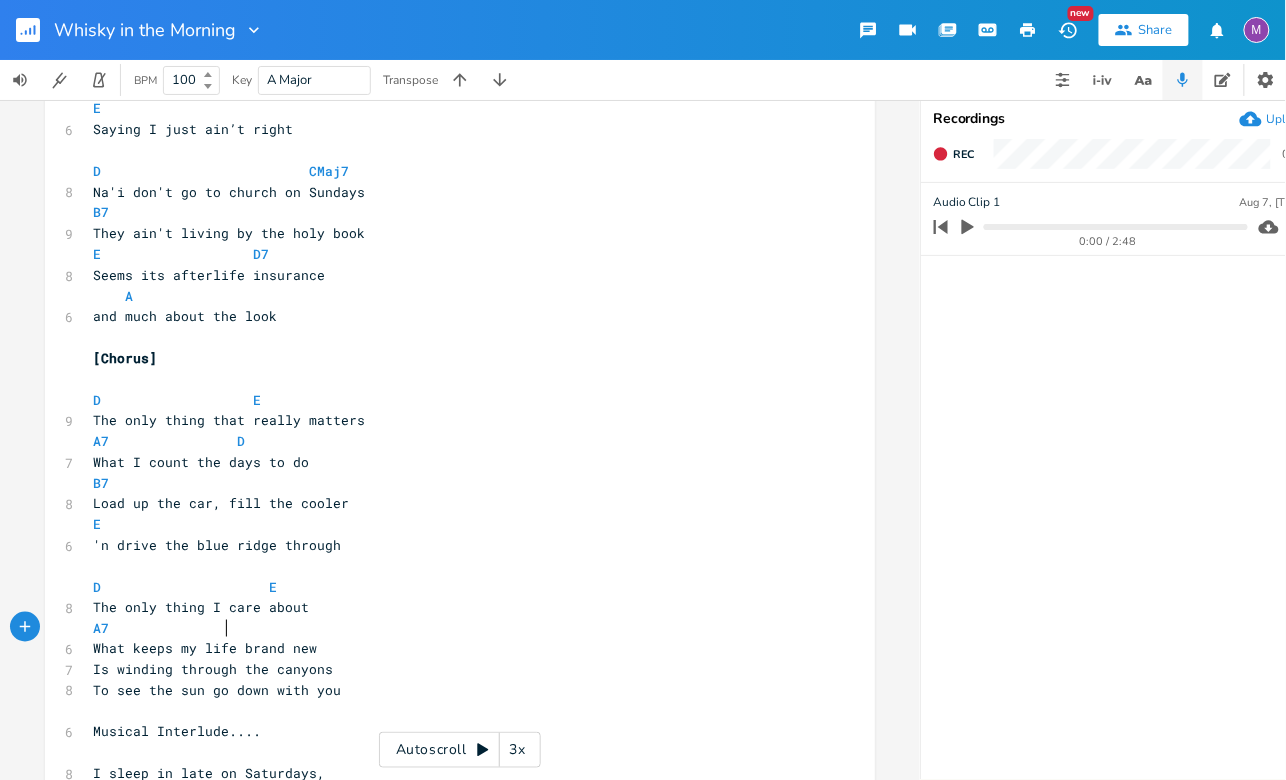 type on "A7" 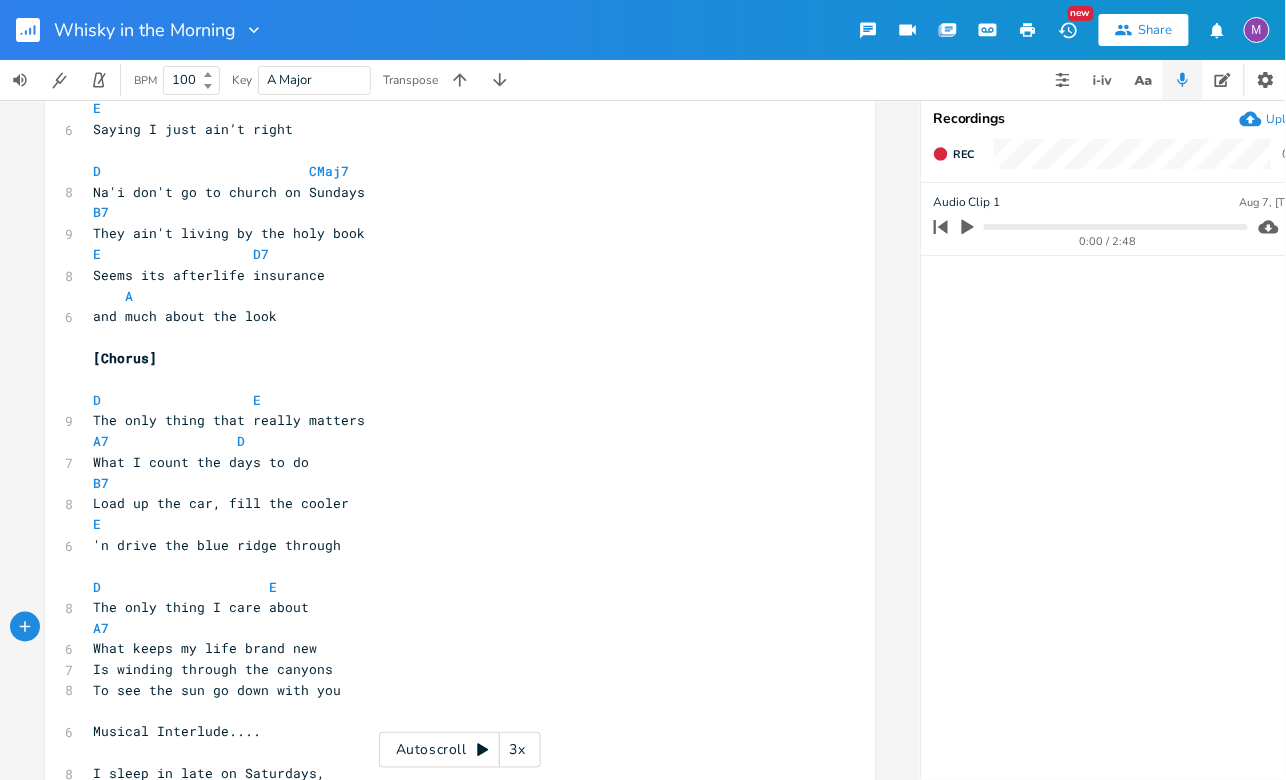 type on "D" 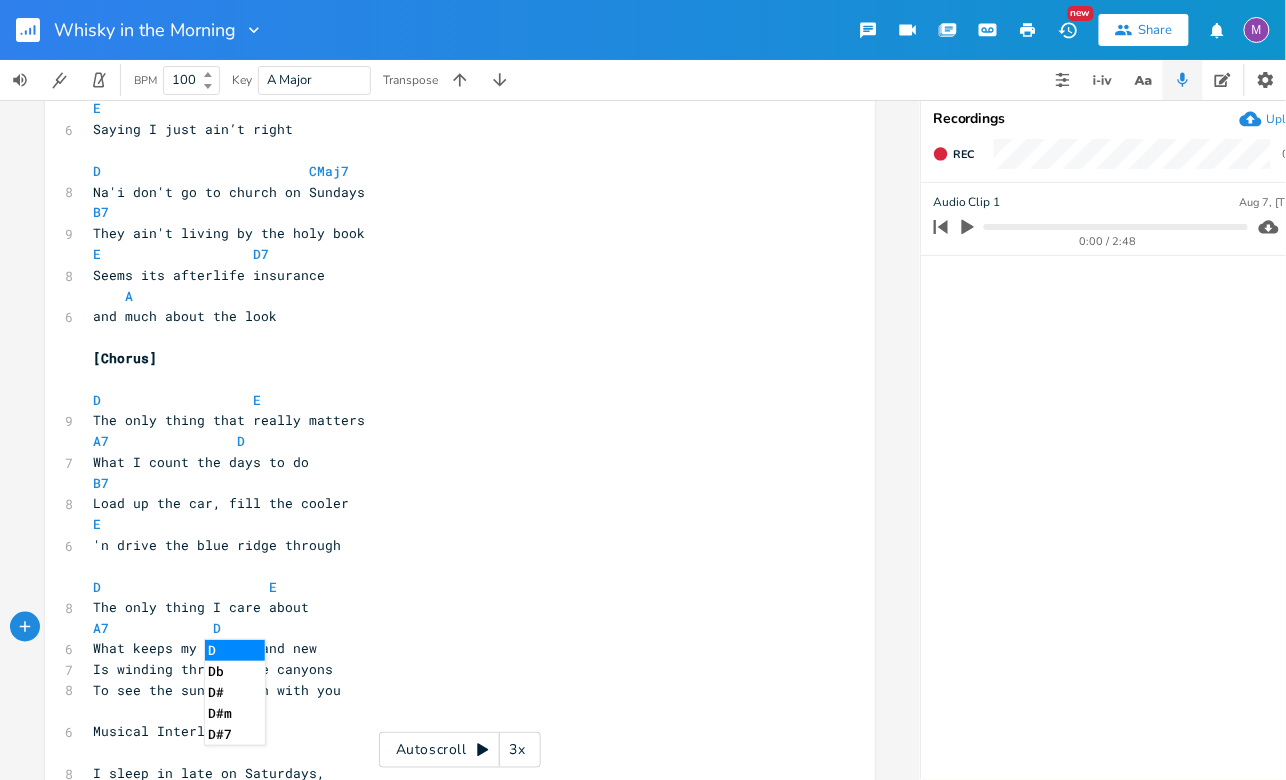 click on "A7               D" at bounding box center (450, 628) 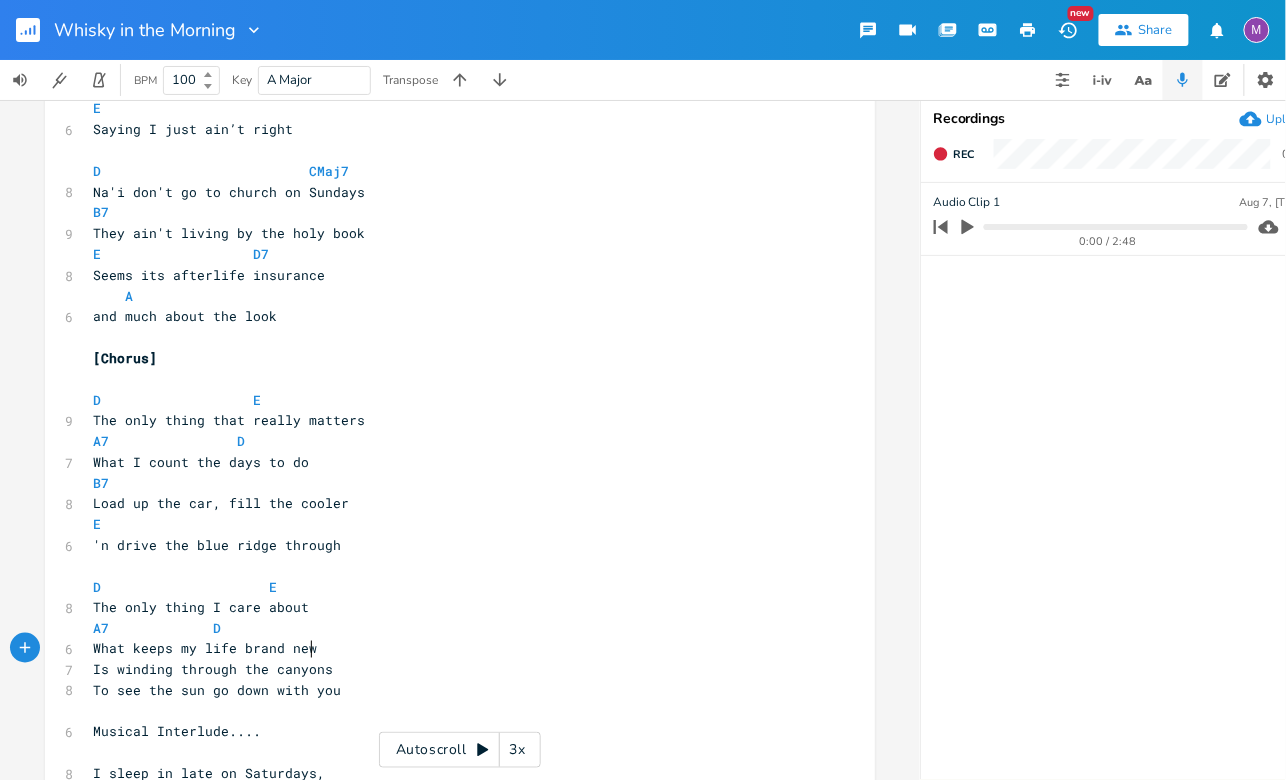 click on "What keeps my life brand new" at bounding box center [450, 649] 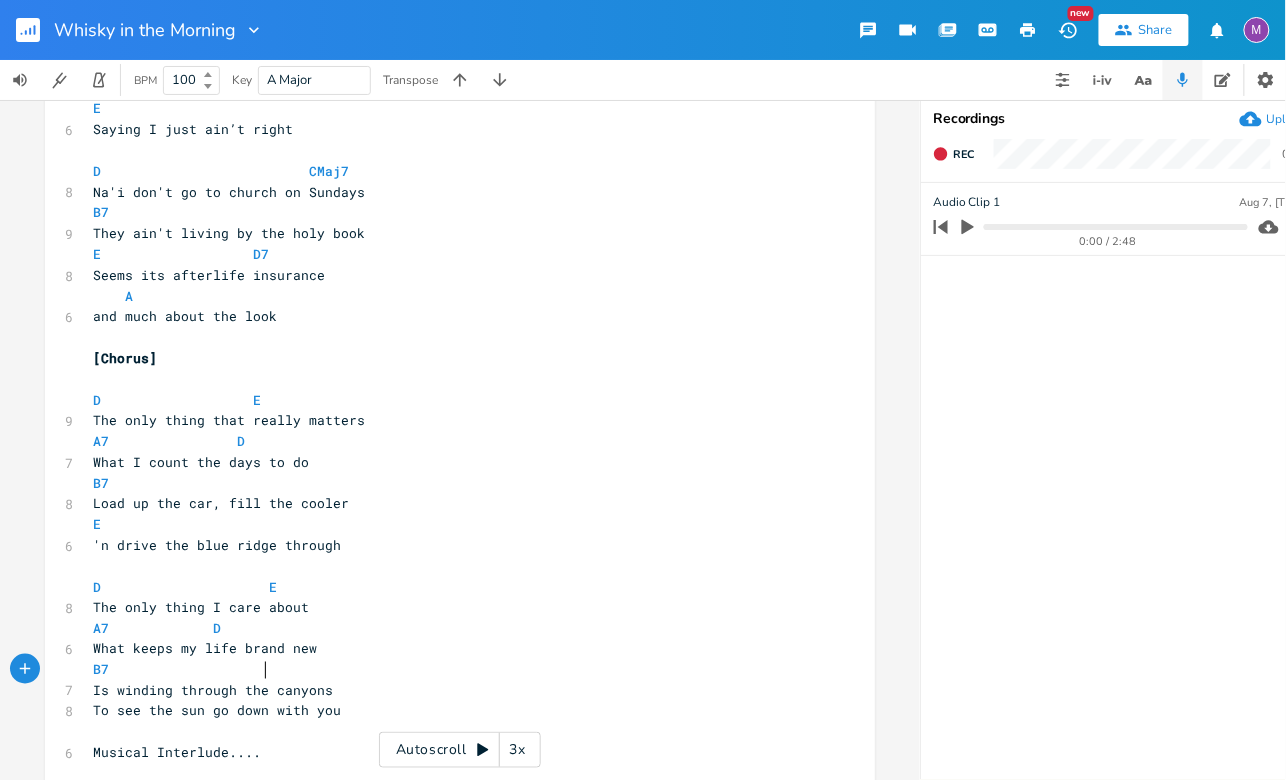 scroll, scrollTop: 0, scrollLeft: 87, axis: horizontal 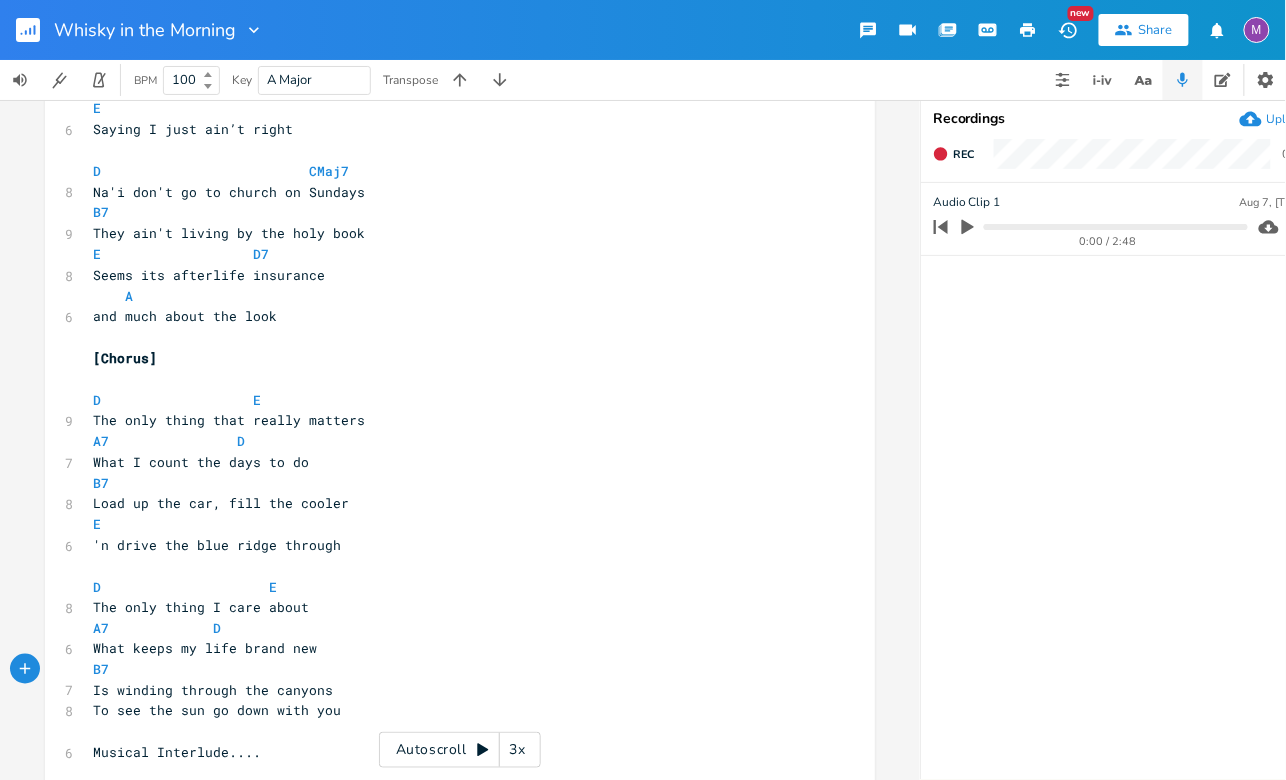 type on "B7                     E" 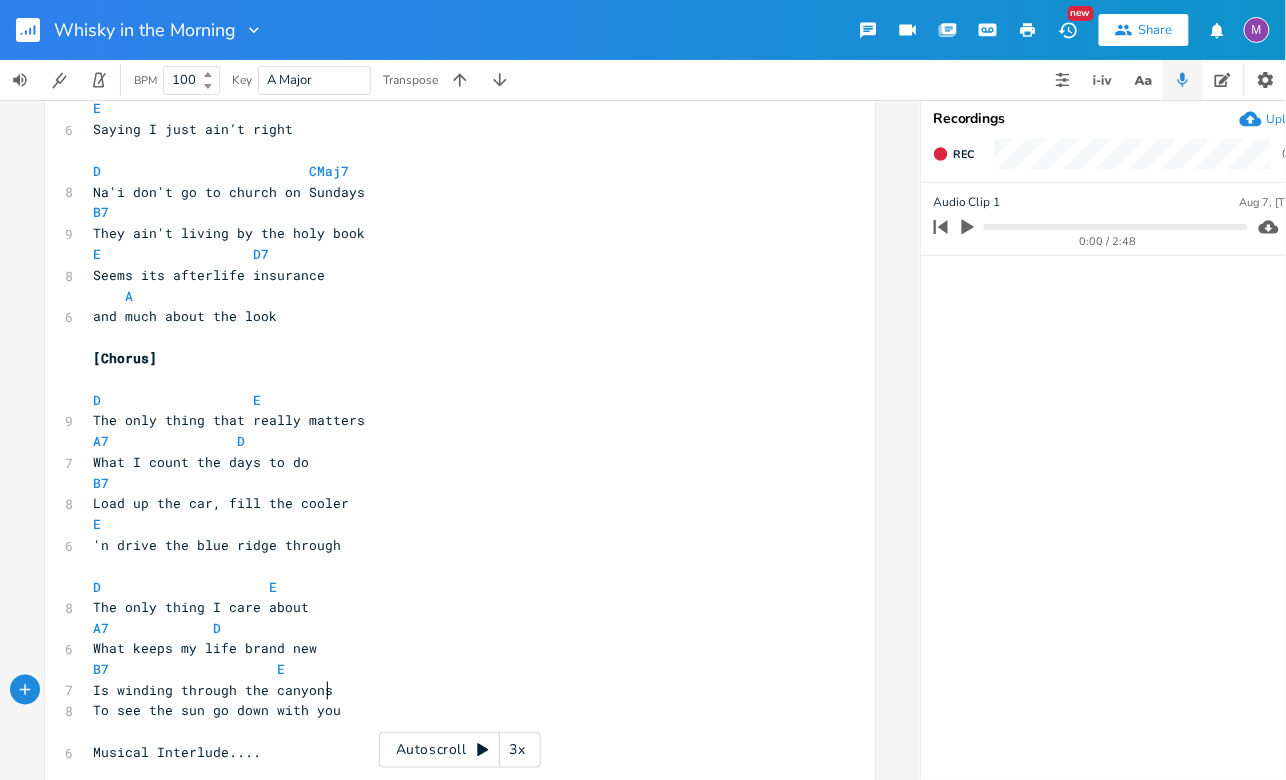click on "Is winding through the canyons" at bounding box center (450, 691) 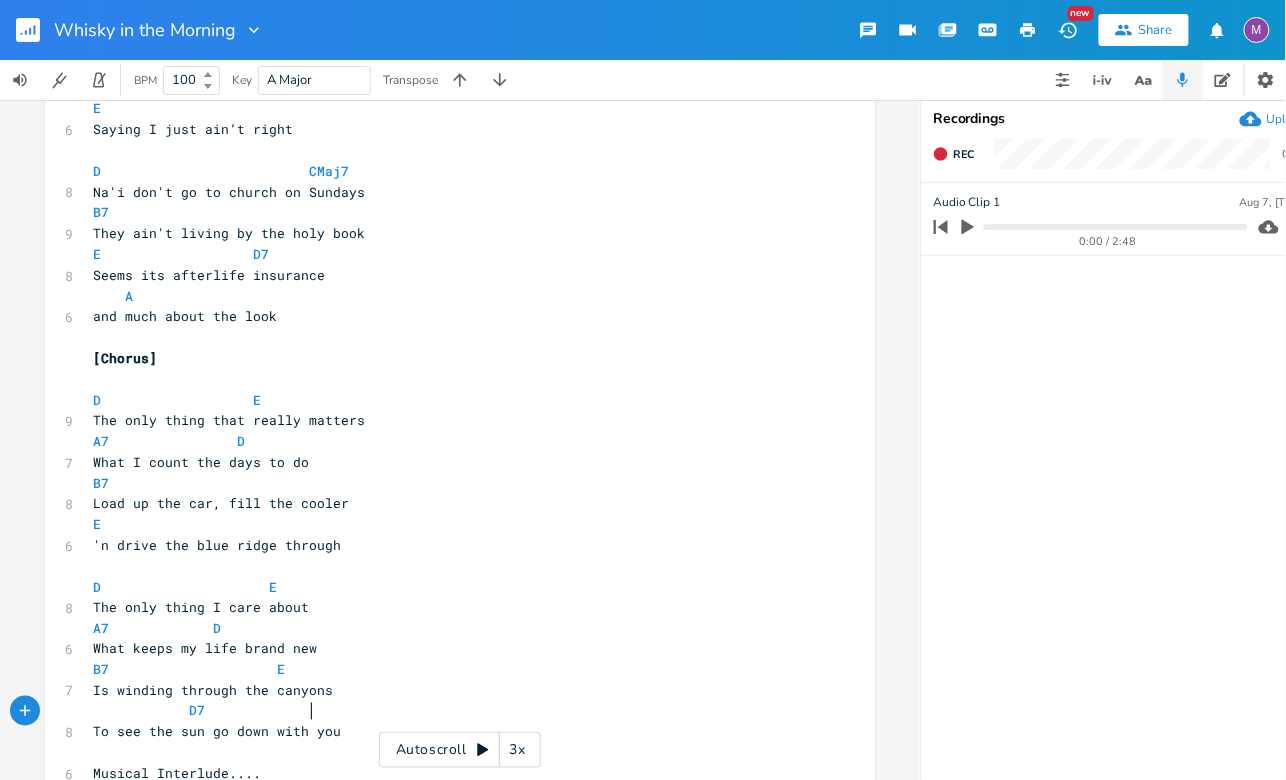 type on "D7 A" 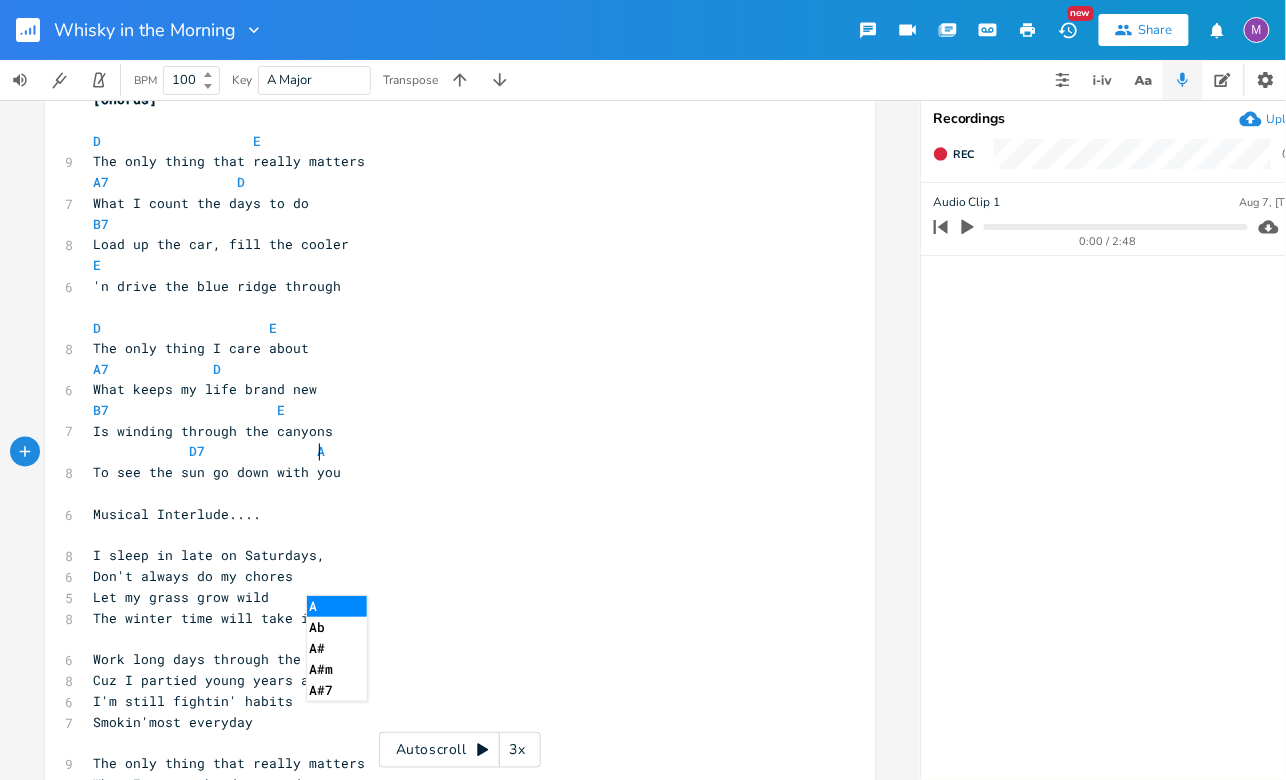 scroll, scrollTop: 730, scrollLeft: 0, axis: vertical 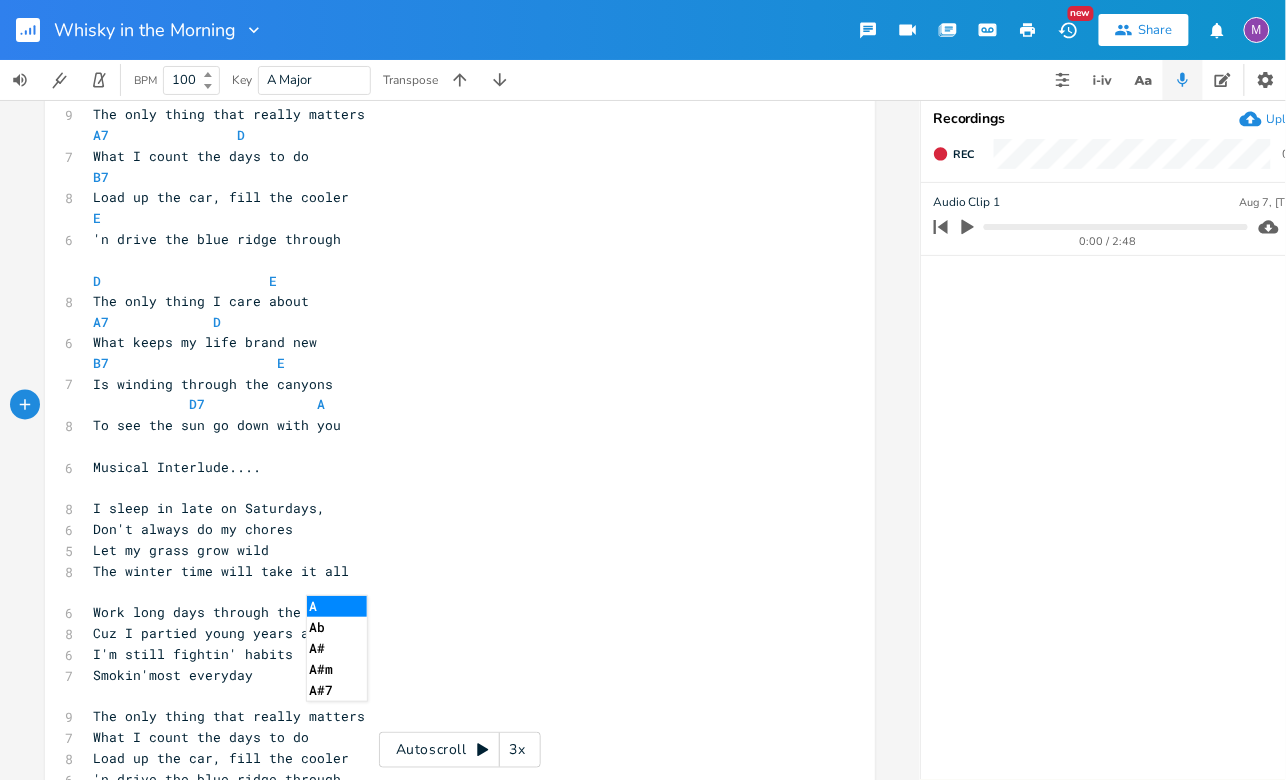 click on "​" at bounding box center (450, 489) 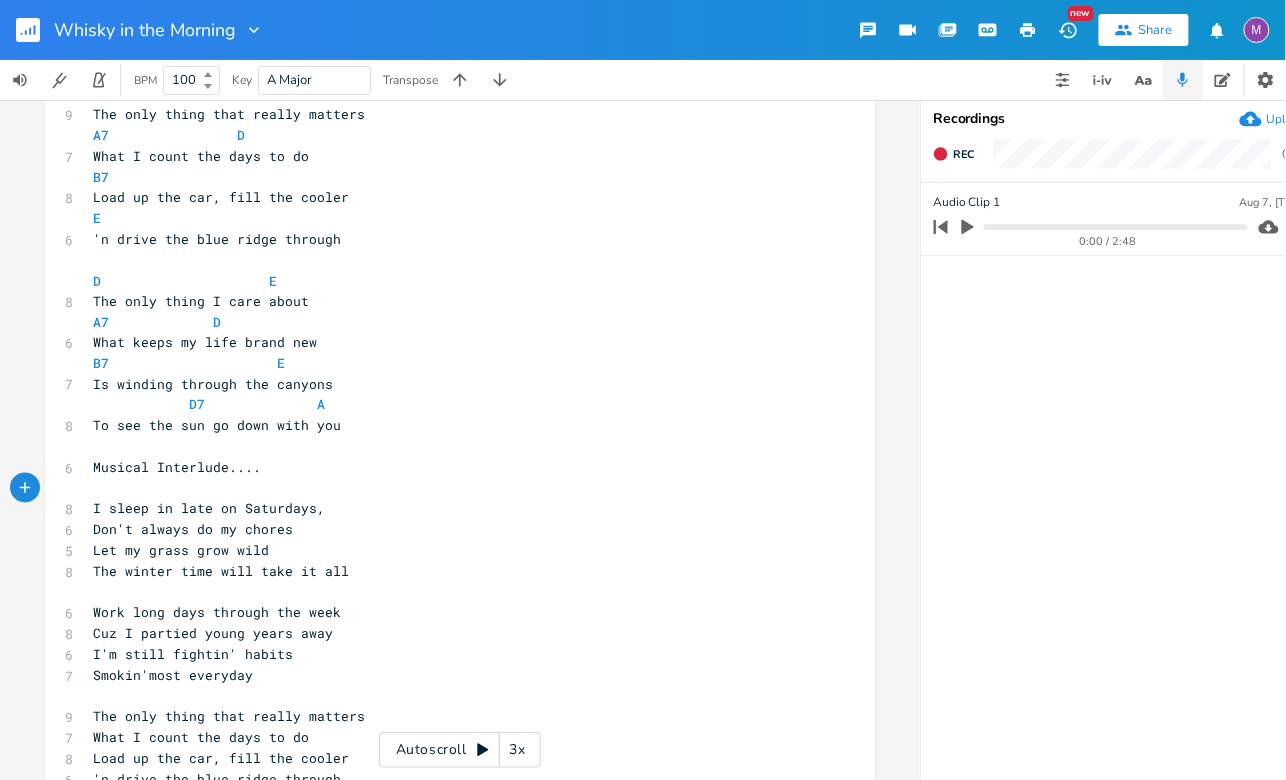 click on "Musical Interlude...." at bounding box center (450, 468) 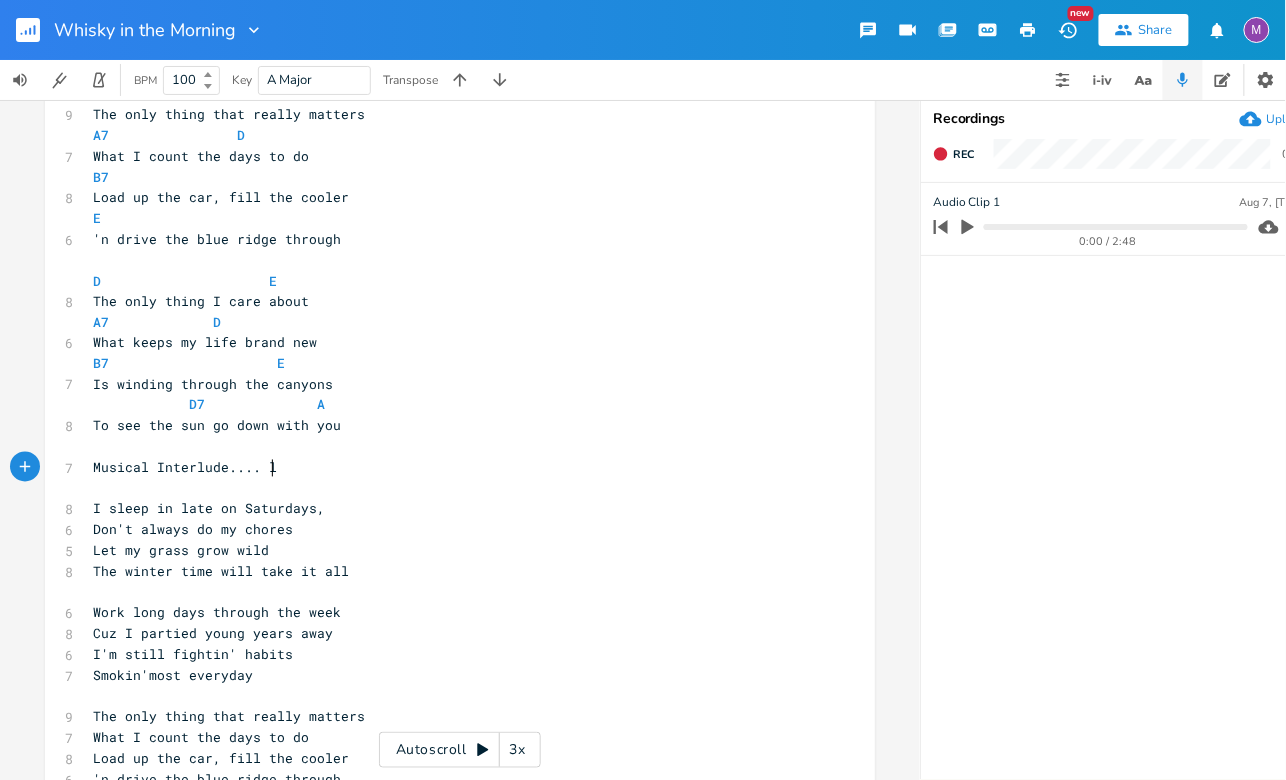 scroll, scrollTop: 0, scrollLeft: 6, axis: horizontal 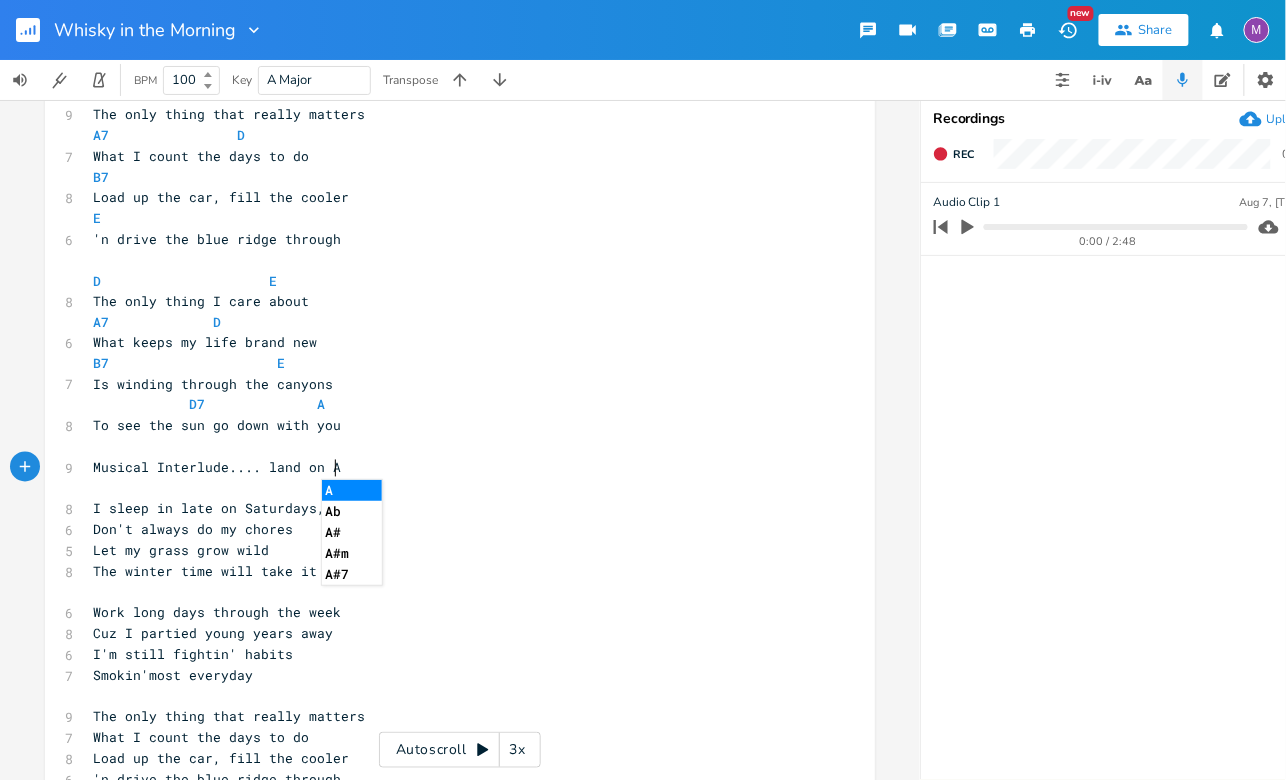 type on "land on Au" 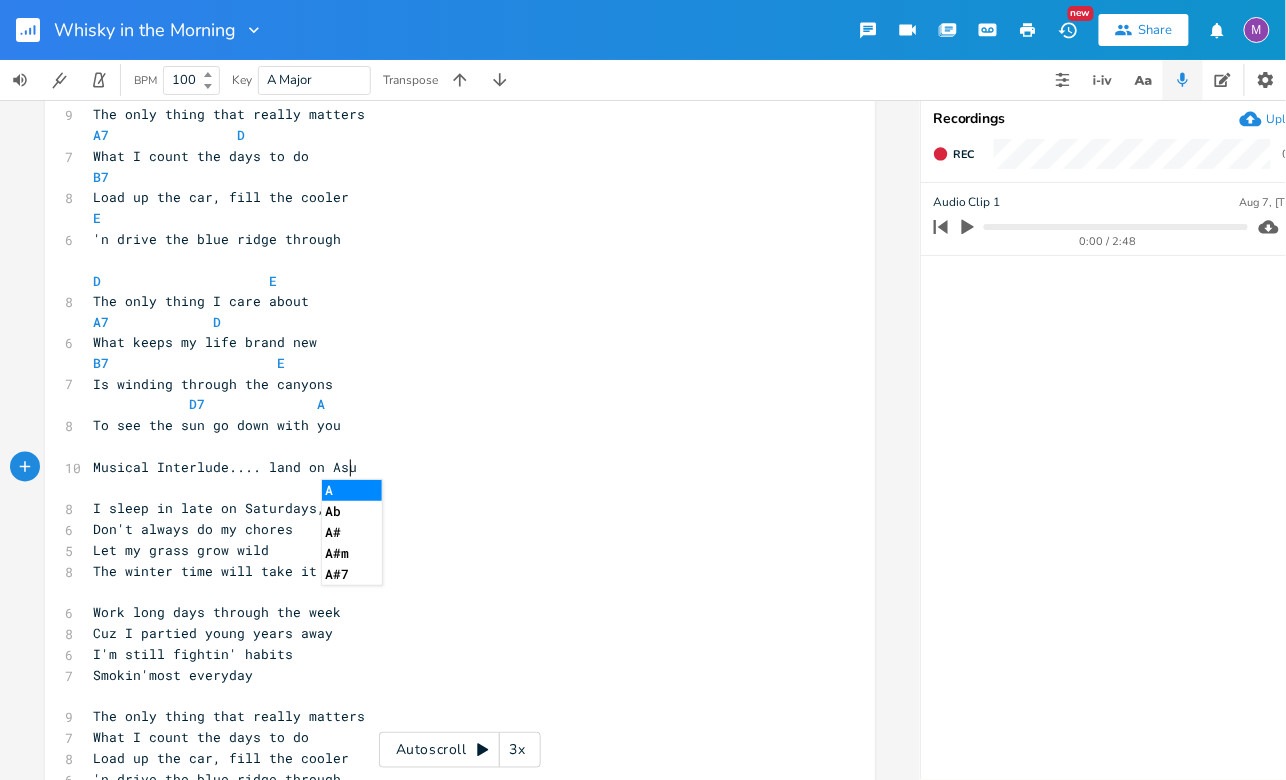 scroll, scrollTop: 0, scrollLeft: 18, axis: horizontal 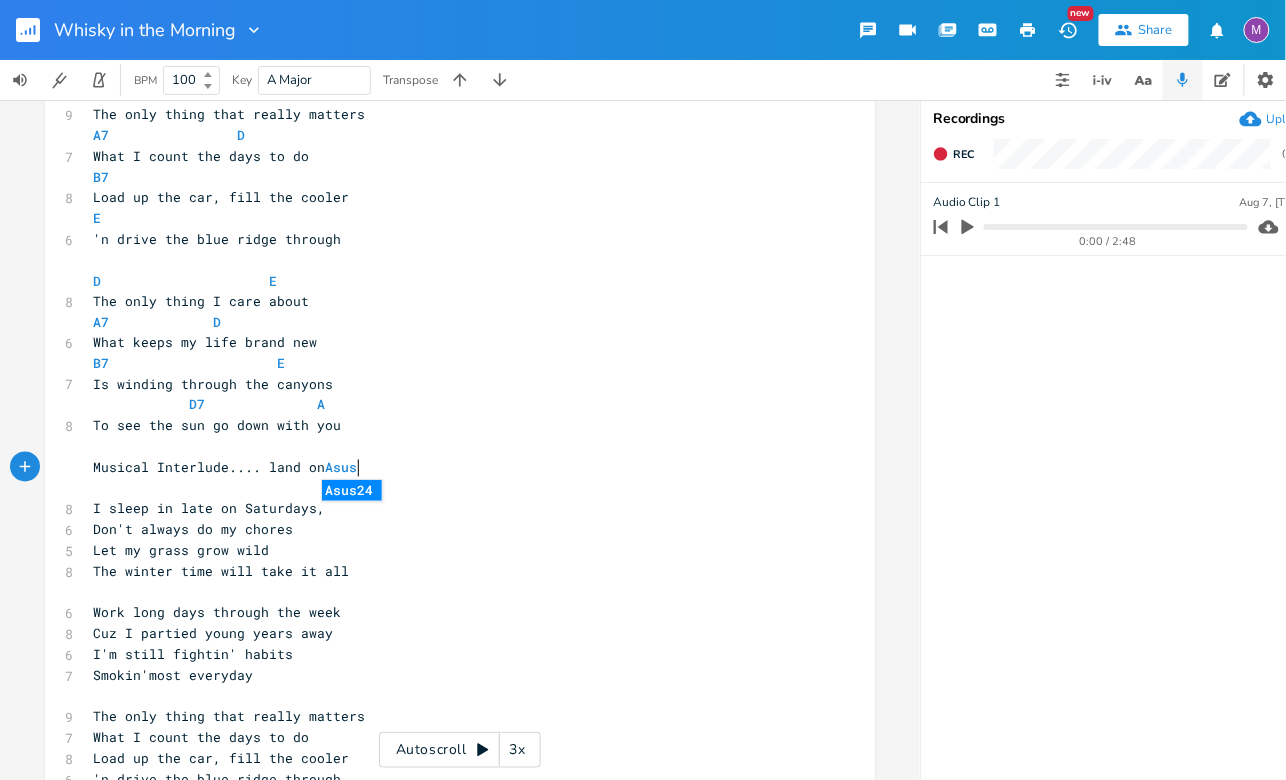 type on "sus2" 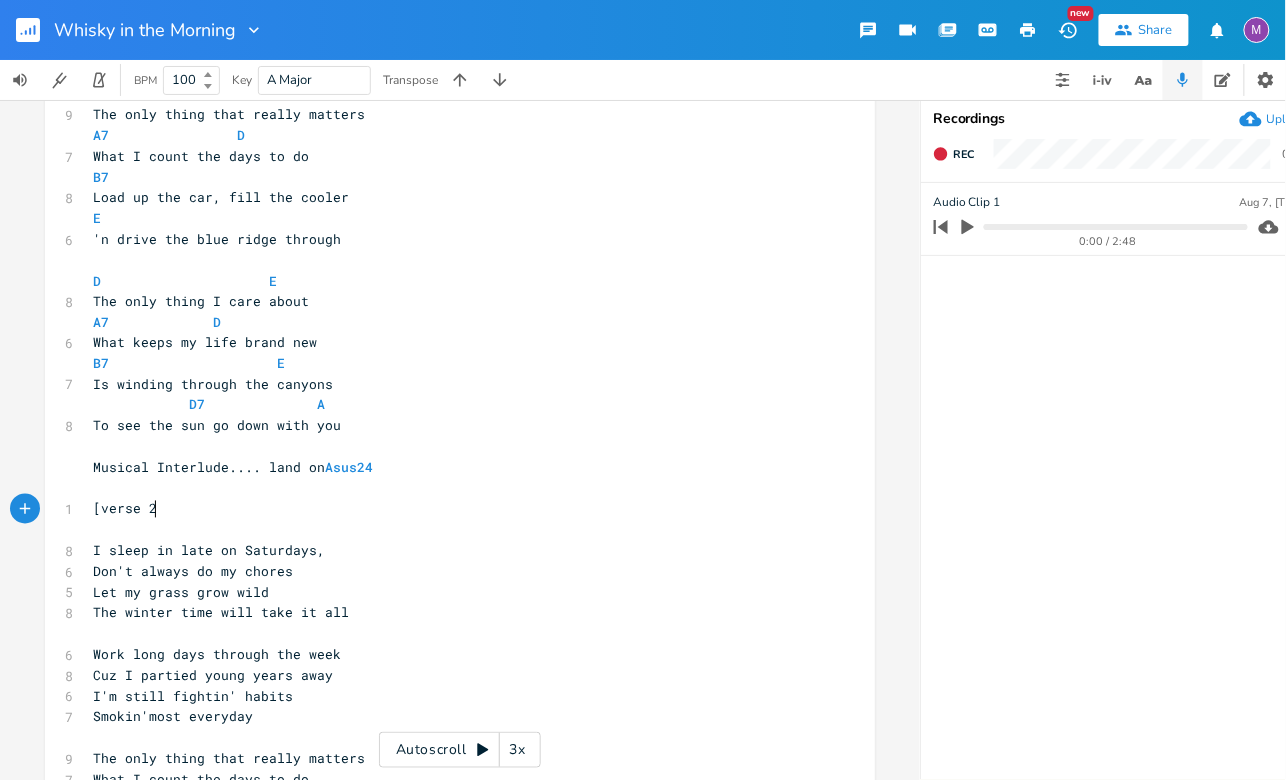 scroll, scrollTop: 0, scrollLeft: 46, axis: horizontal 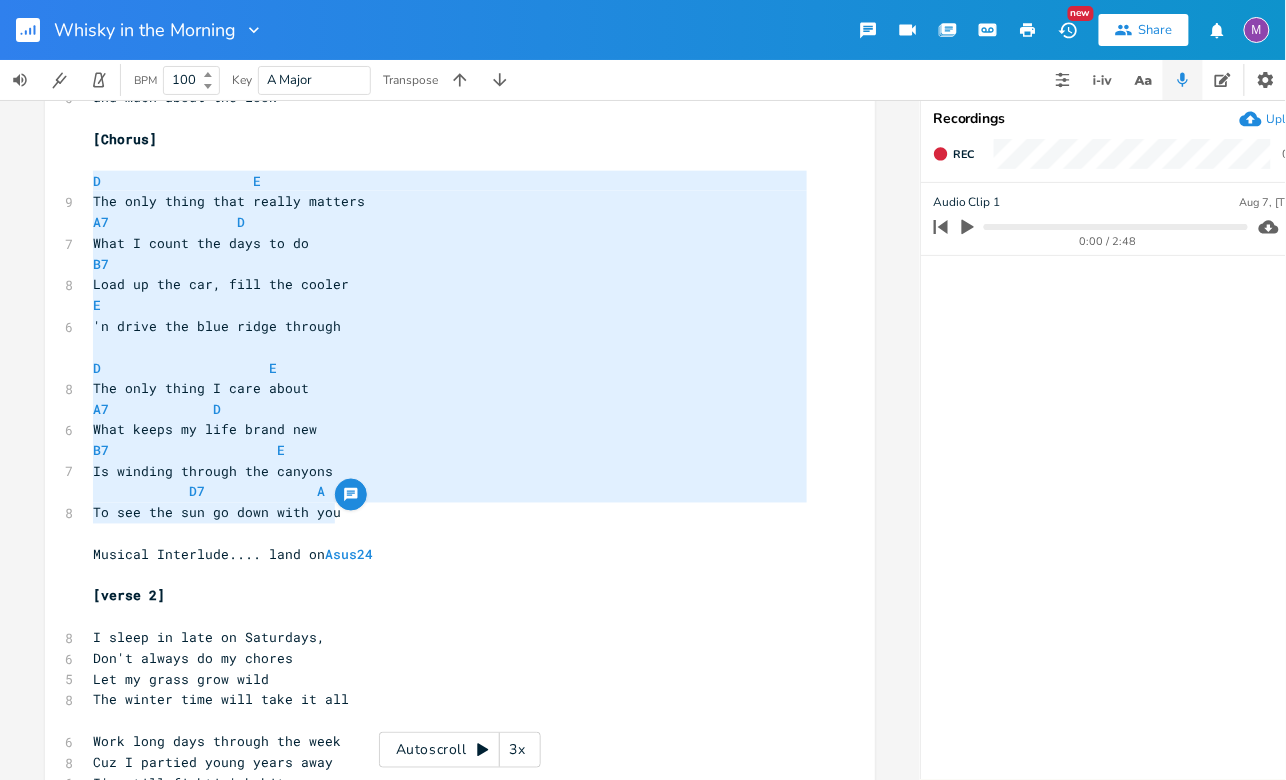 type on "[Chorus]
D                   E
The only thing that really matters
A7                D
What I count the days to do
B7
Load up the car, fill the cooler
E
'n drive the blue ridge through
D                     E
The only thing I care about
A7             D
What keeps my life brand new
B7                     E
Is winding through the canyons
D7              A
To see the sun go down with you" 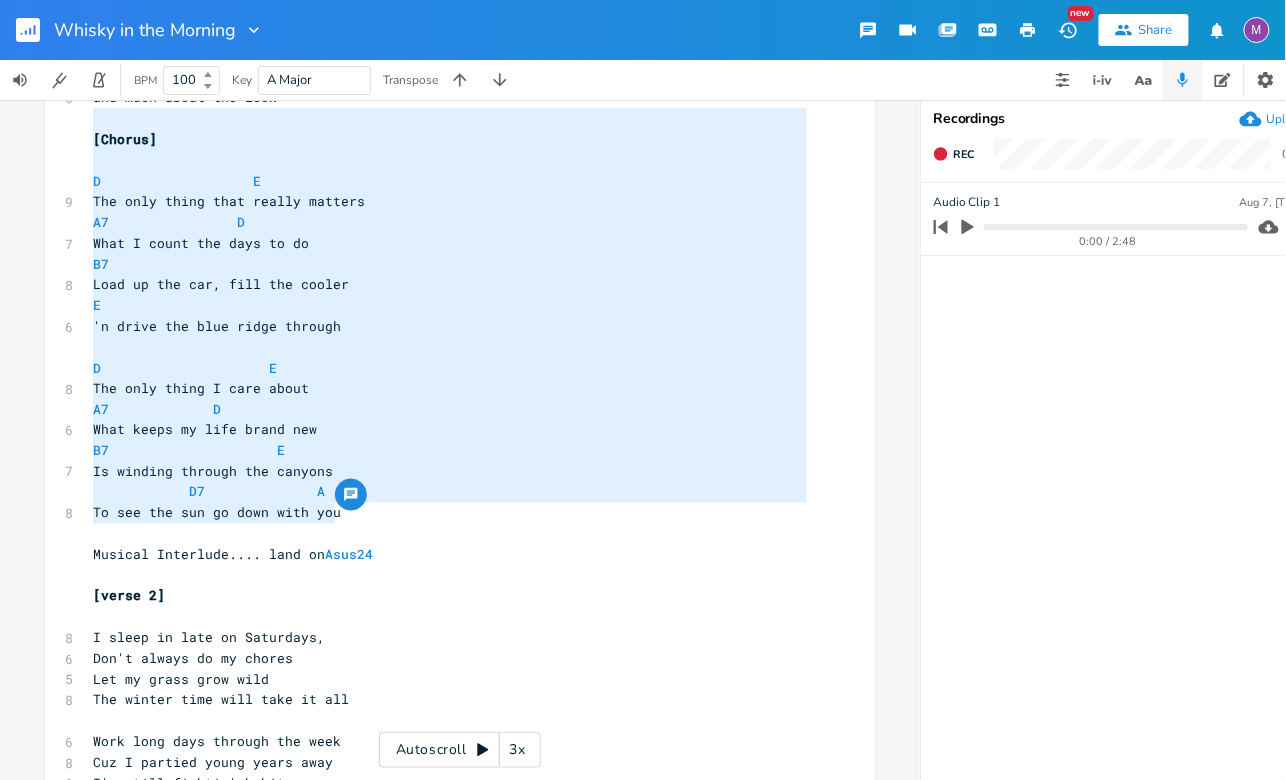 drag, startPoint x: 337, startPoint y: 468, endPoint x: 46, endPoint y: 125, distance: 449.81107 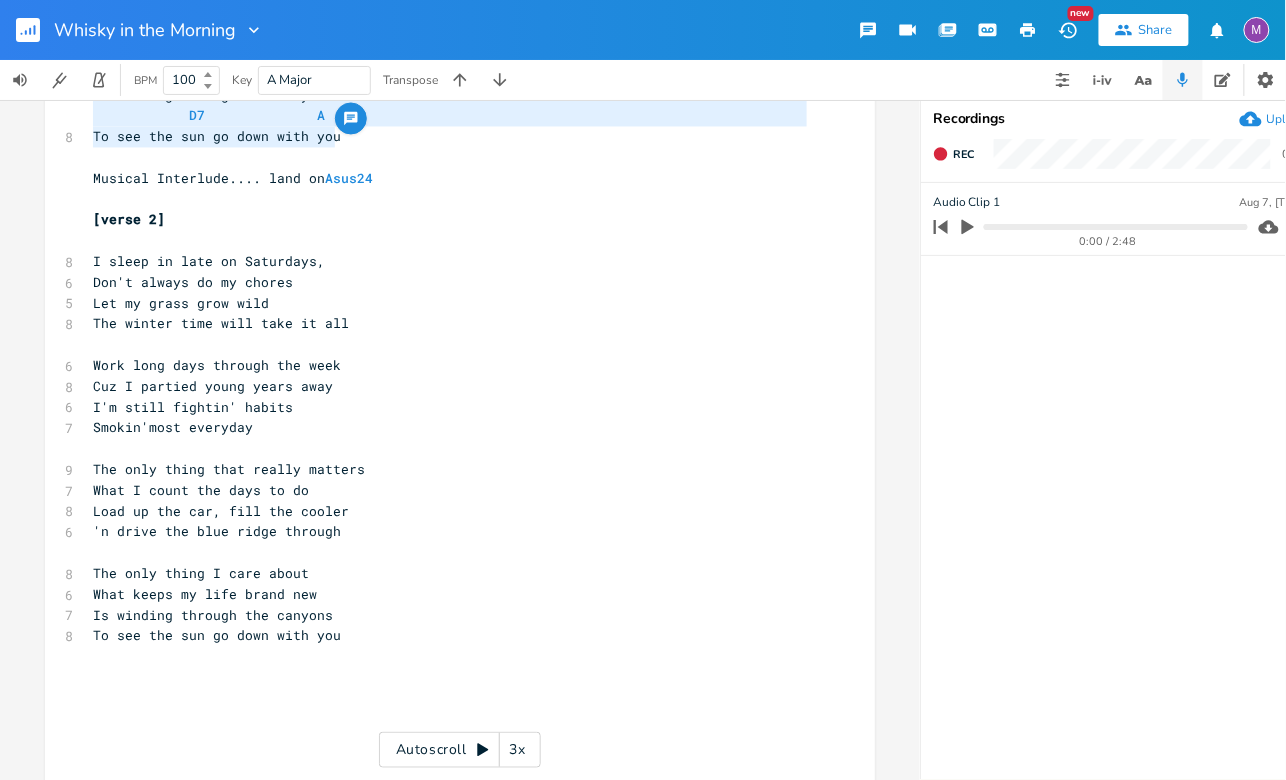 scroll, scrollTop: 1044, scrollLeft: 0, axis: vertical 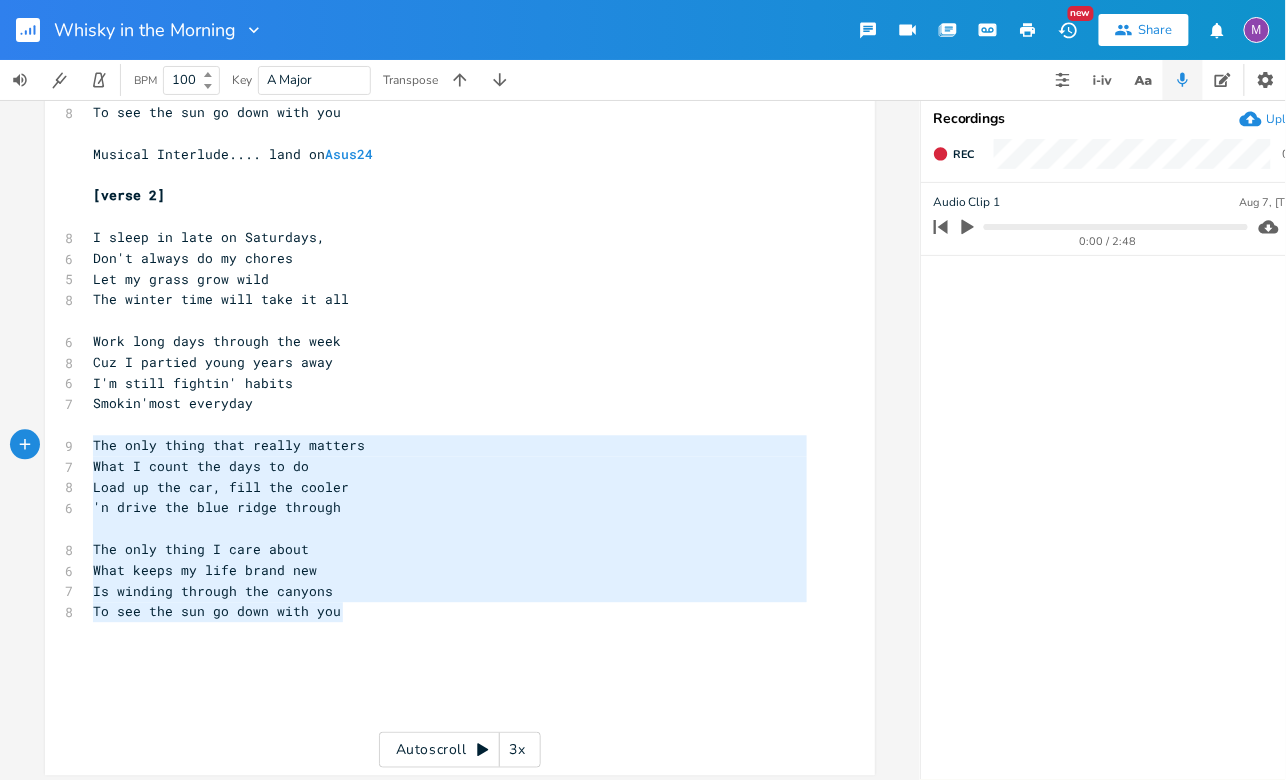 drag, startPoint x: 359, startPoint y: 615, endPoint x: 49, endPoint y: 448, distance: 352.12073 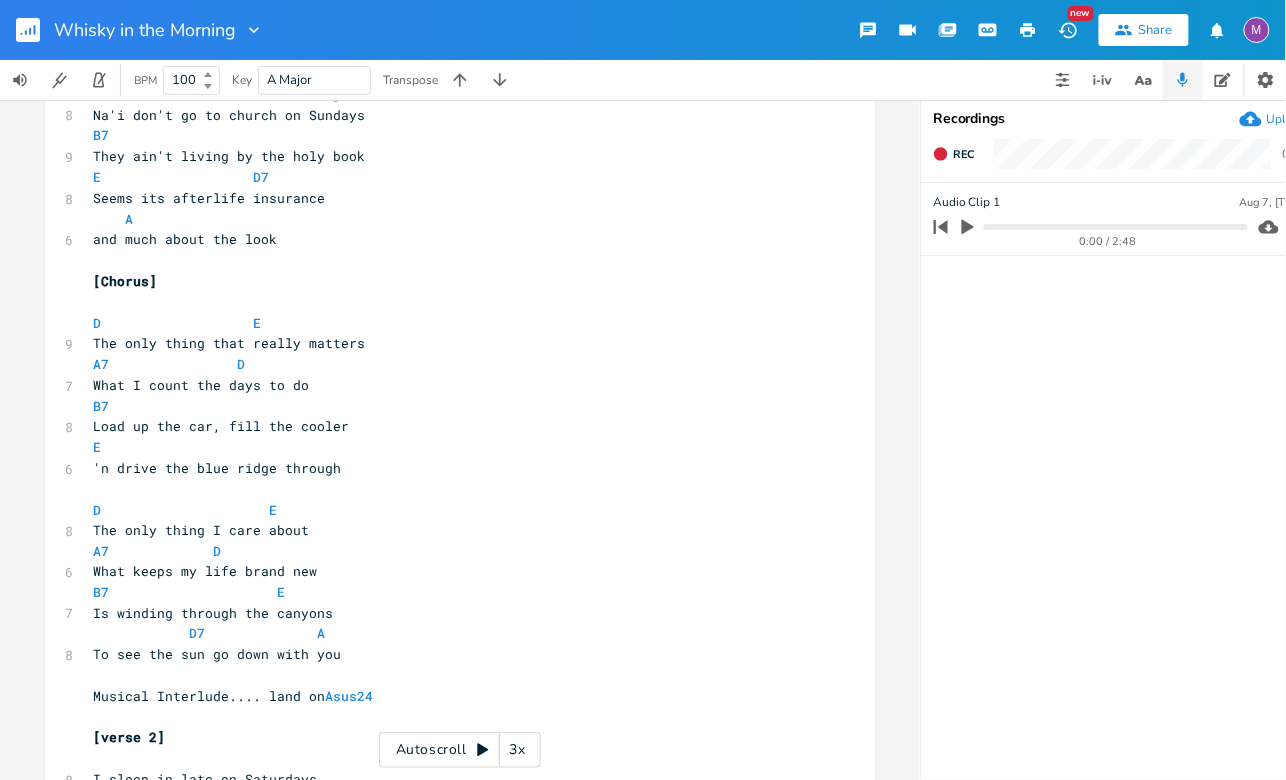 scroll, scrollTop: 470, scrollLeft: 0, axis: vertical 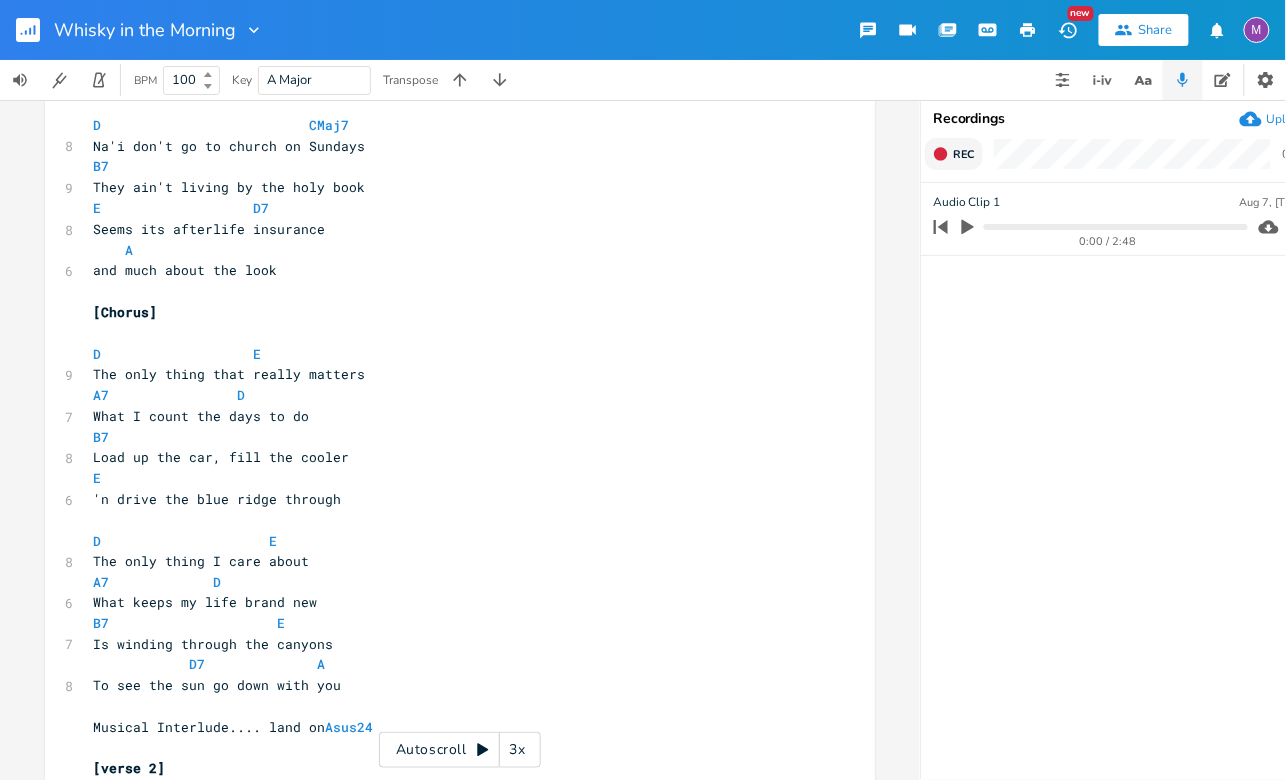 type on "The only thing that really matters
What I count the days to do
Load up the car, fill the cooler
'n drive the blue ridge through
The only thing I care about
What keeps my life brand new
Is winding through the canyons
To see the sun go down with you" 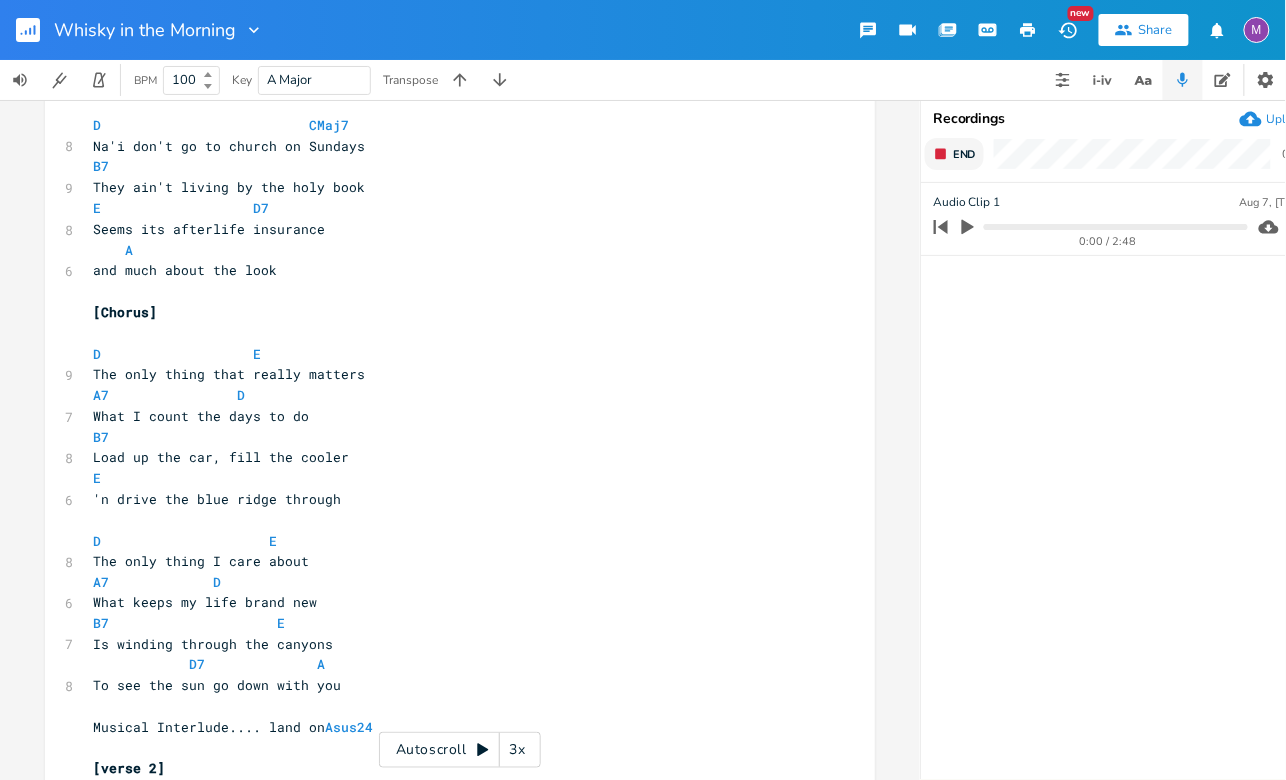 click on "3x" at bounding box center (518, 750) 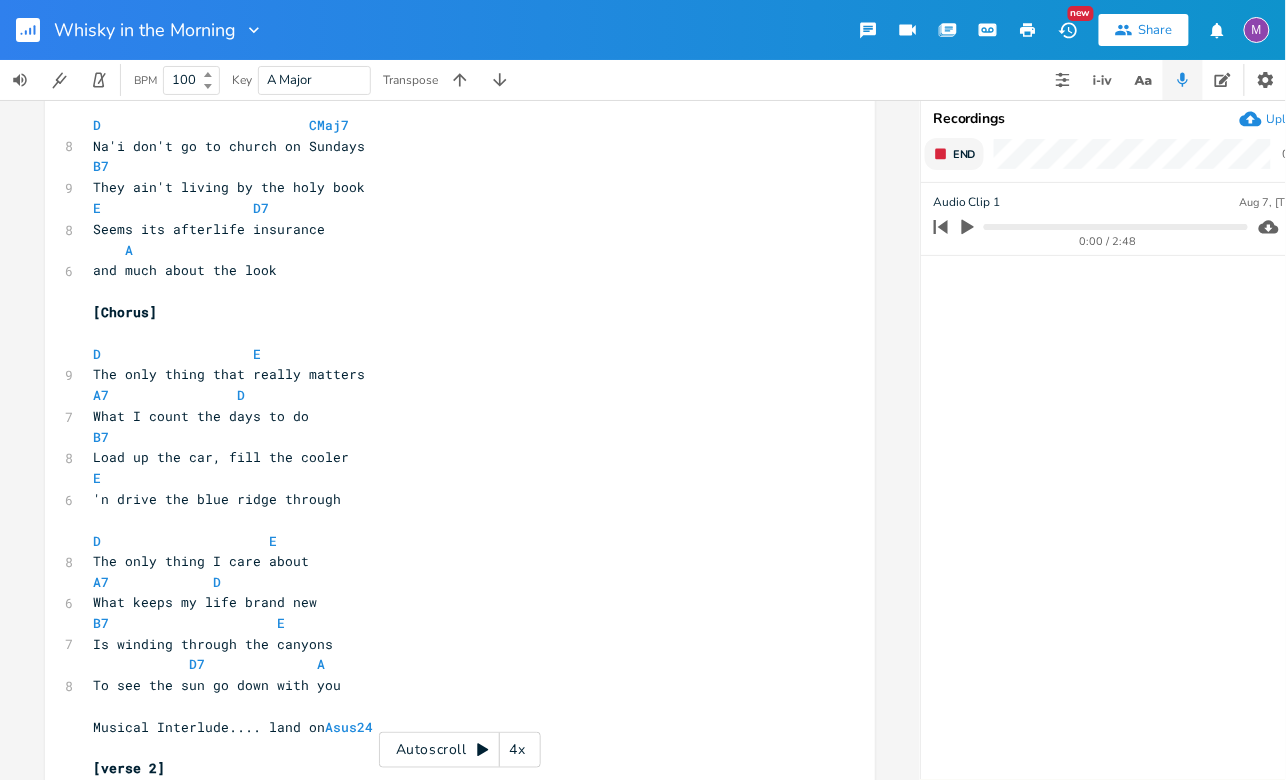 click on "4x" at bounding box center (518, 750) 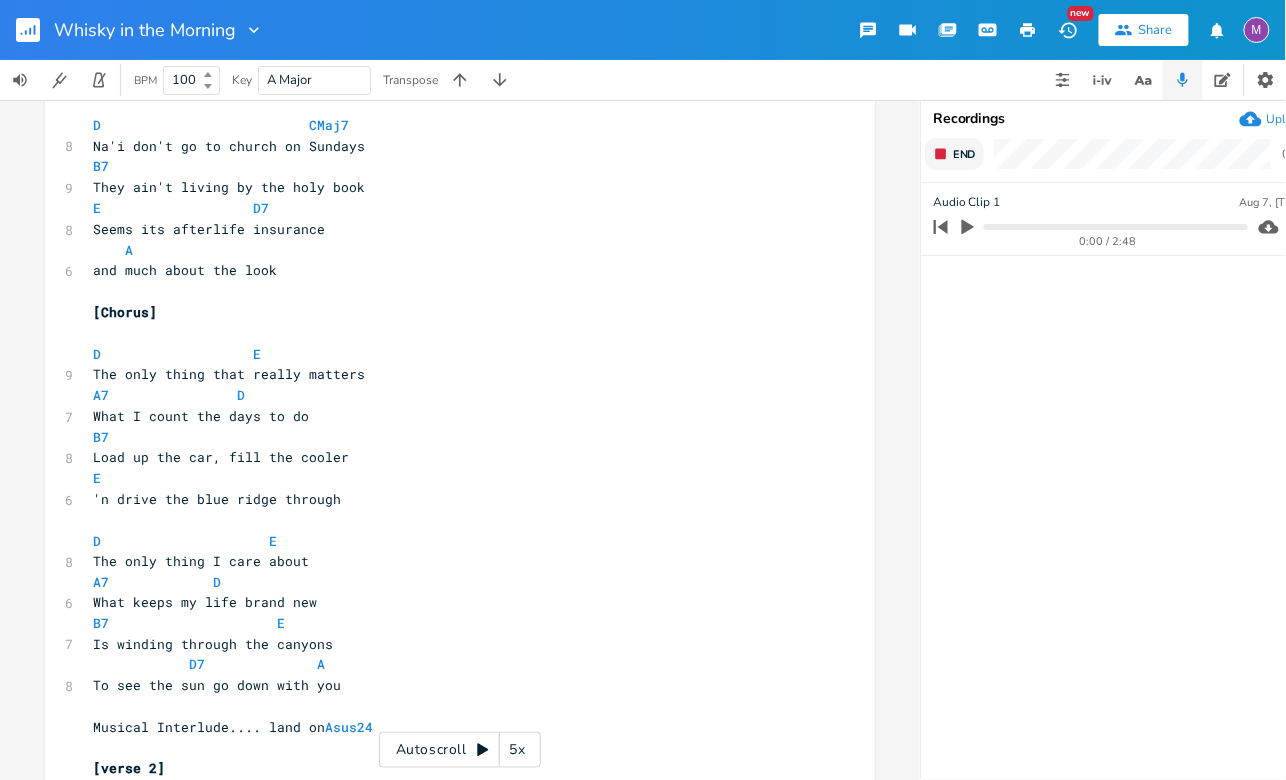 click on "5x" at bounding box center (518, 750) 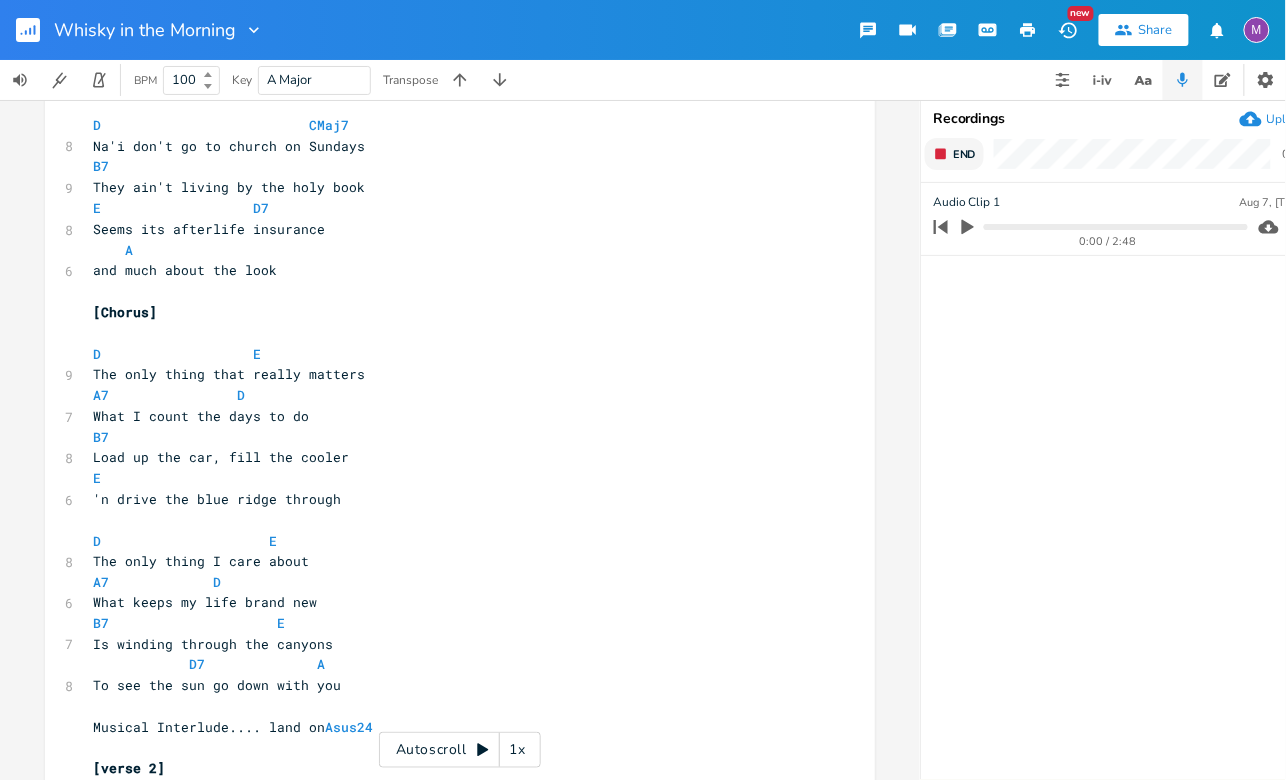click on "1x" at bounding box center [518, 750] 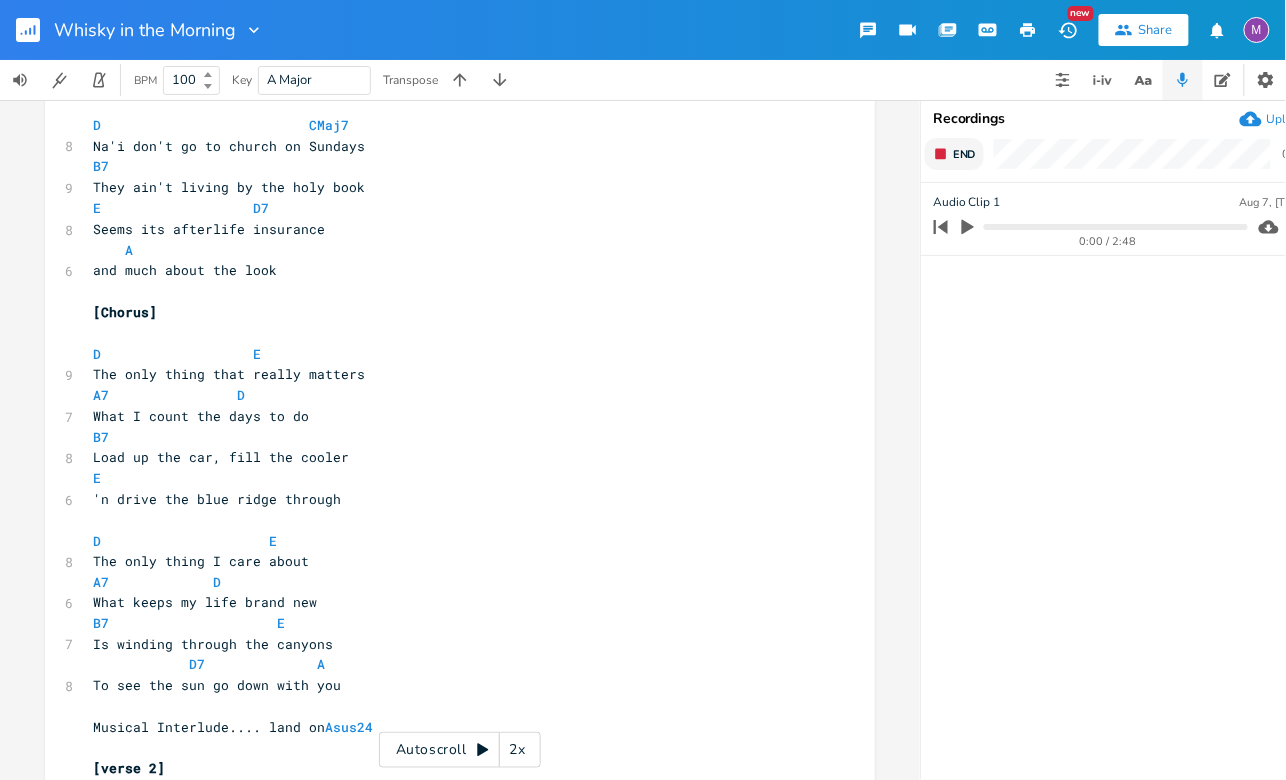 click 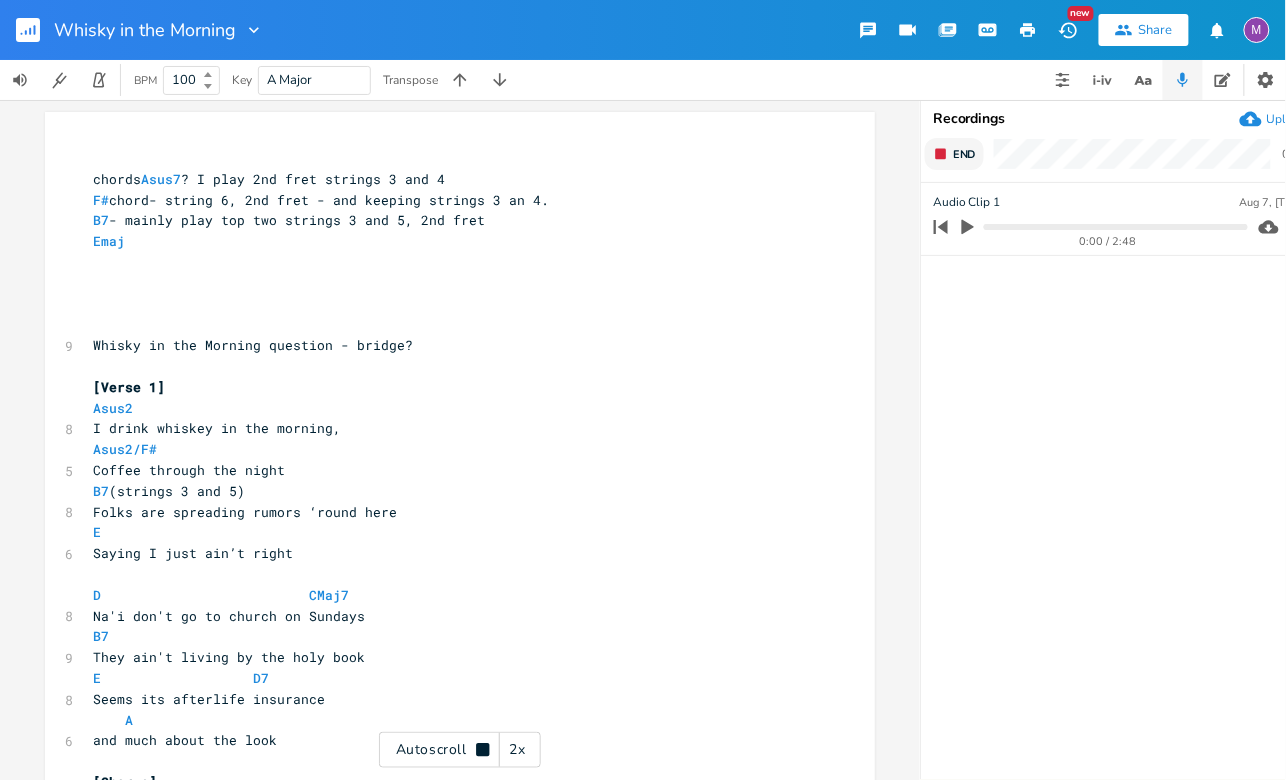 scroll, scrollTop: 0, scrollLeft: 0, axis: both 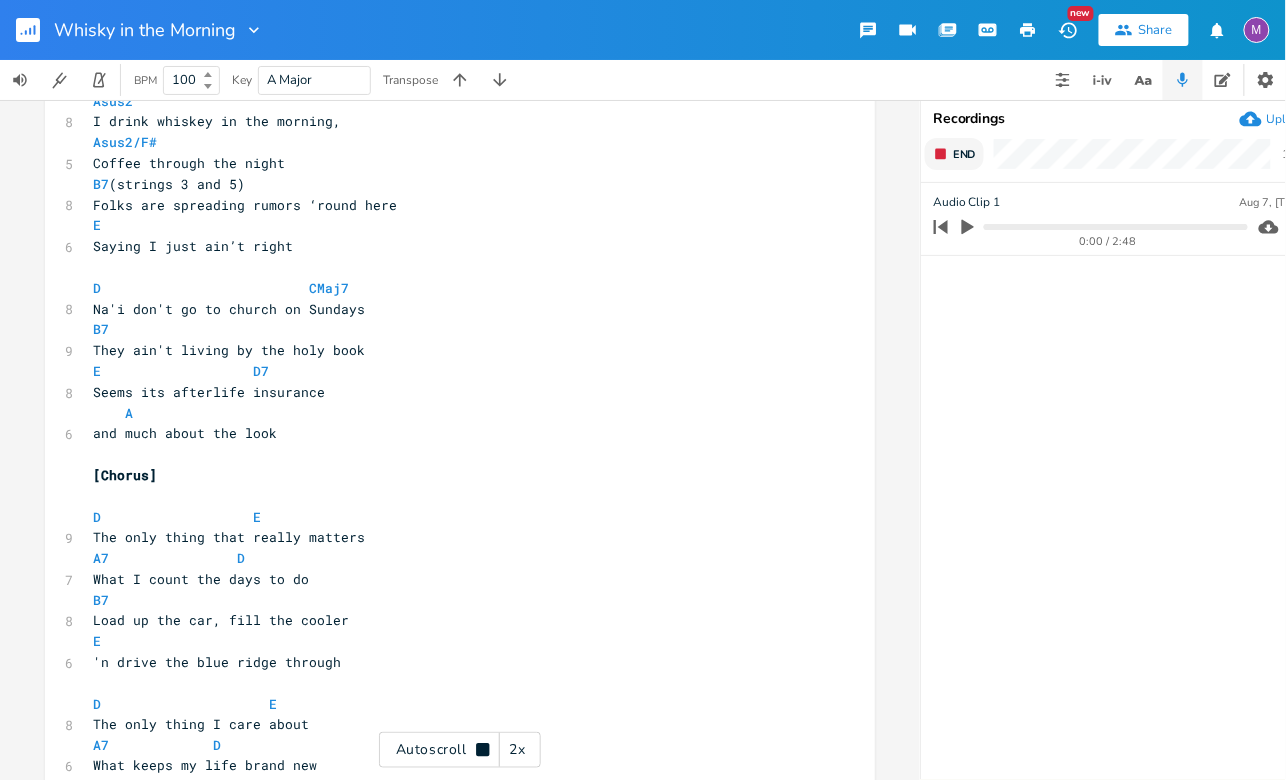 click on "End" at bounding box center (954, 154) 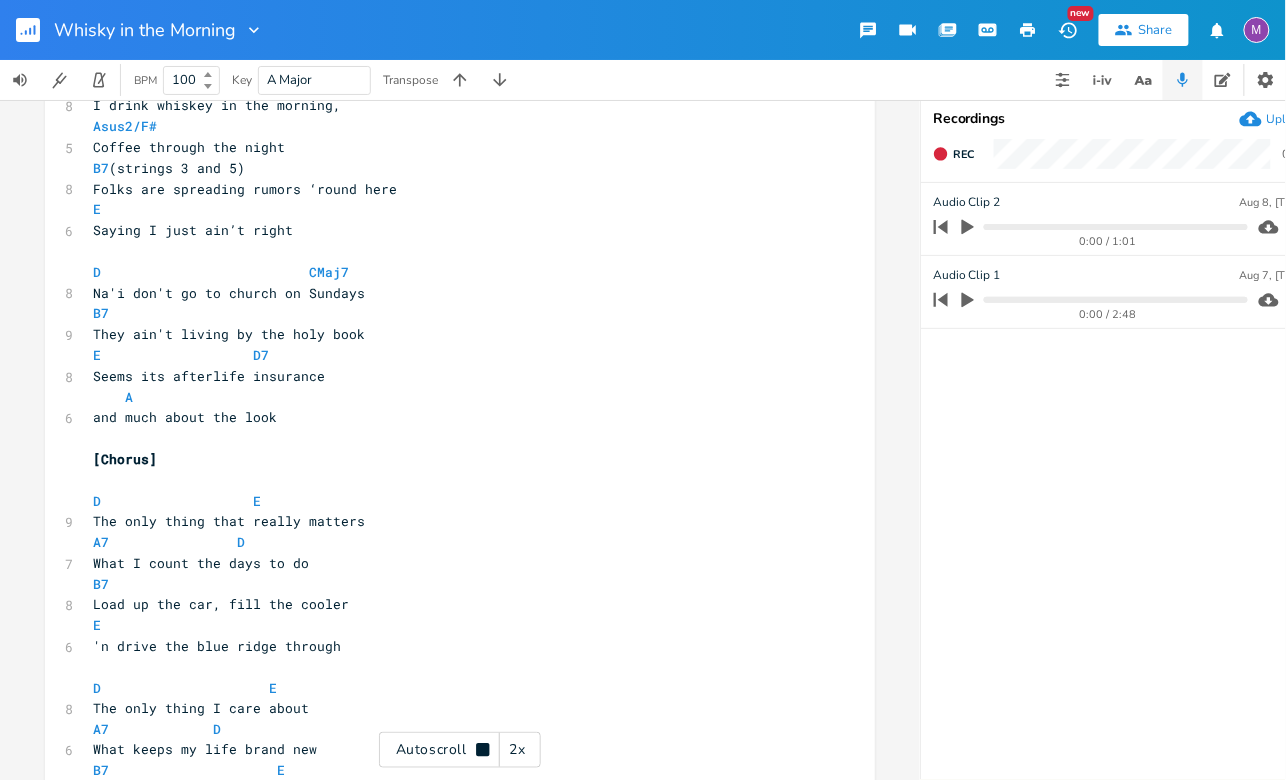 click on "0:00 / 1:01" at bounding box center (1087, 227) 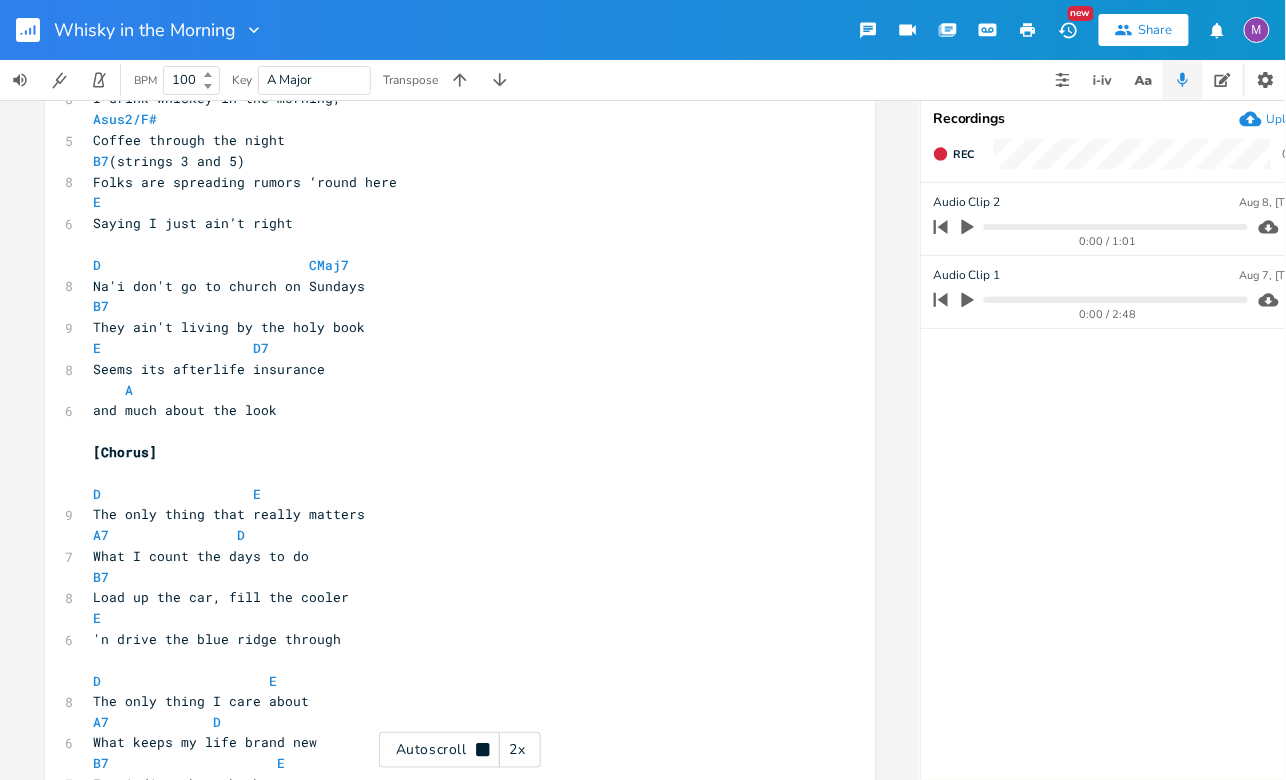 click on "0:00 / 1:01" at bounding box center (1087, 227) 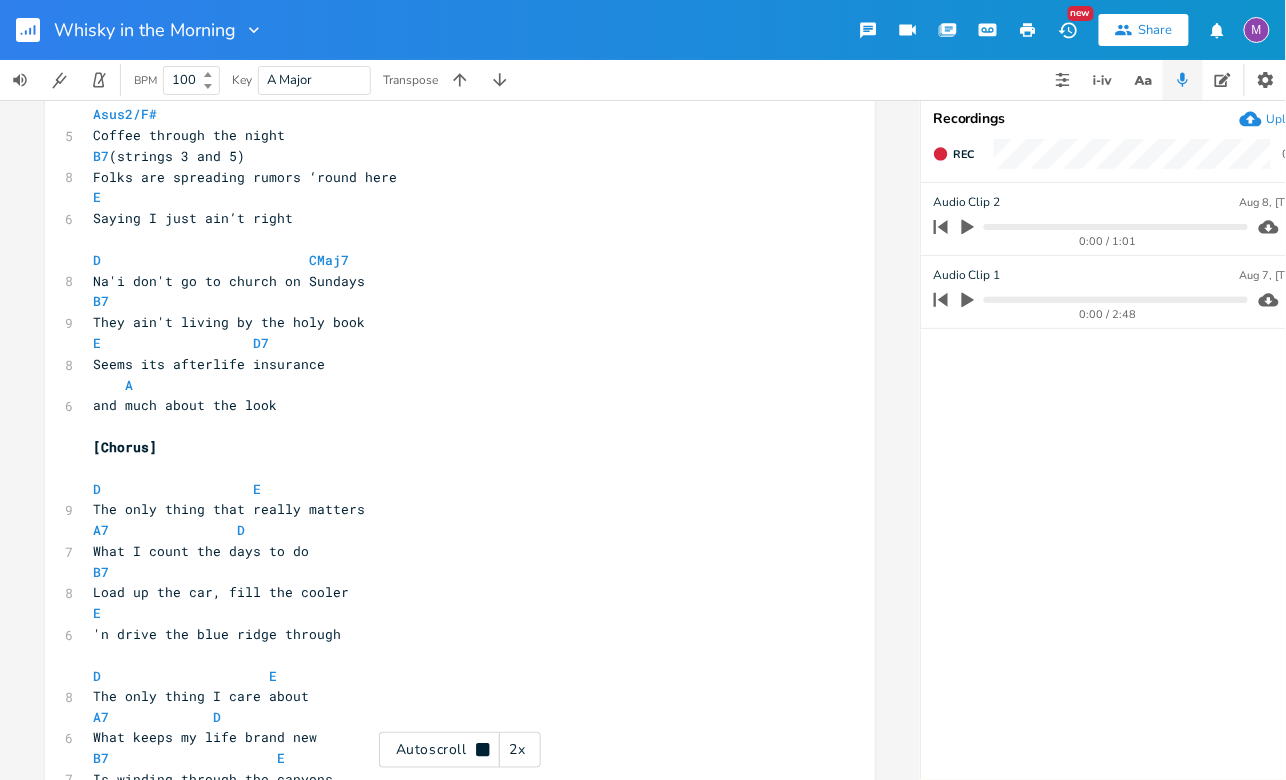 click 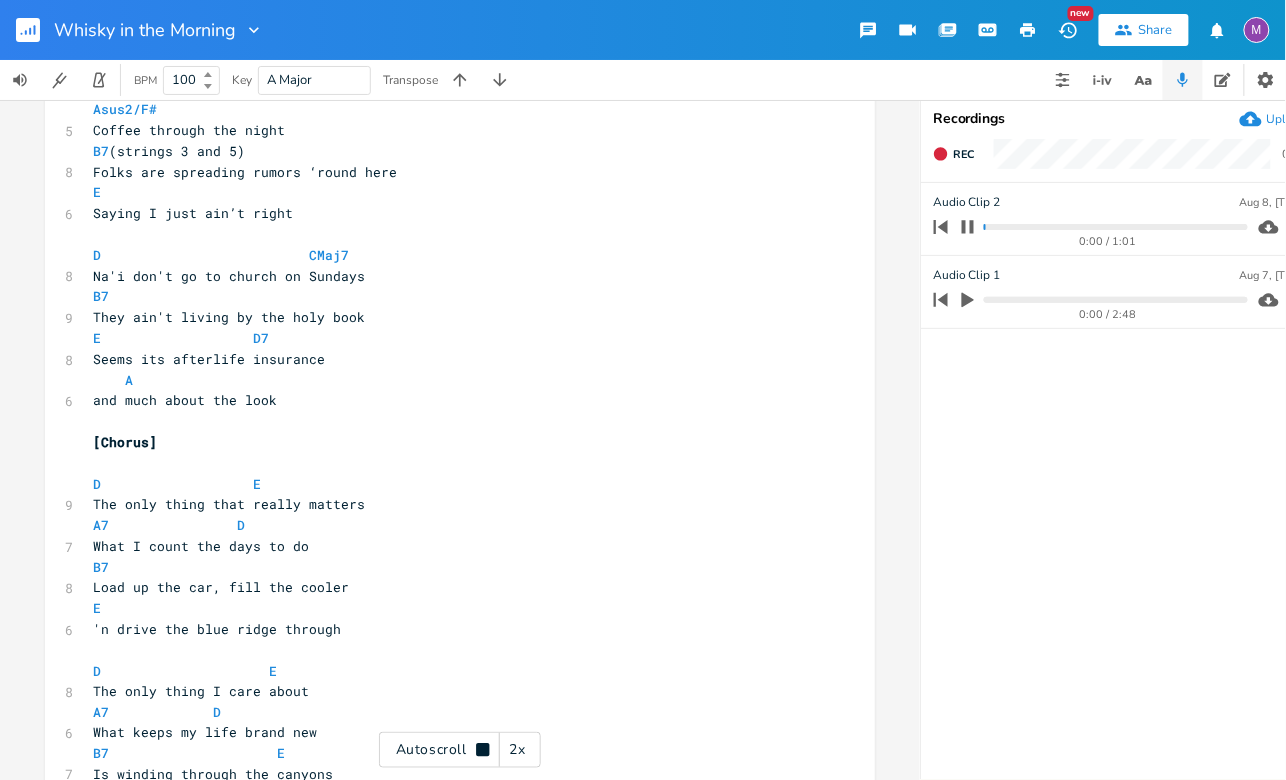 click at bounding box center (1115, 227) 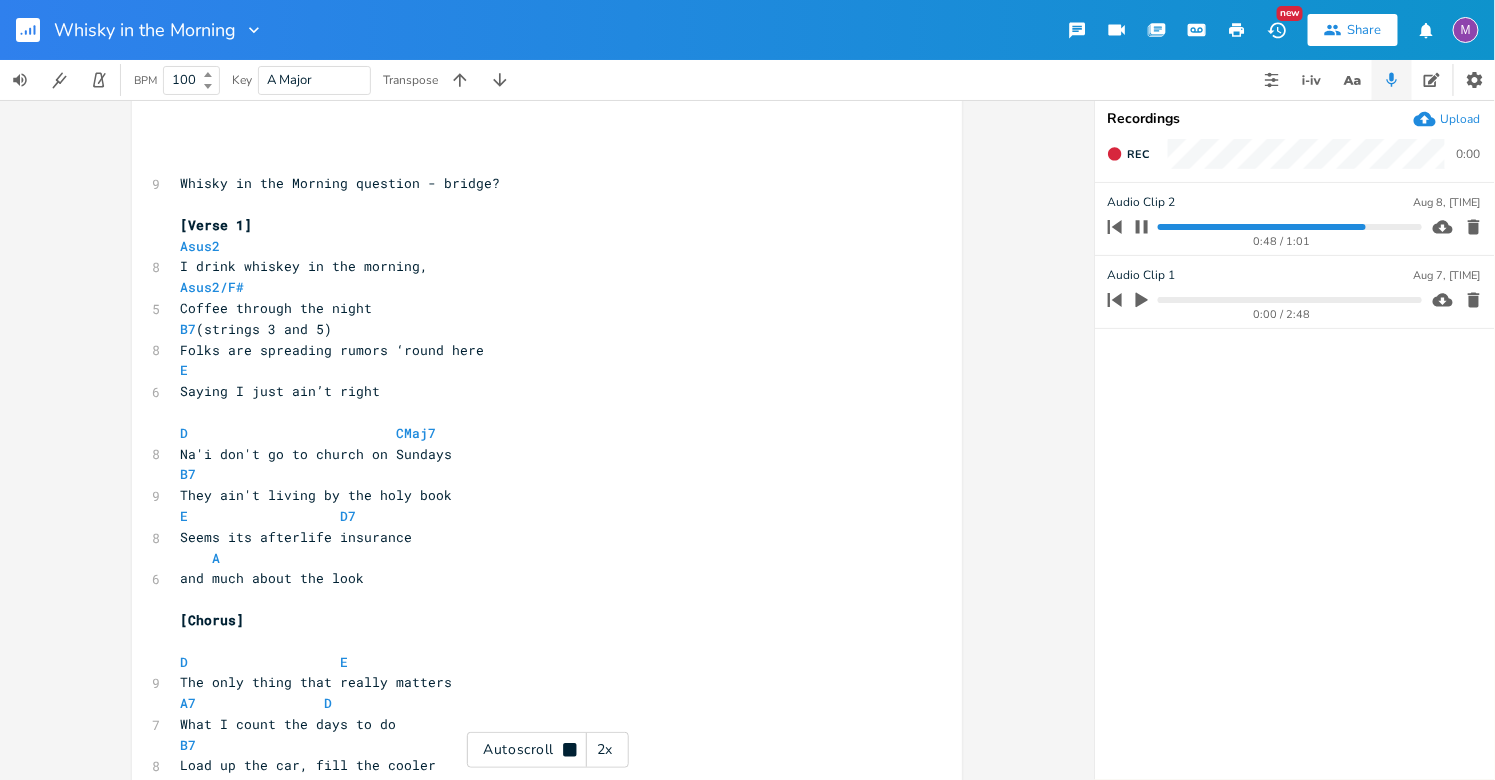 scroll, scrollTop: 163, scrollLeft: 0, axis: vertical 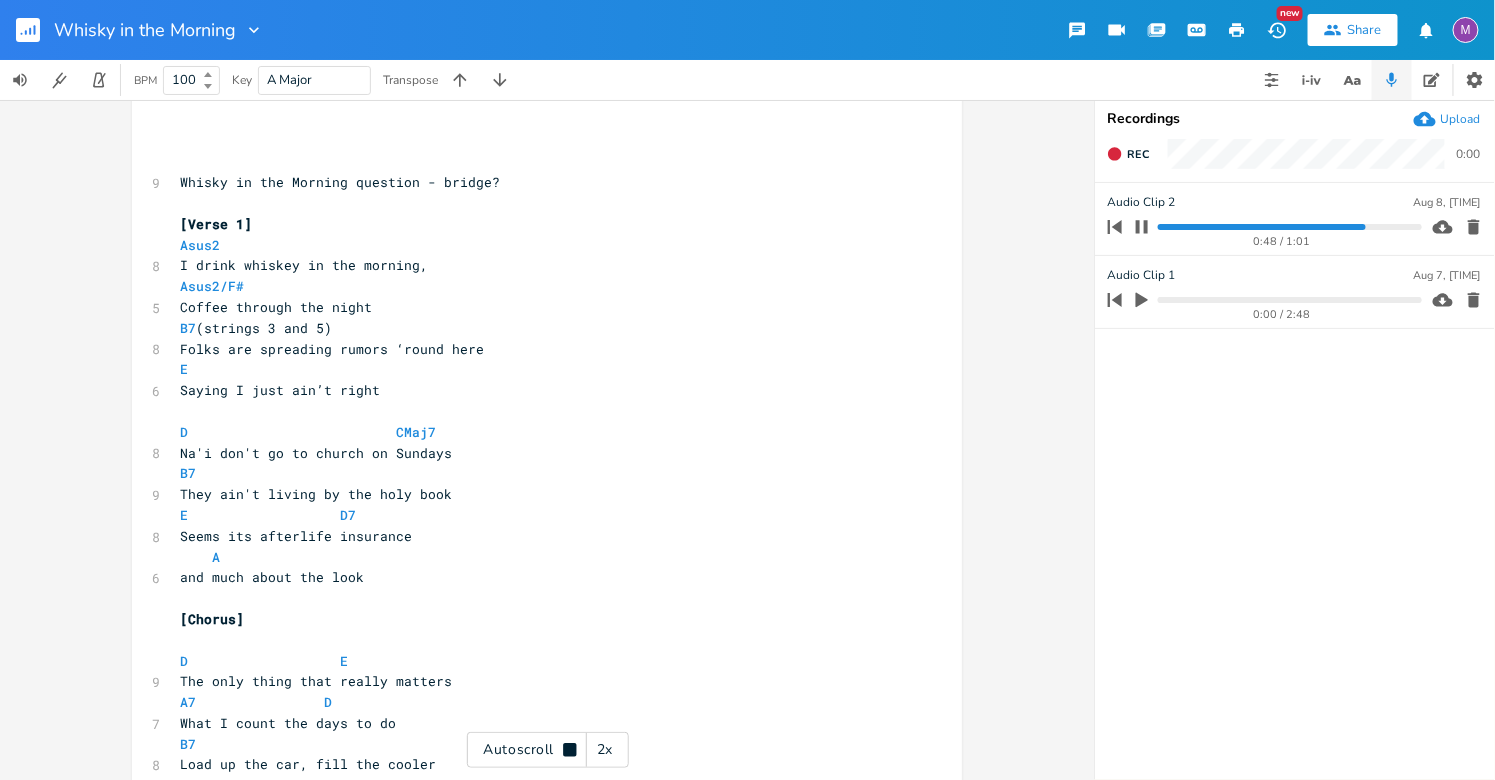 click 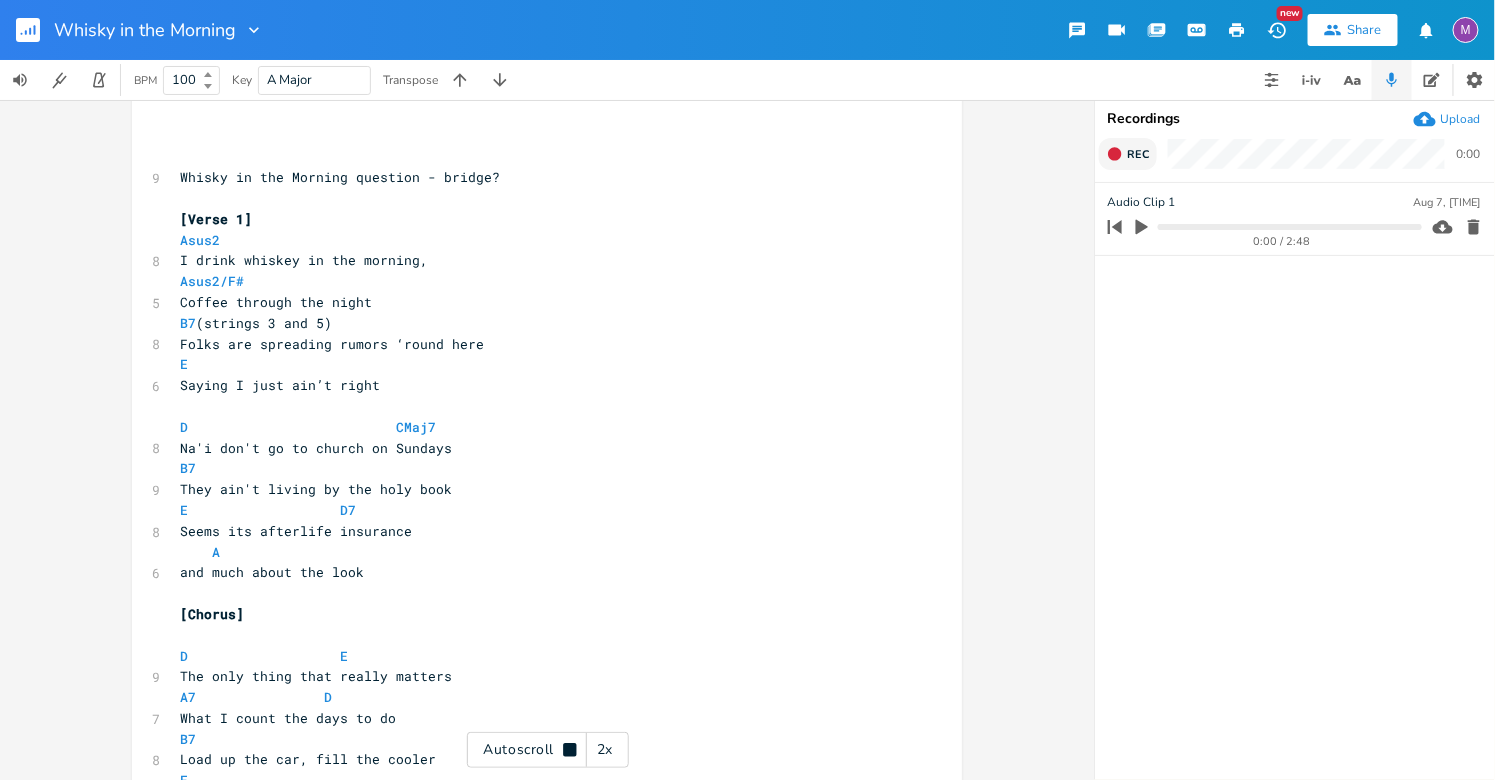 click 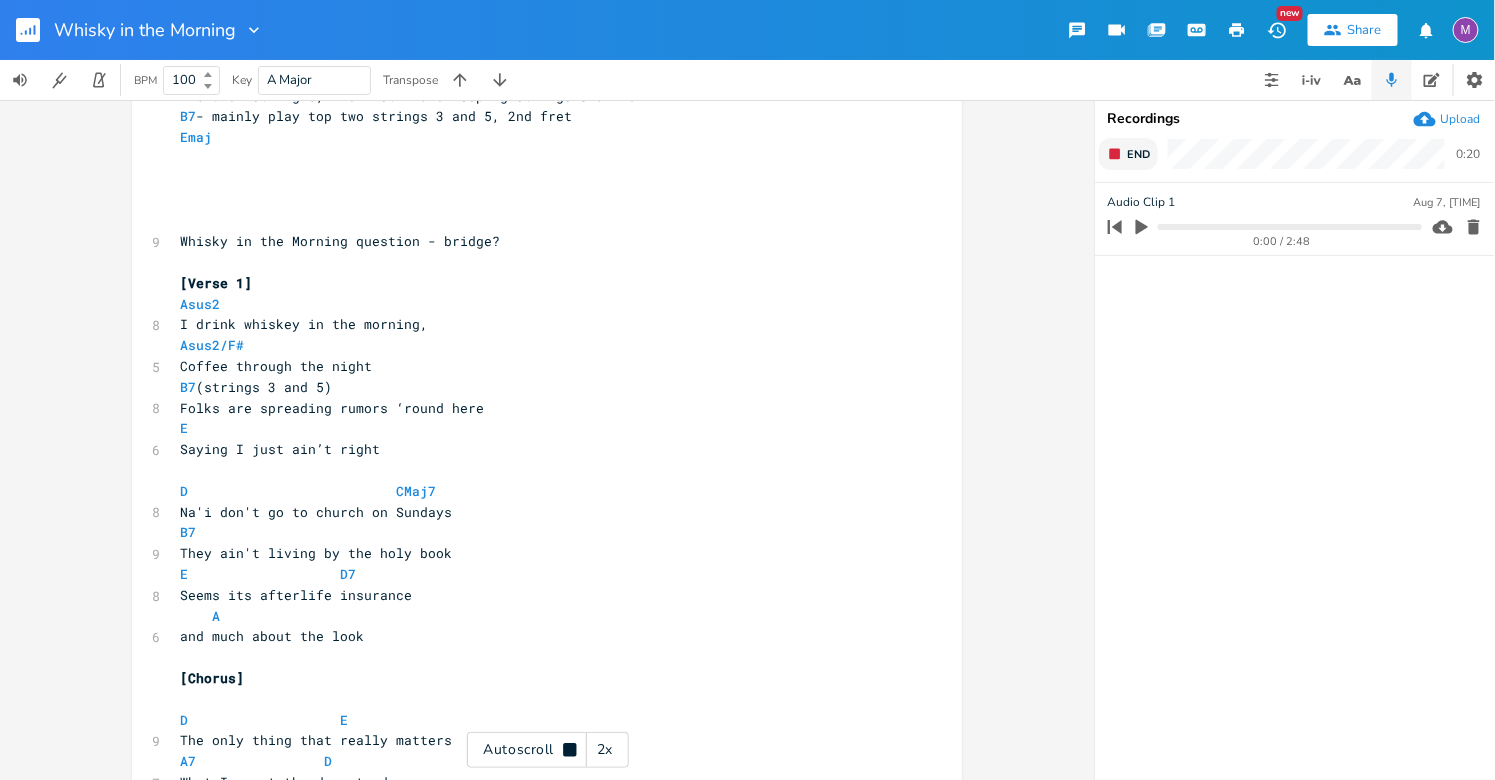 scroll, scrollTop: 105, scrollLeft: 0, axis: vertical 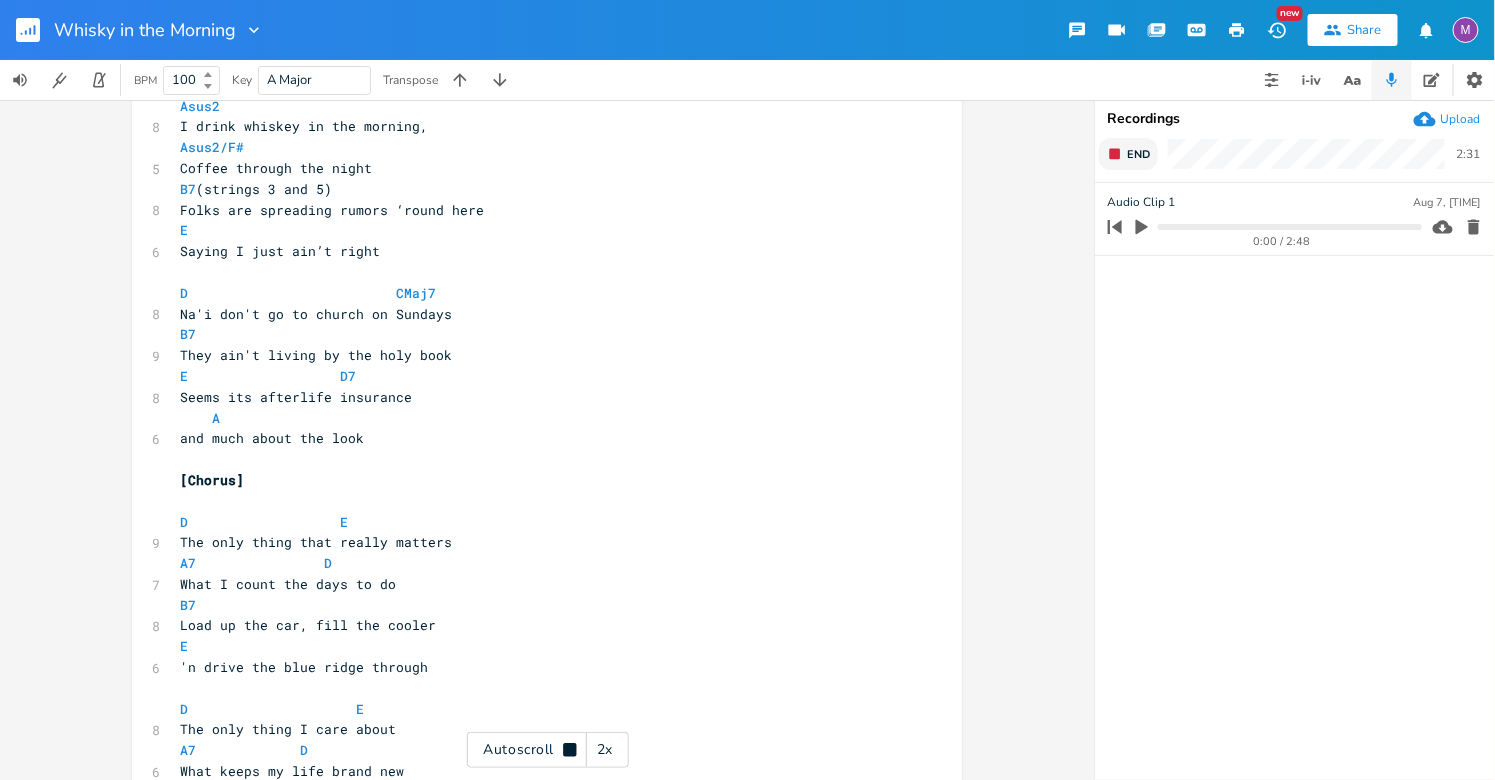 click 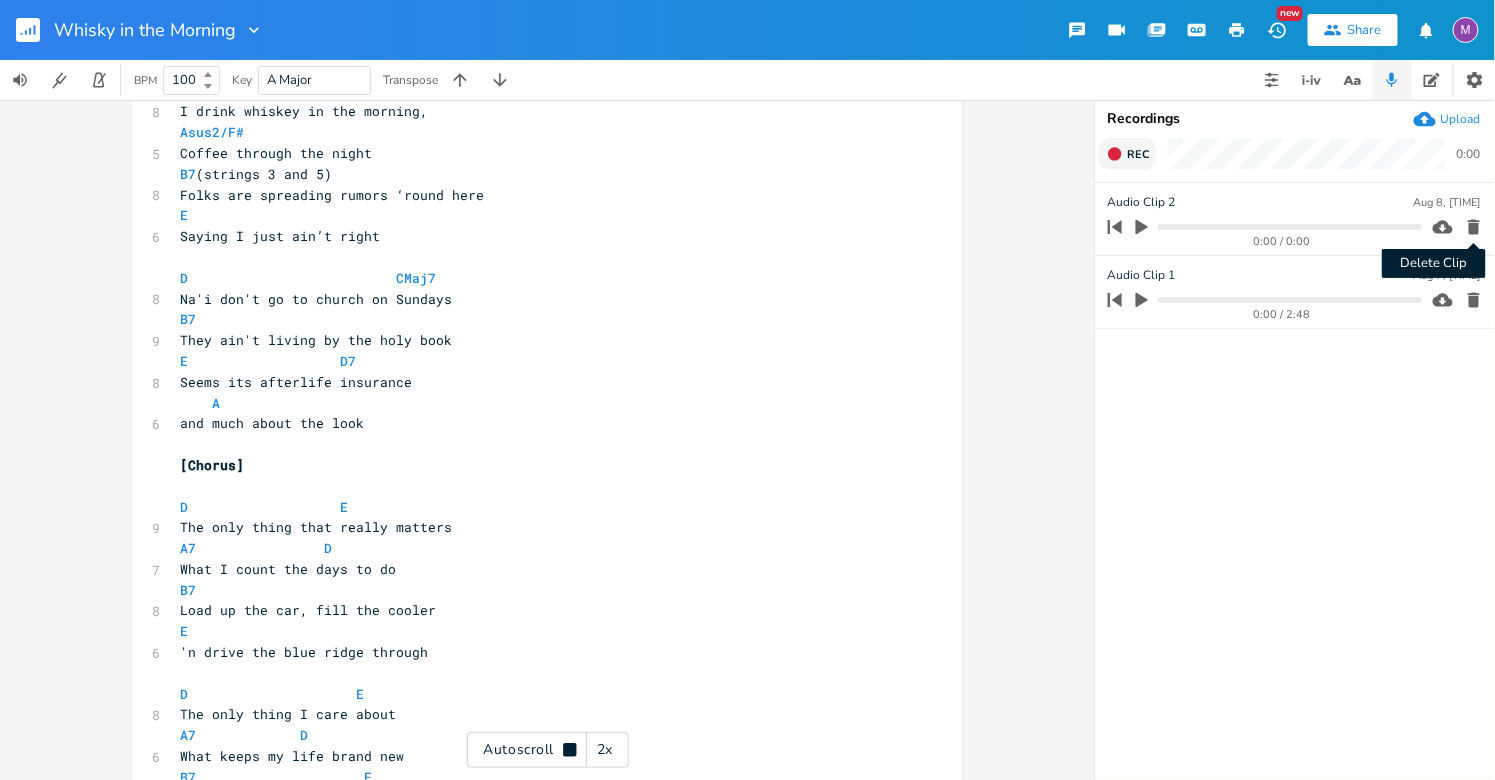 scroll, scrollTop: 318, scrollLeft: 0, axis: vertical 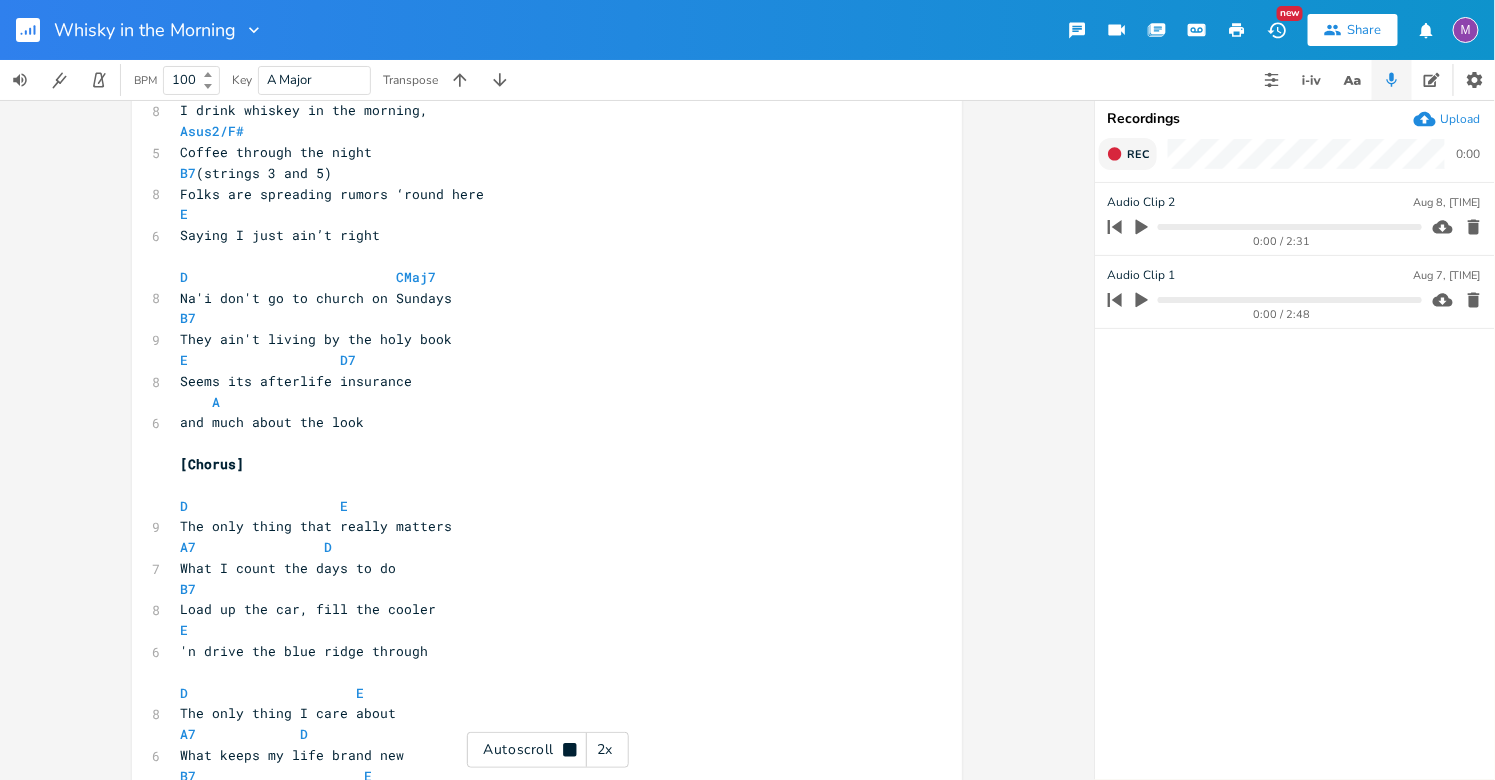 click 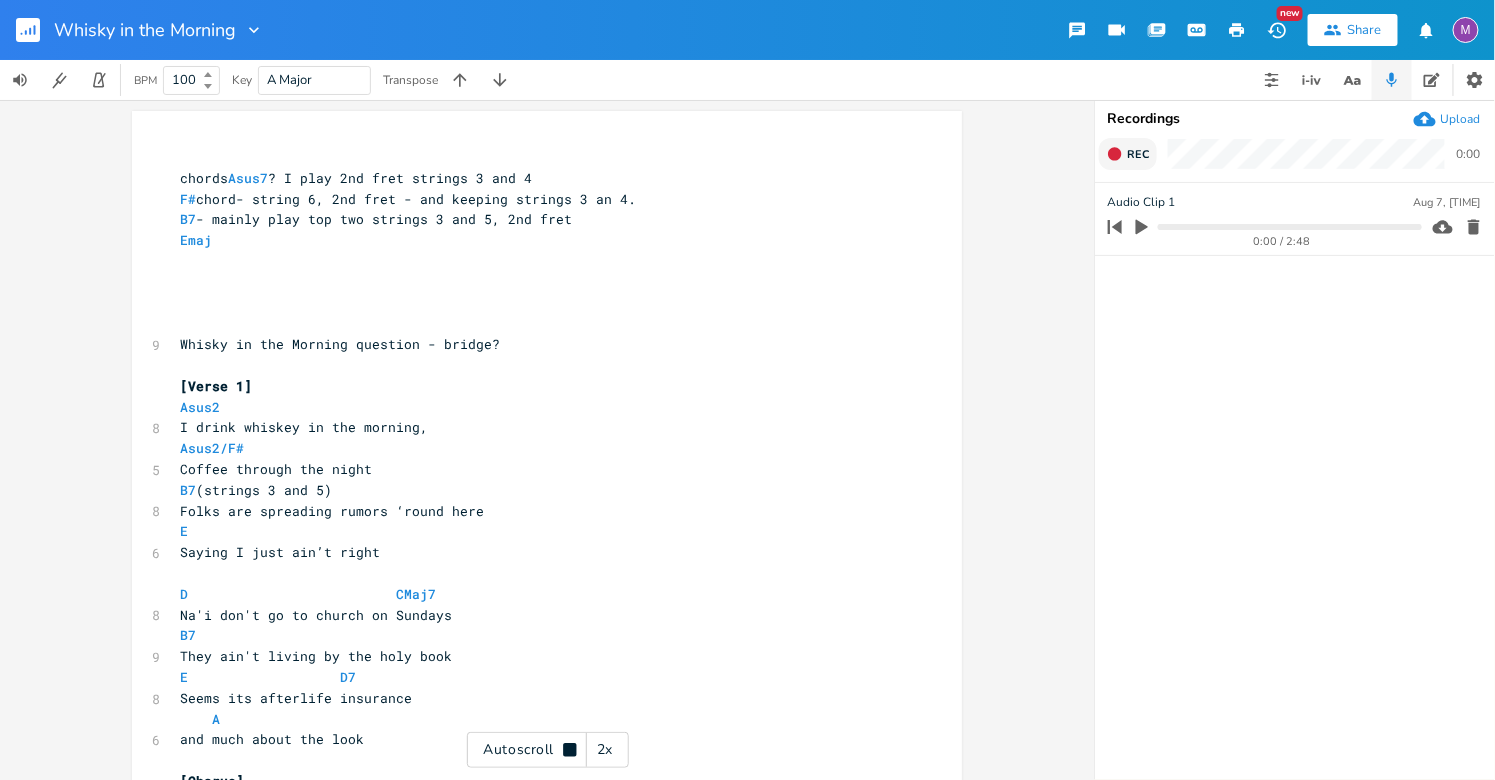 scroll, scrollTop: 0, scrollLeft: 0, axis: both 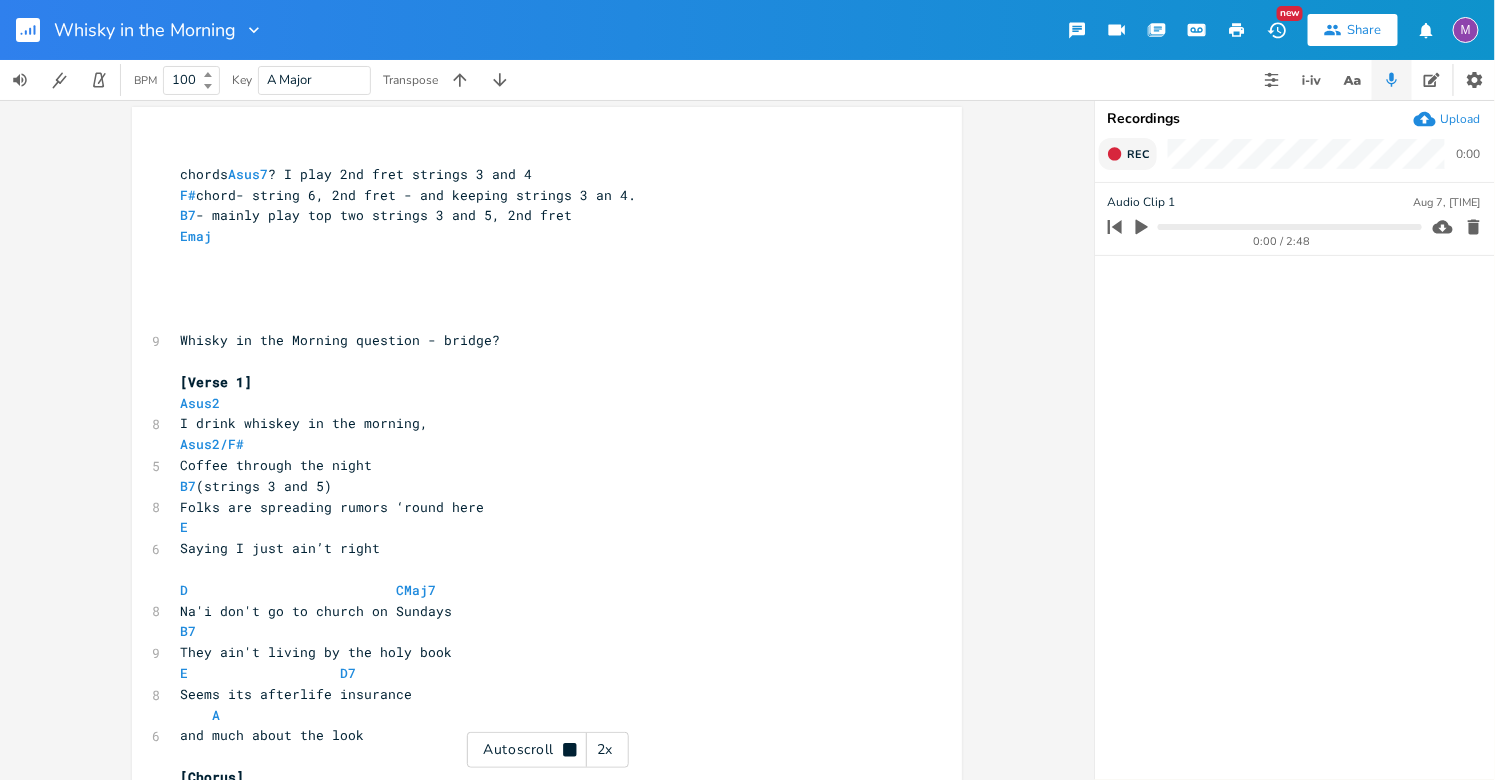 click on "Rec" at bounding box center (1128, 154) 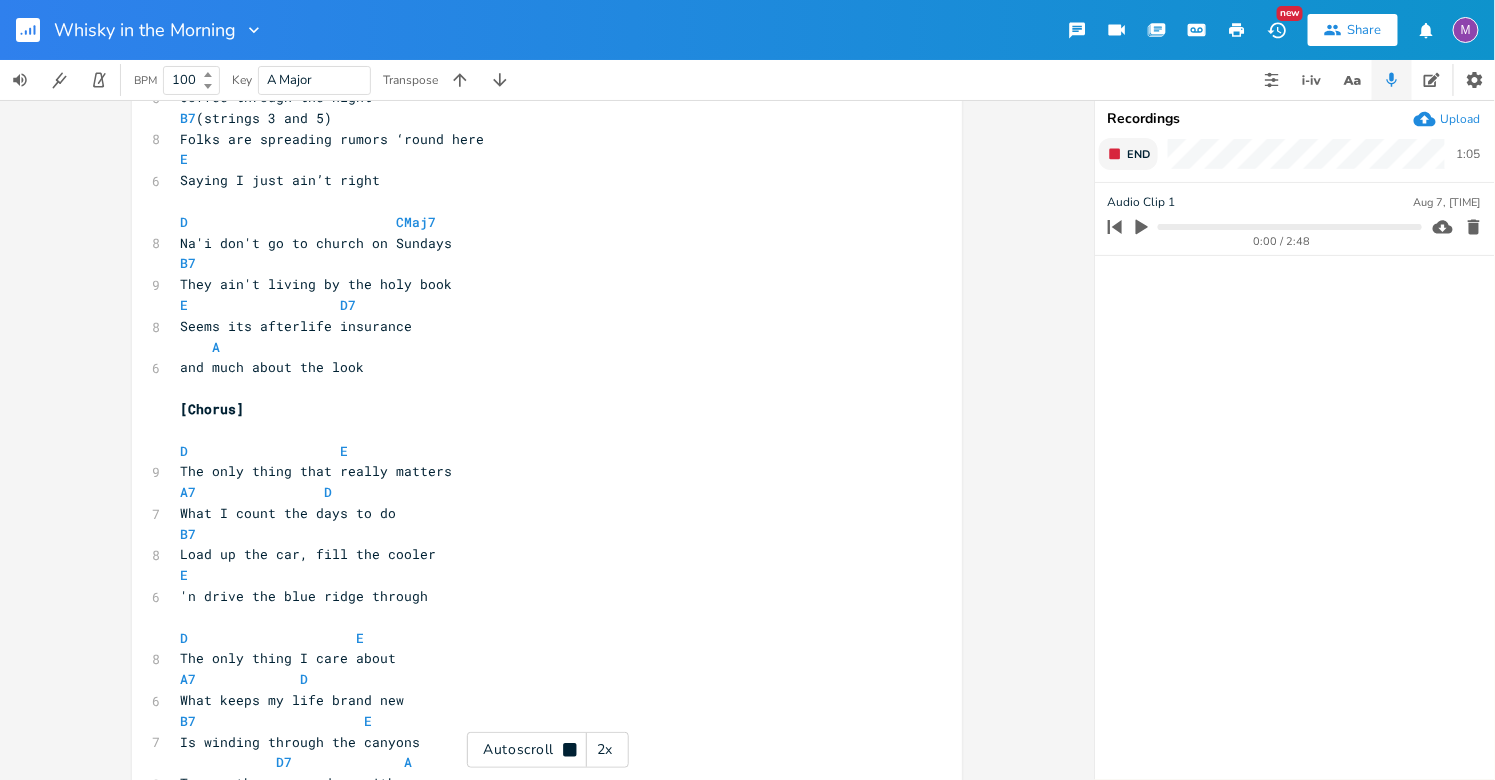 click on "End" at bounding box center (1128, 154) 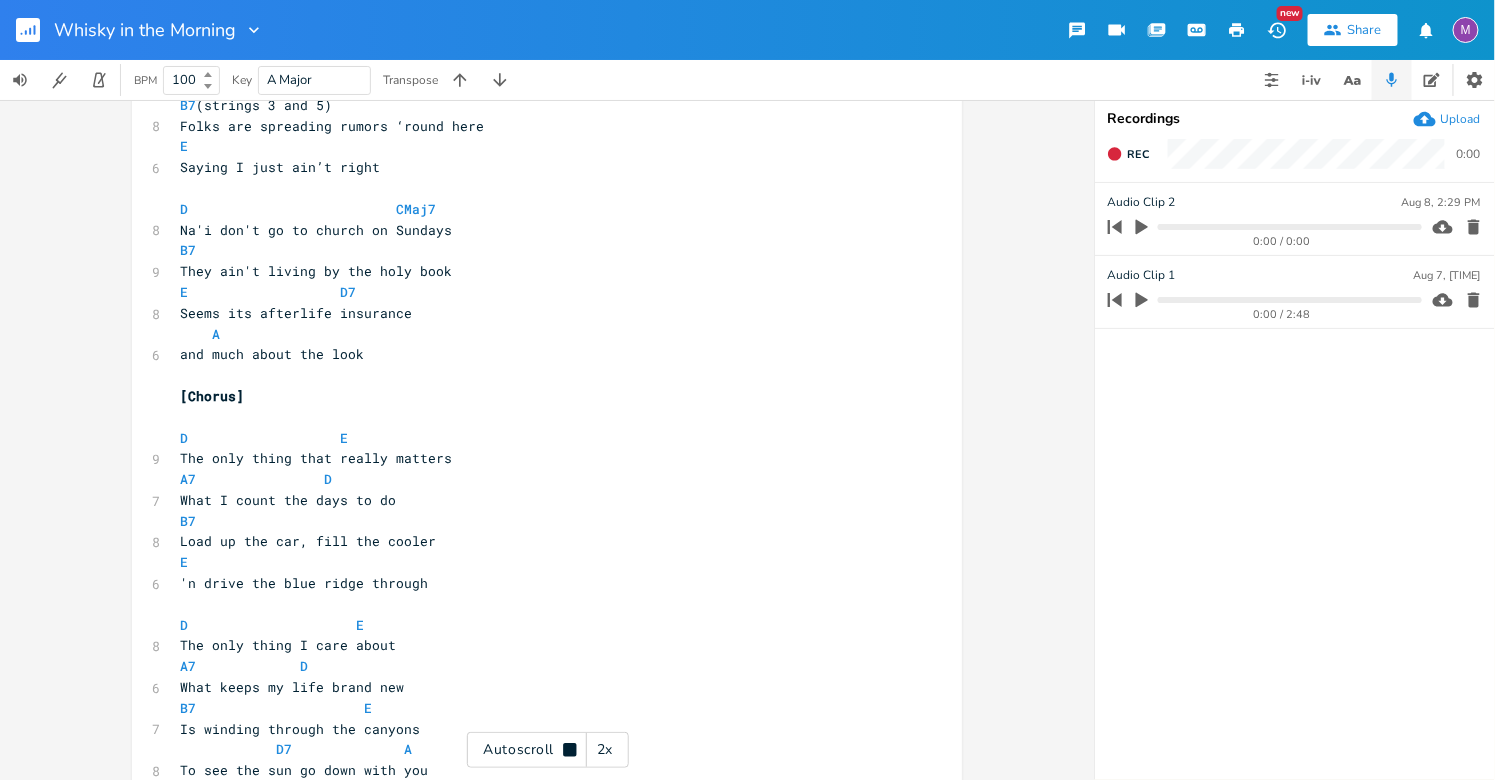 click at bounding box center [1289, 227] 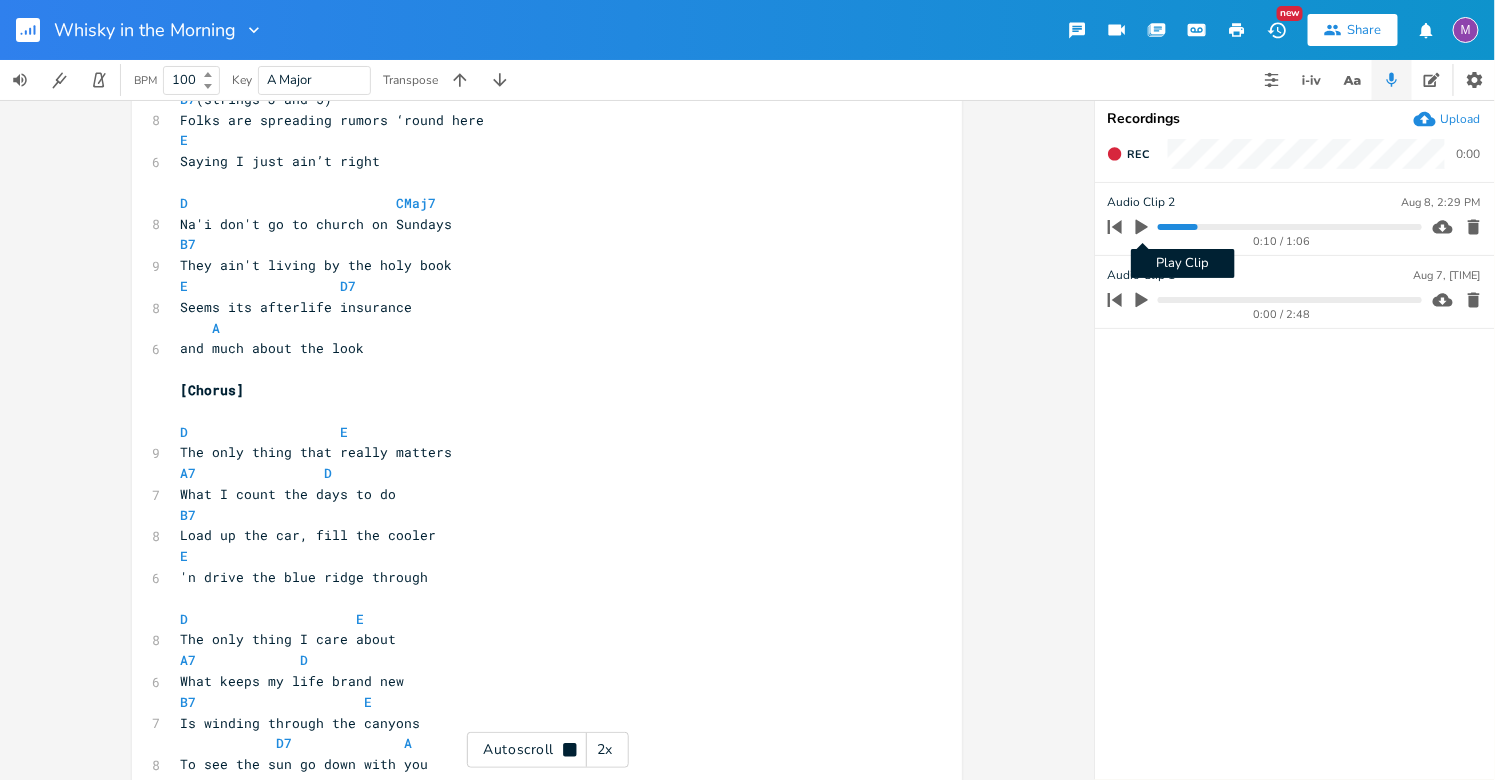 click 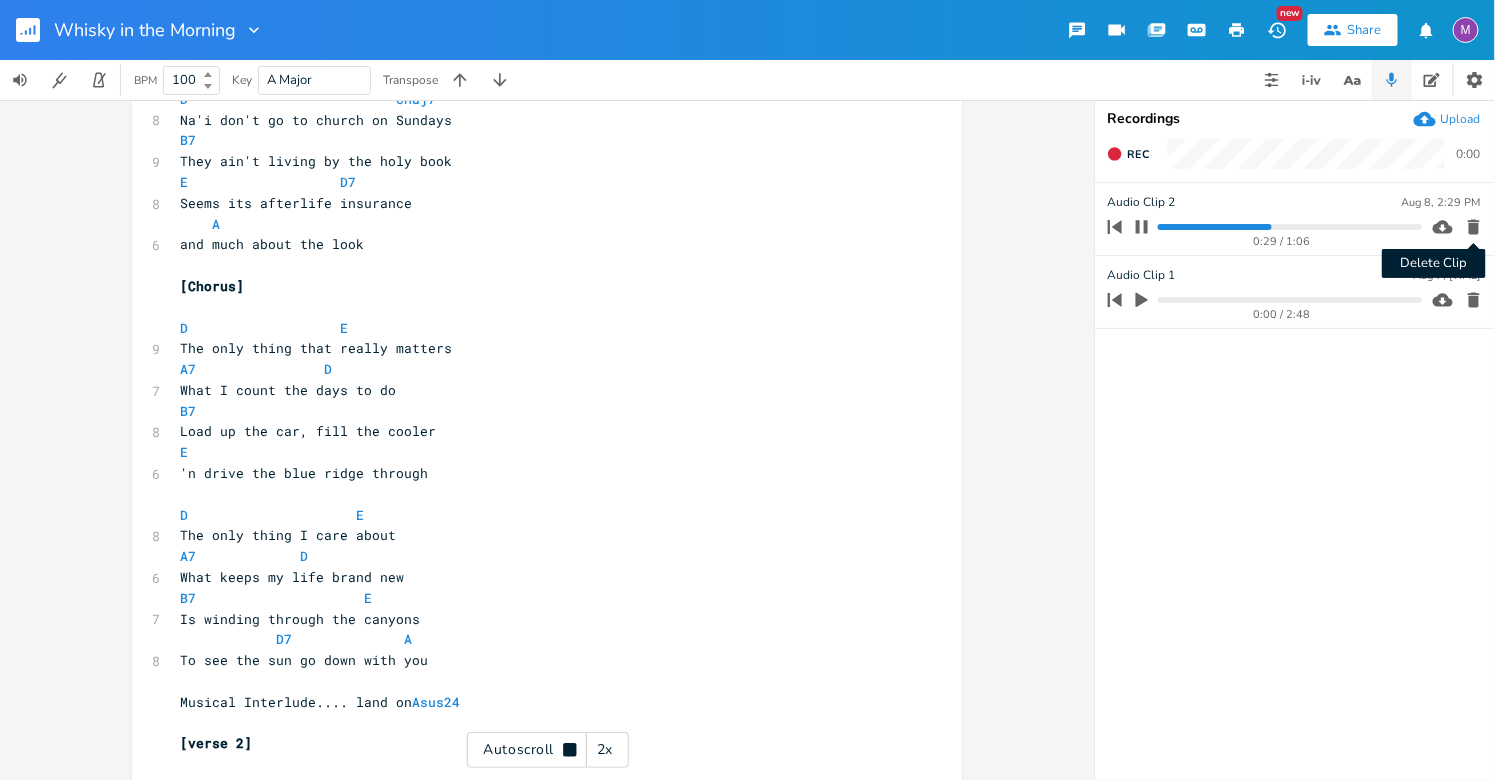 scroll, scrollTop: 497, scrollLeft: 0, axis: vertical 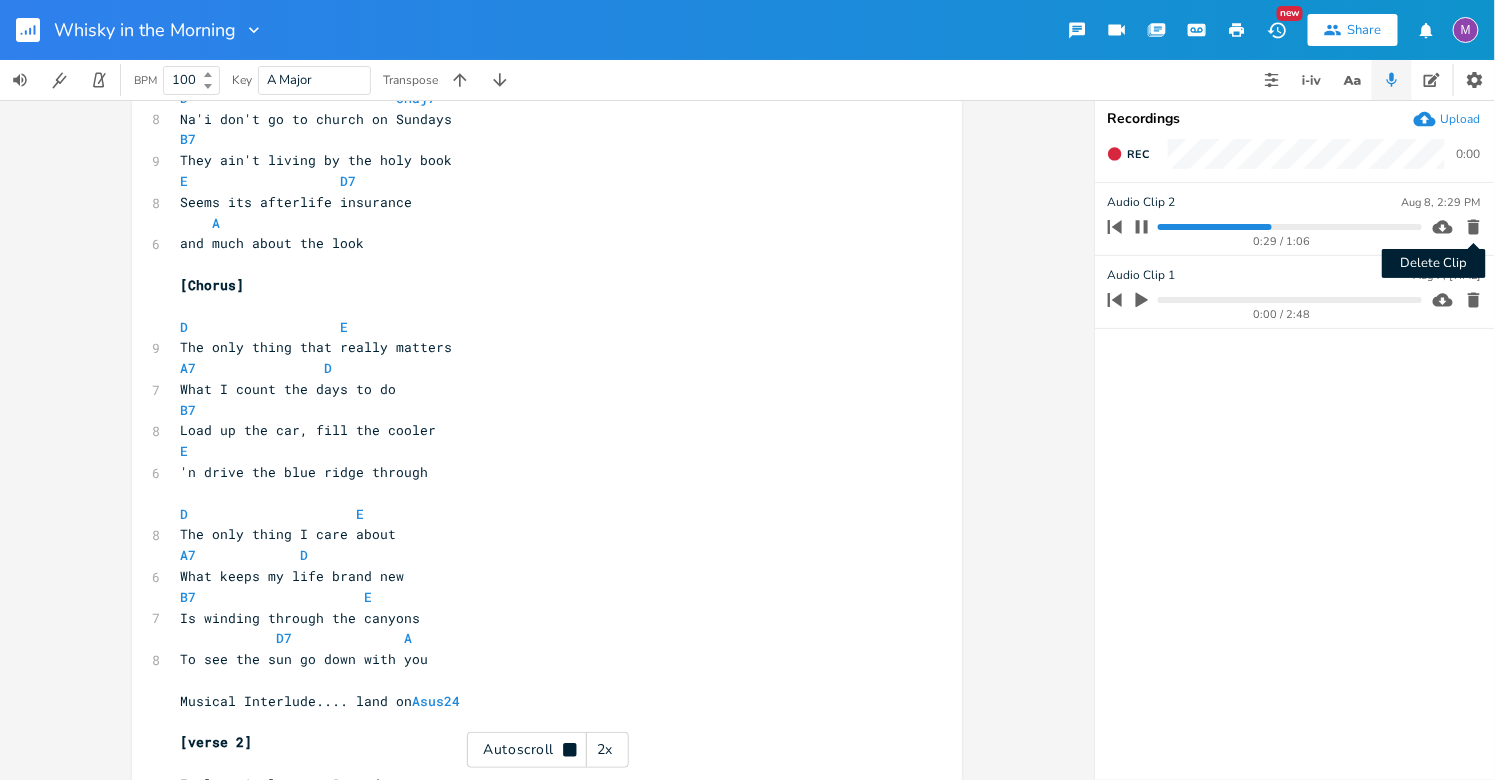 click 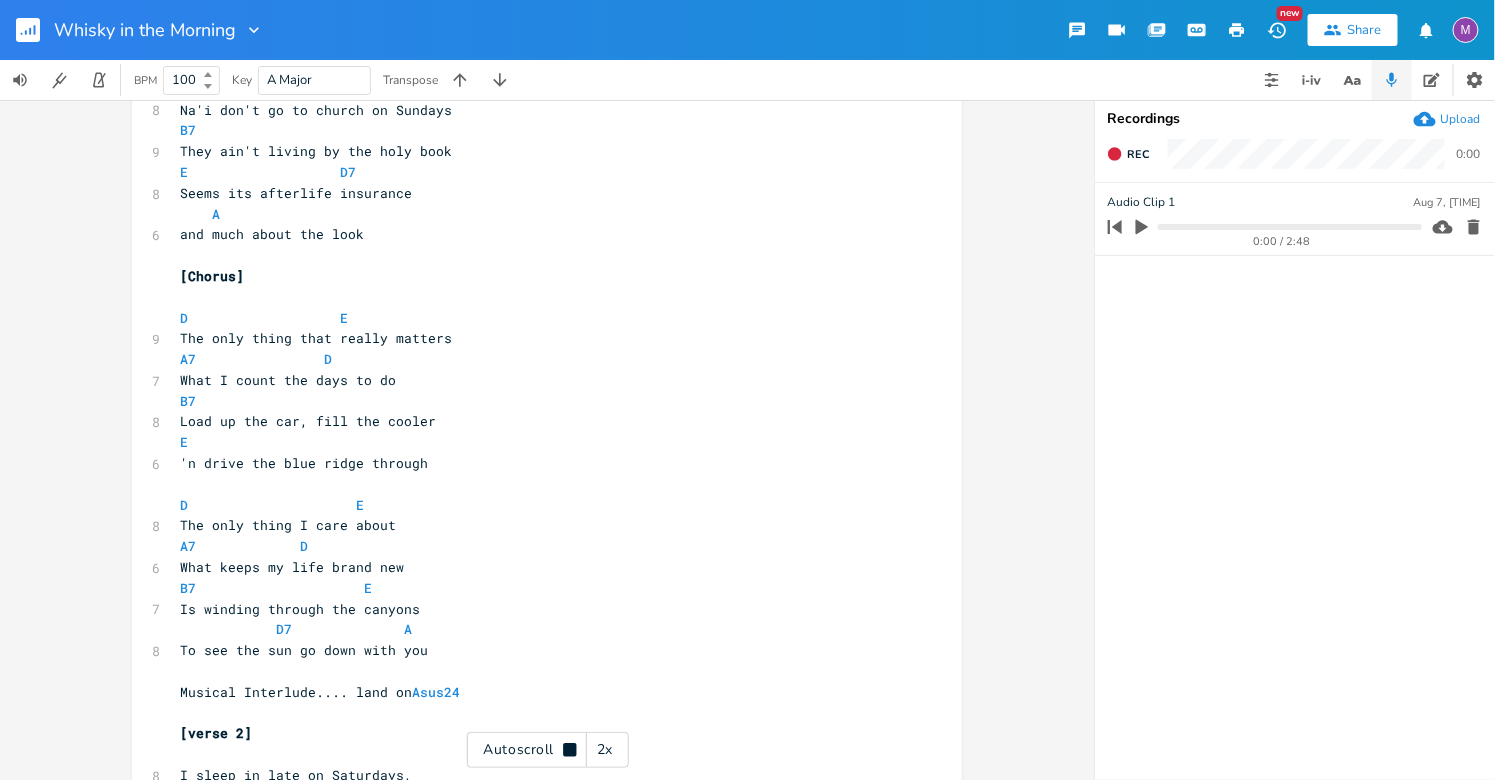 scroll, scrollTop: 507, scrollLeft: 0, axis: vertical 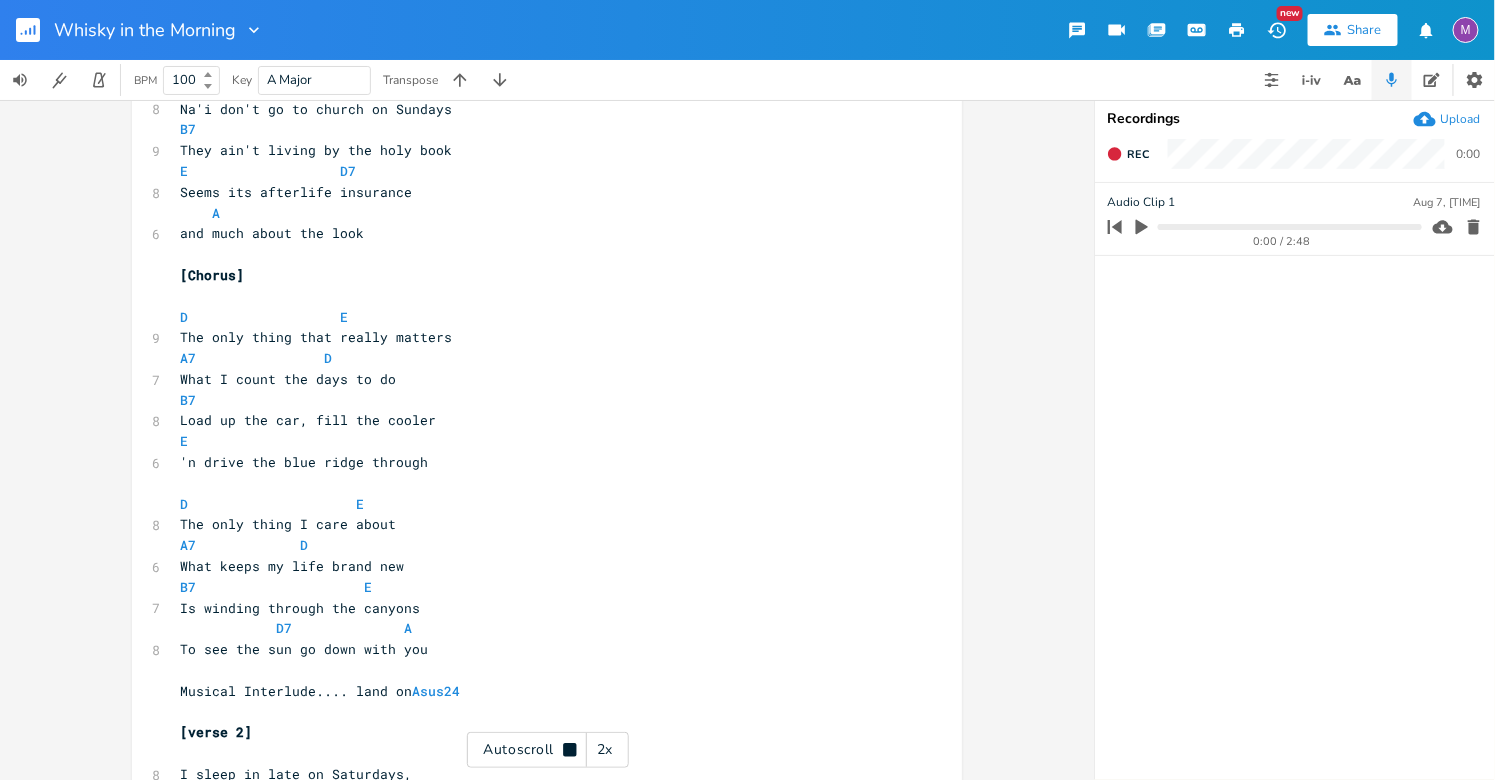 click 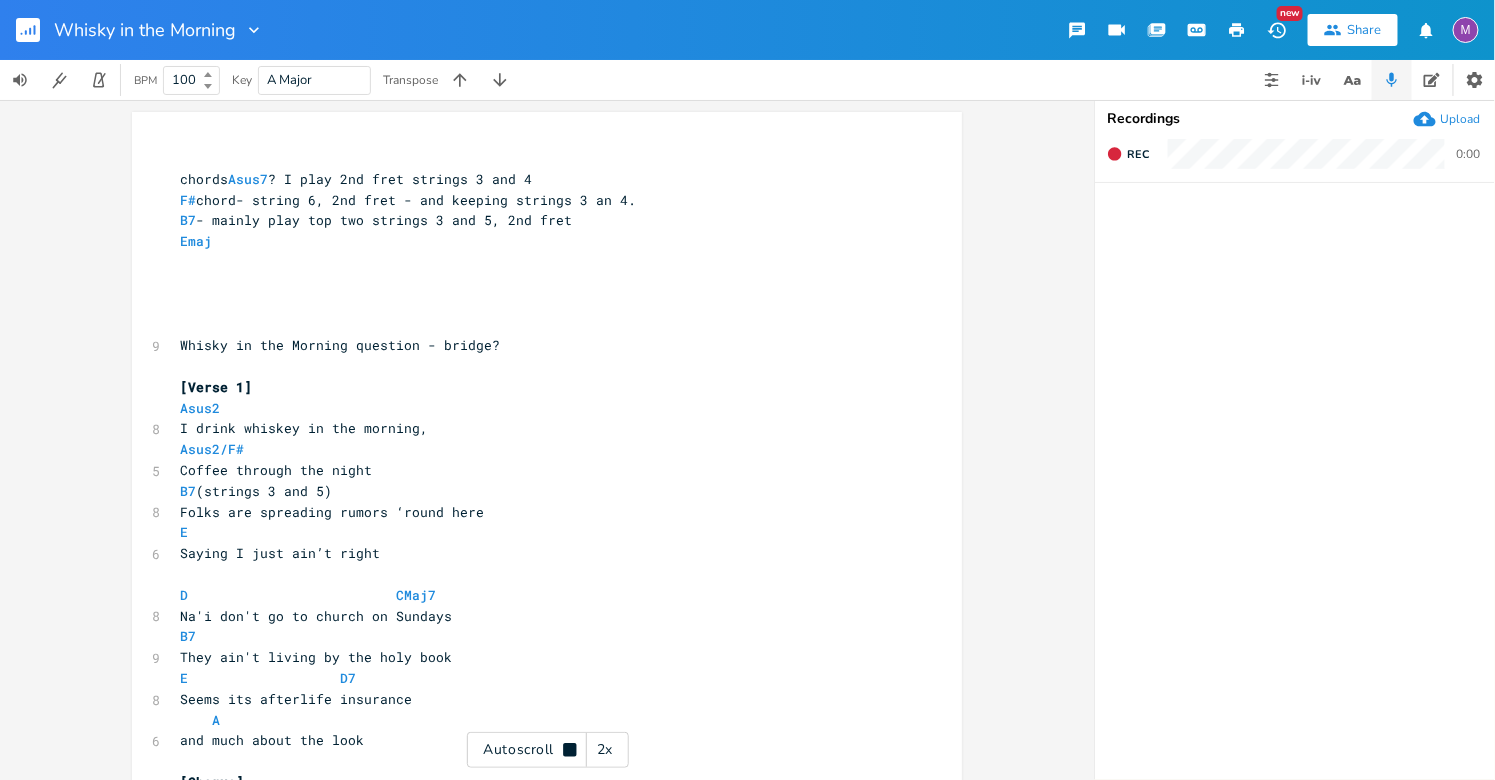 scroll, scrollTop: 0, scrollLeft: 0, axis: both 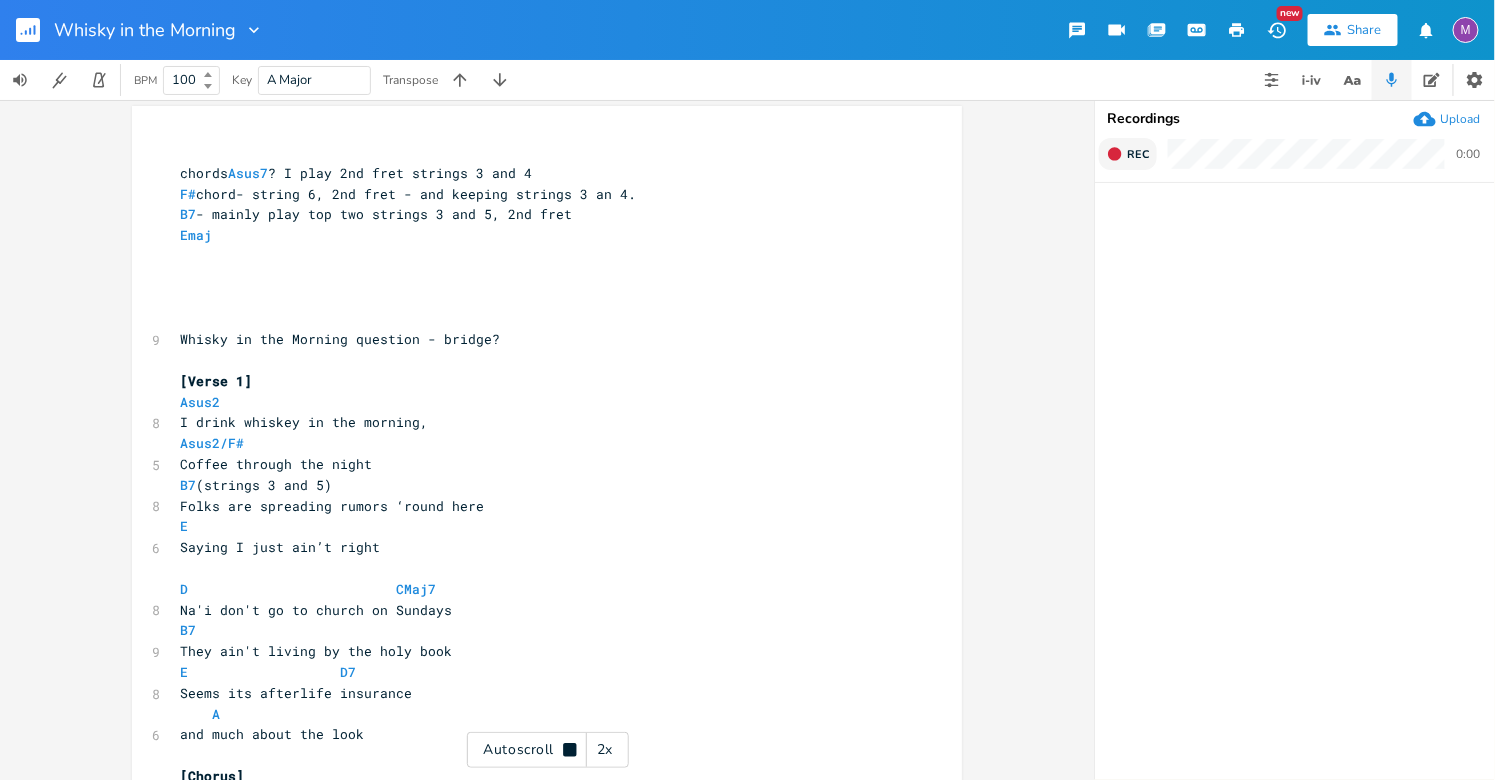 click on "Rec" at bounding box center (1128, 154) 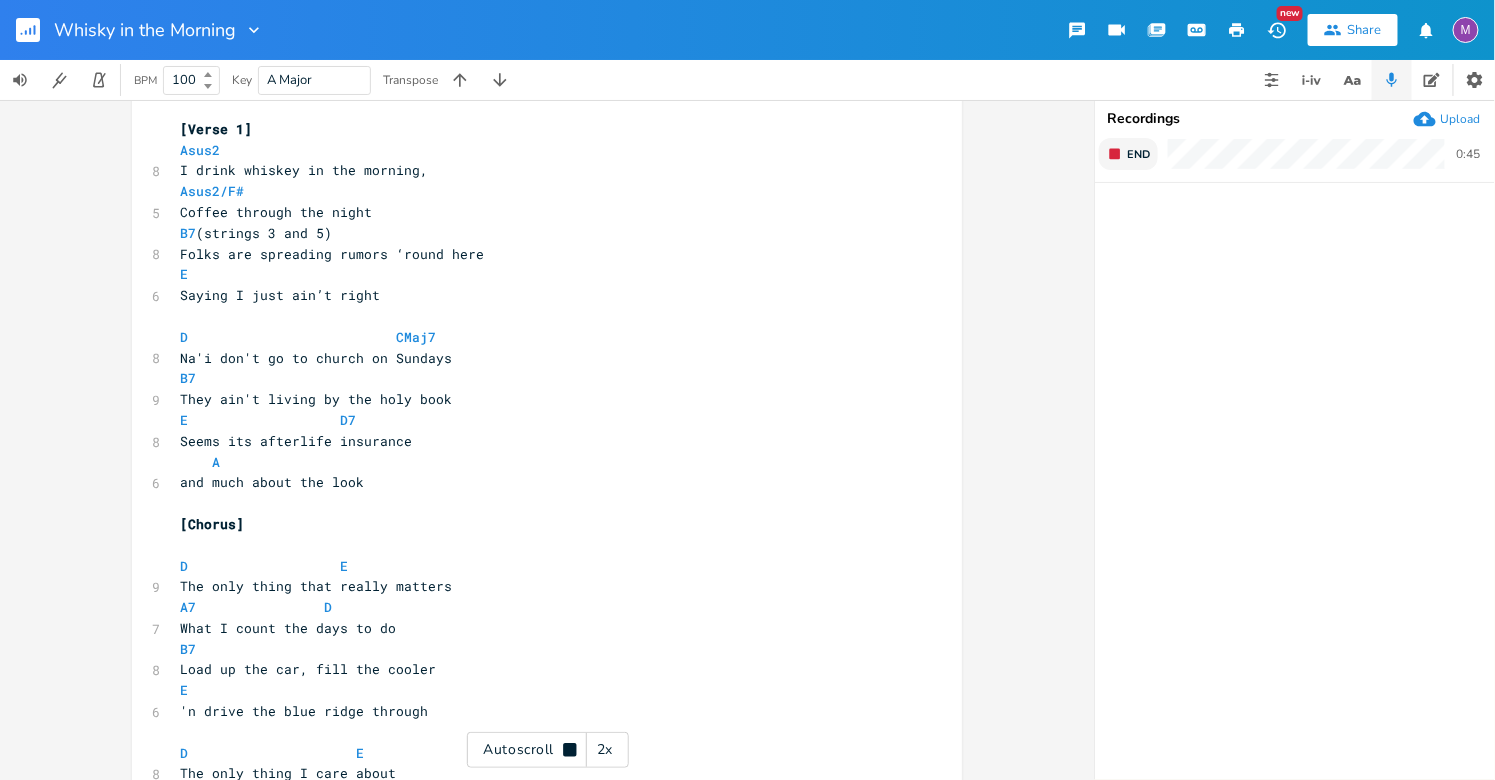 click 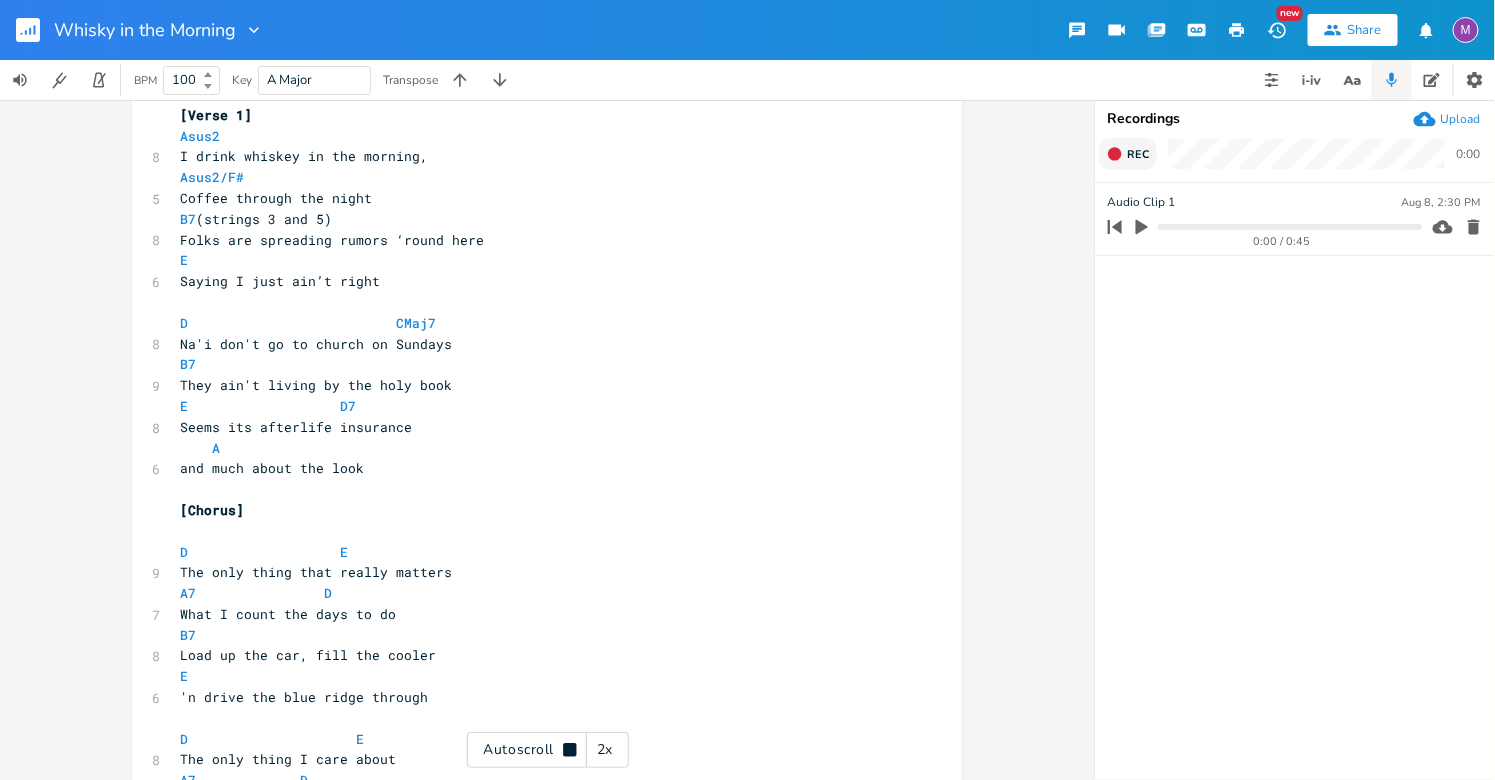 click on "0:00 / 0:45" at bounding box center (1261, 227) 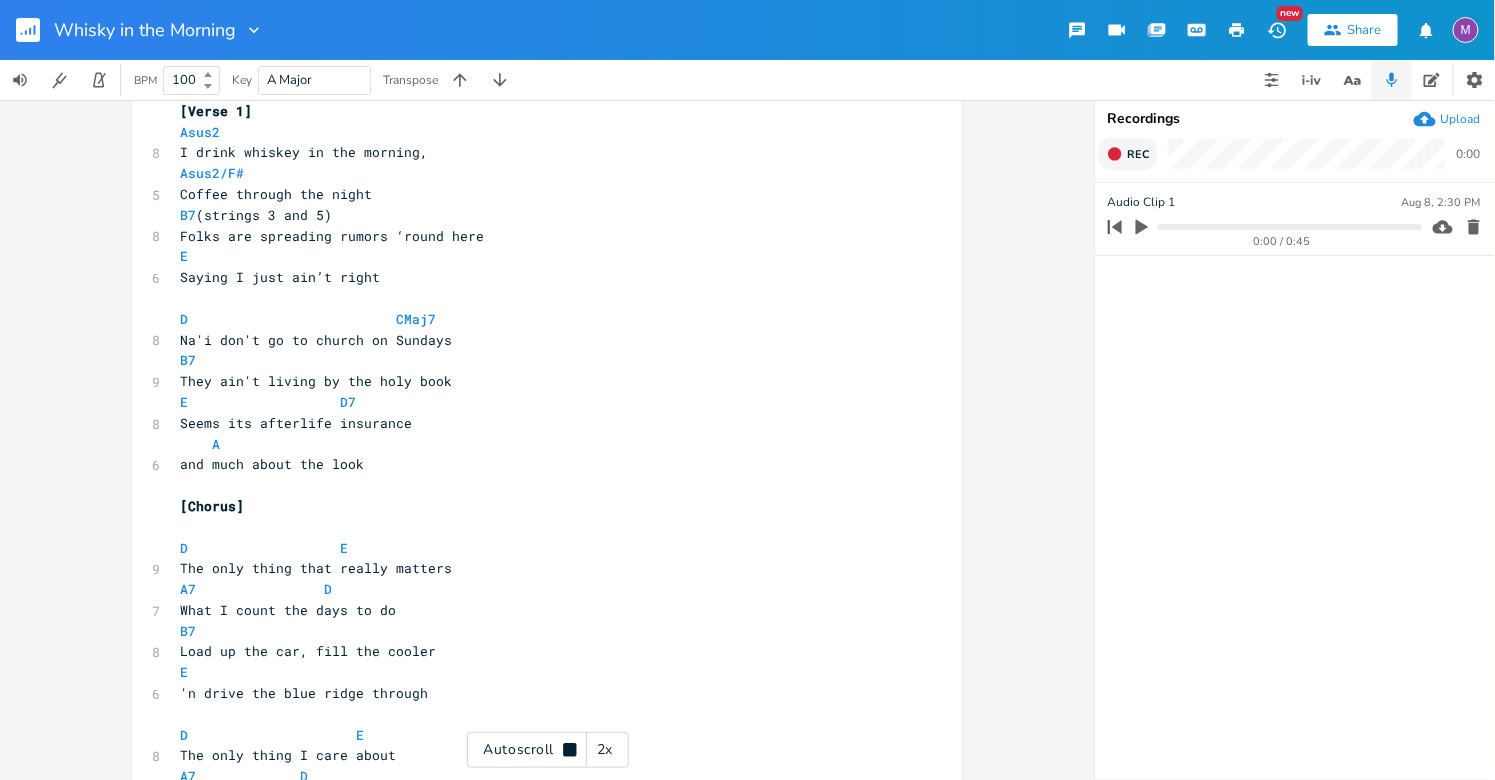 click 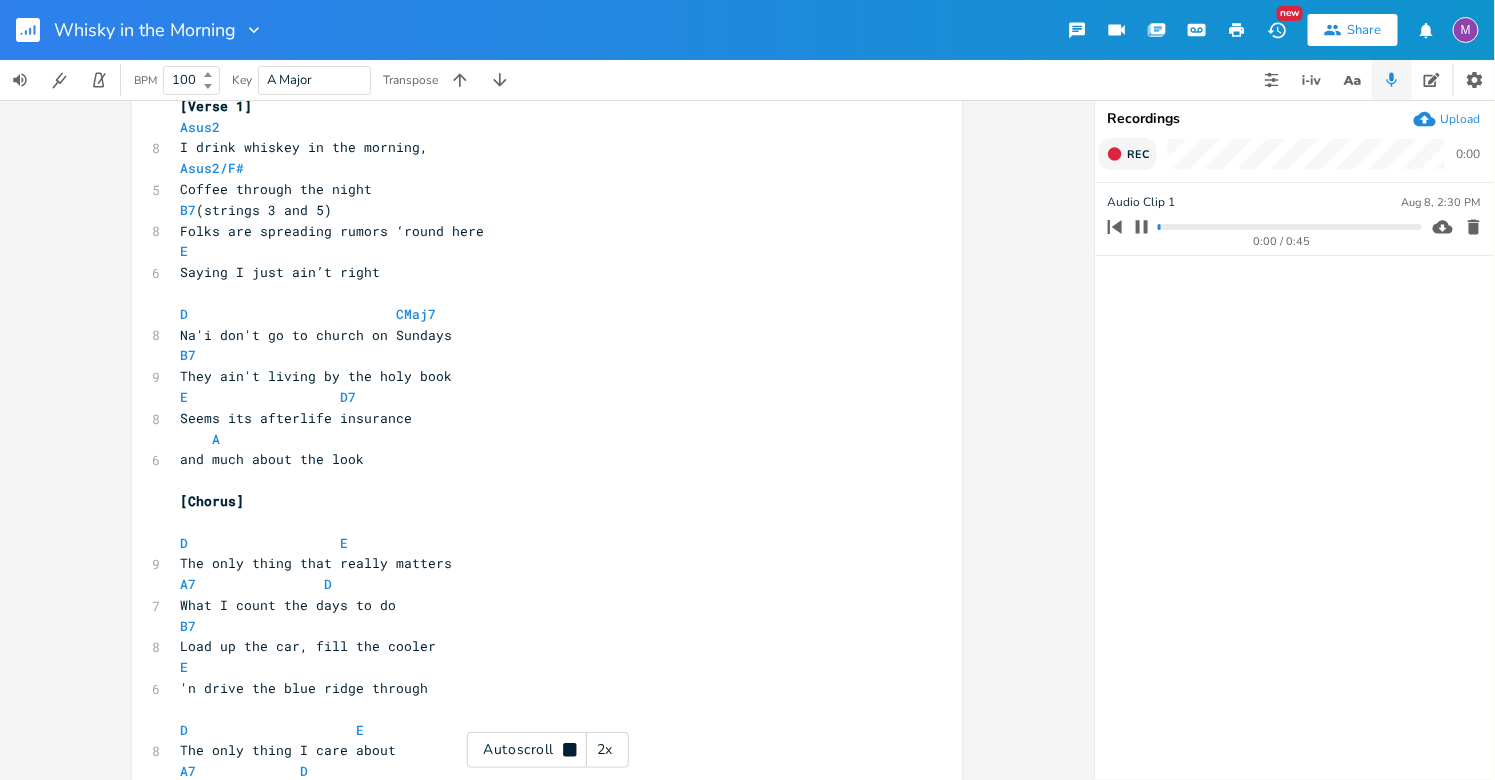 click at bounding box center [1289, 227] 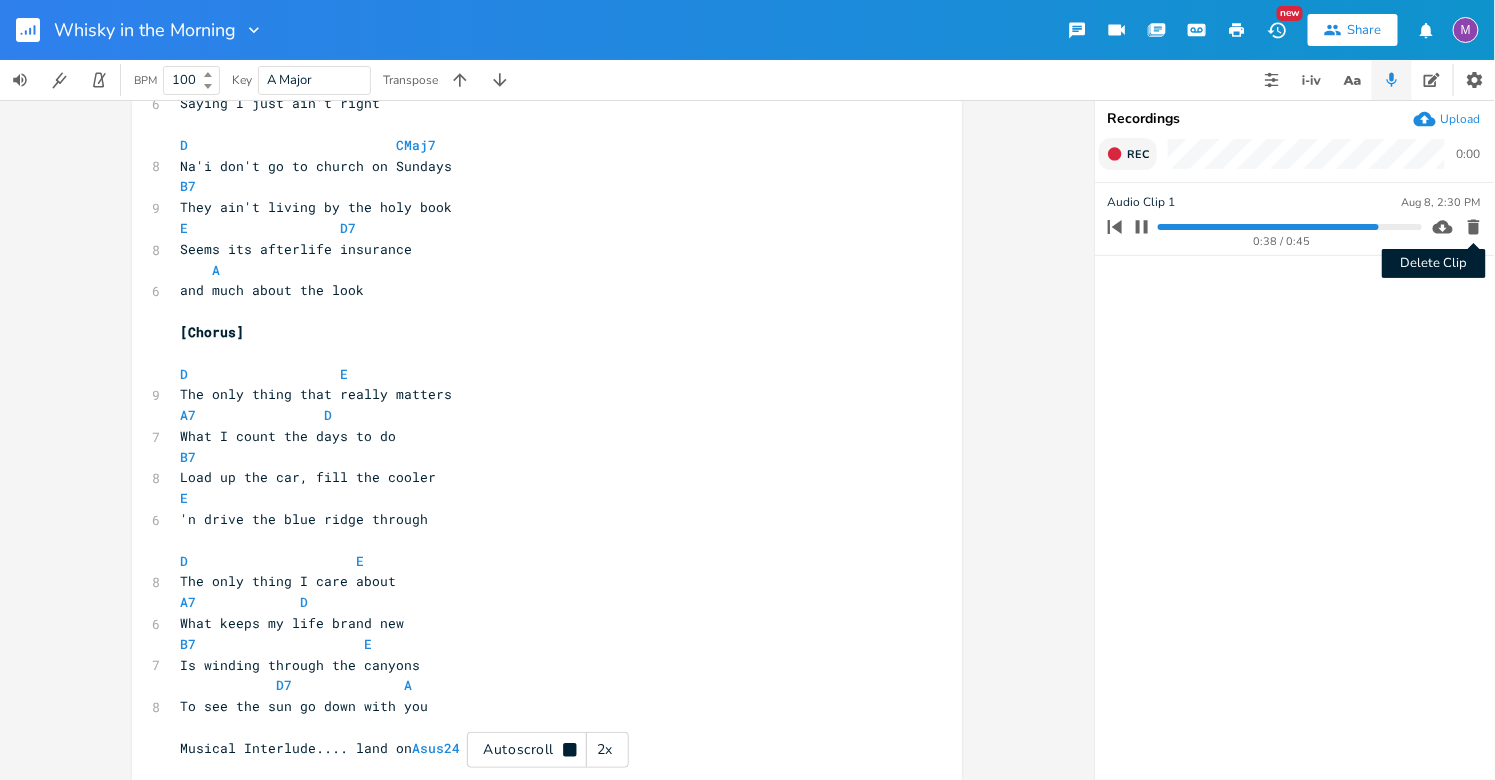 scroll, scrollTop: 451, scrollLeft: 0, axis: vertical 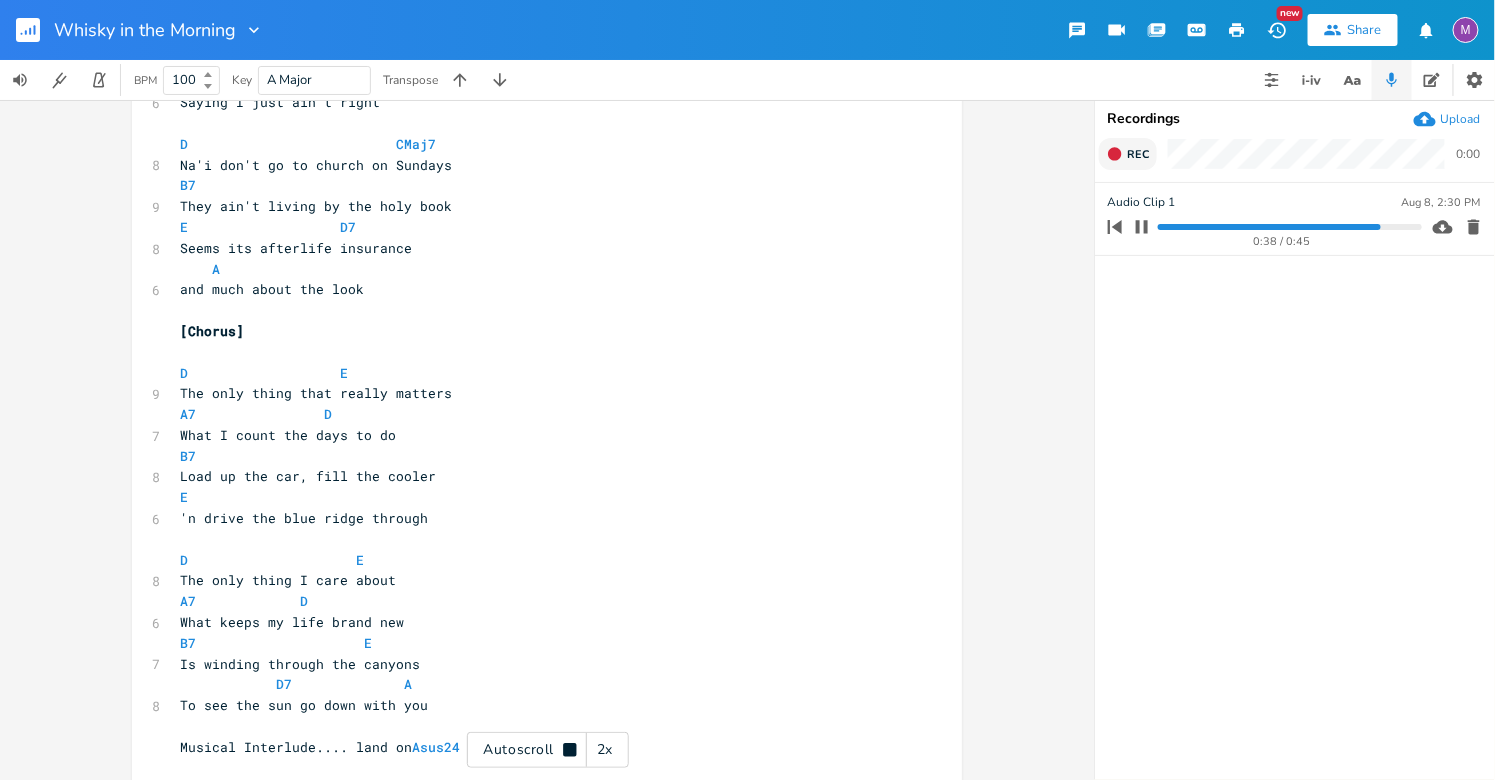 click 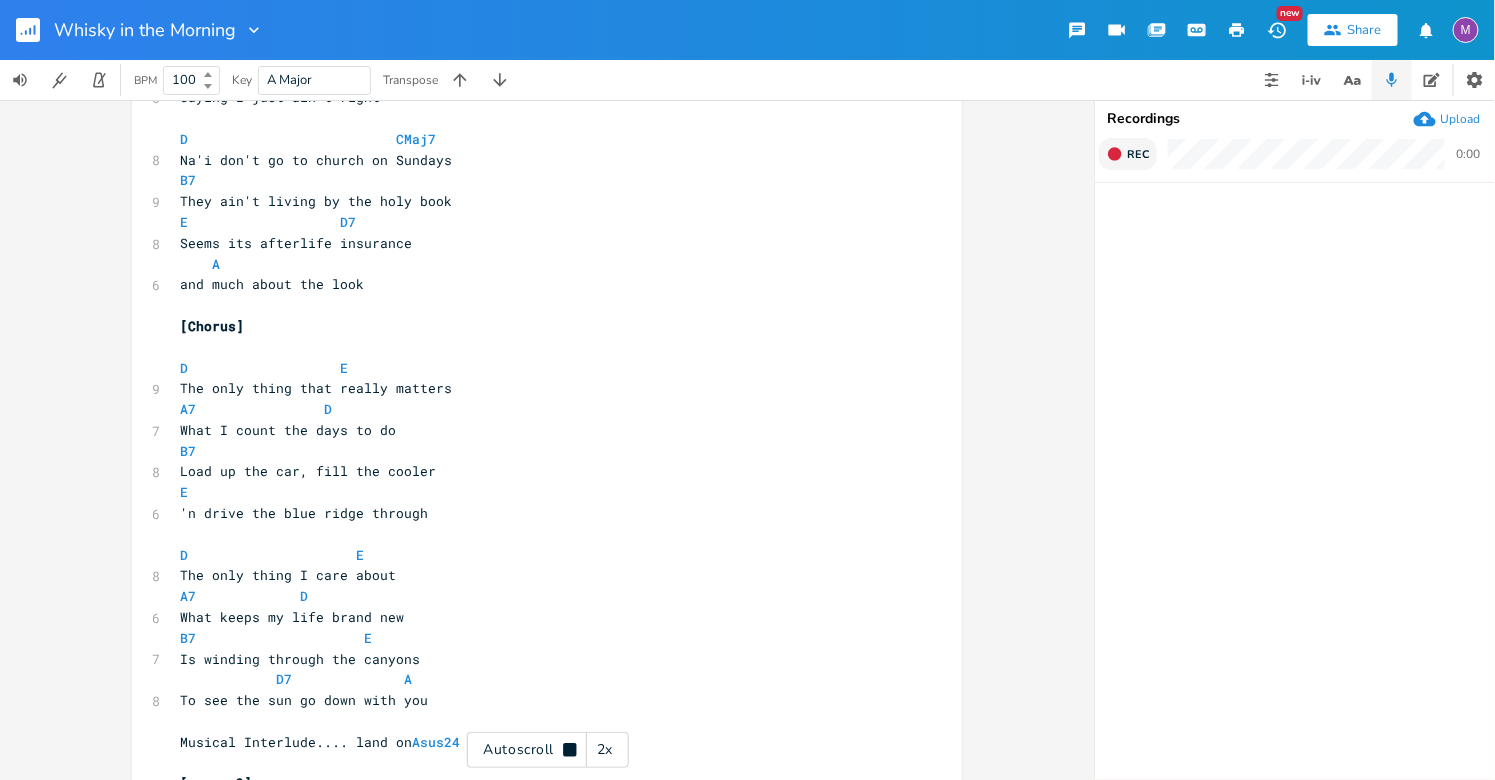 click 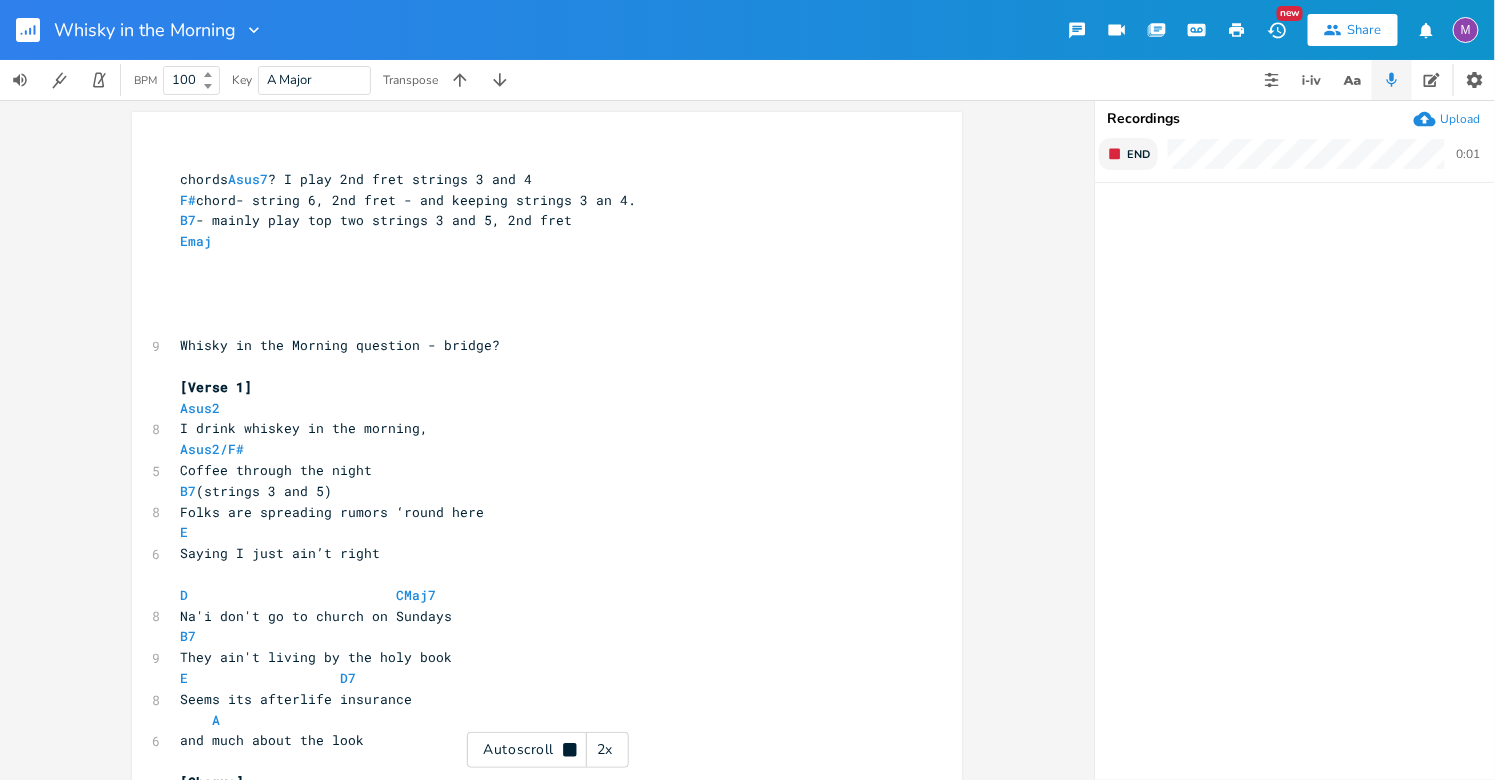 scroll, scrollTop: 0, scrollLeft: 0, axis: both 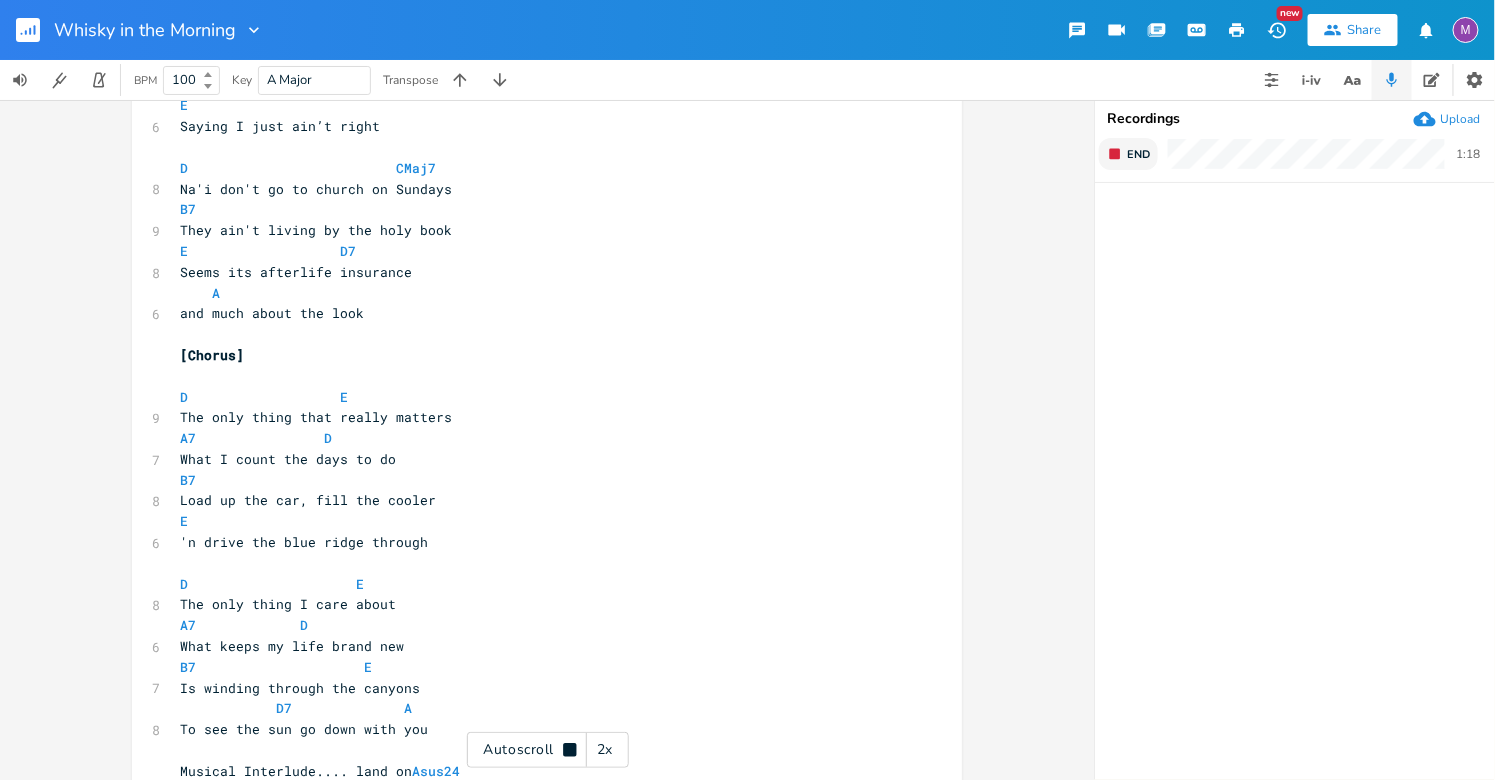 click on "End" at bounding box center (1128, 154) 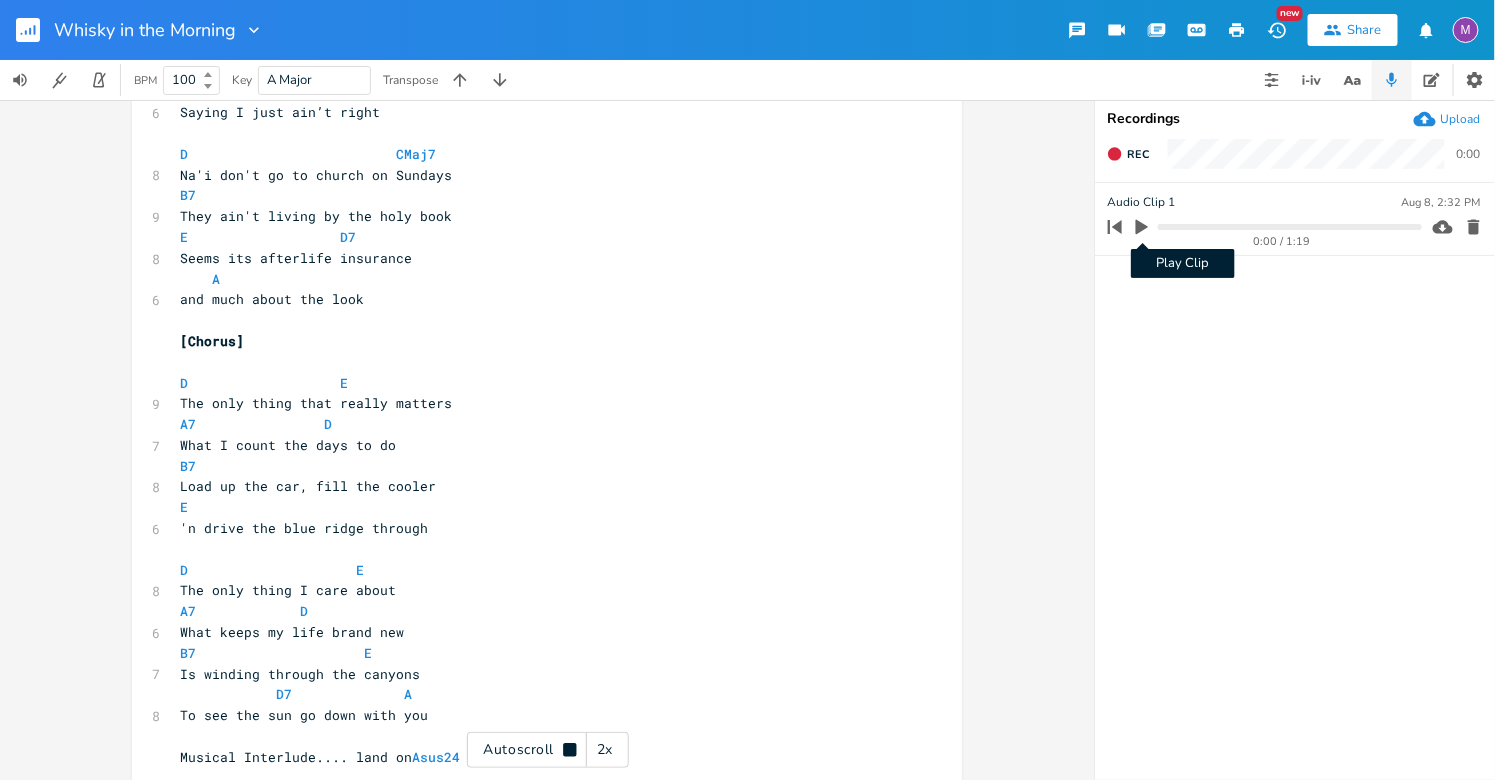 click 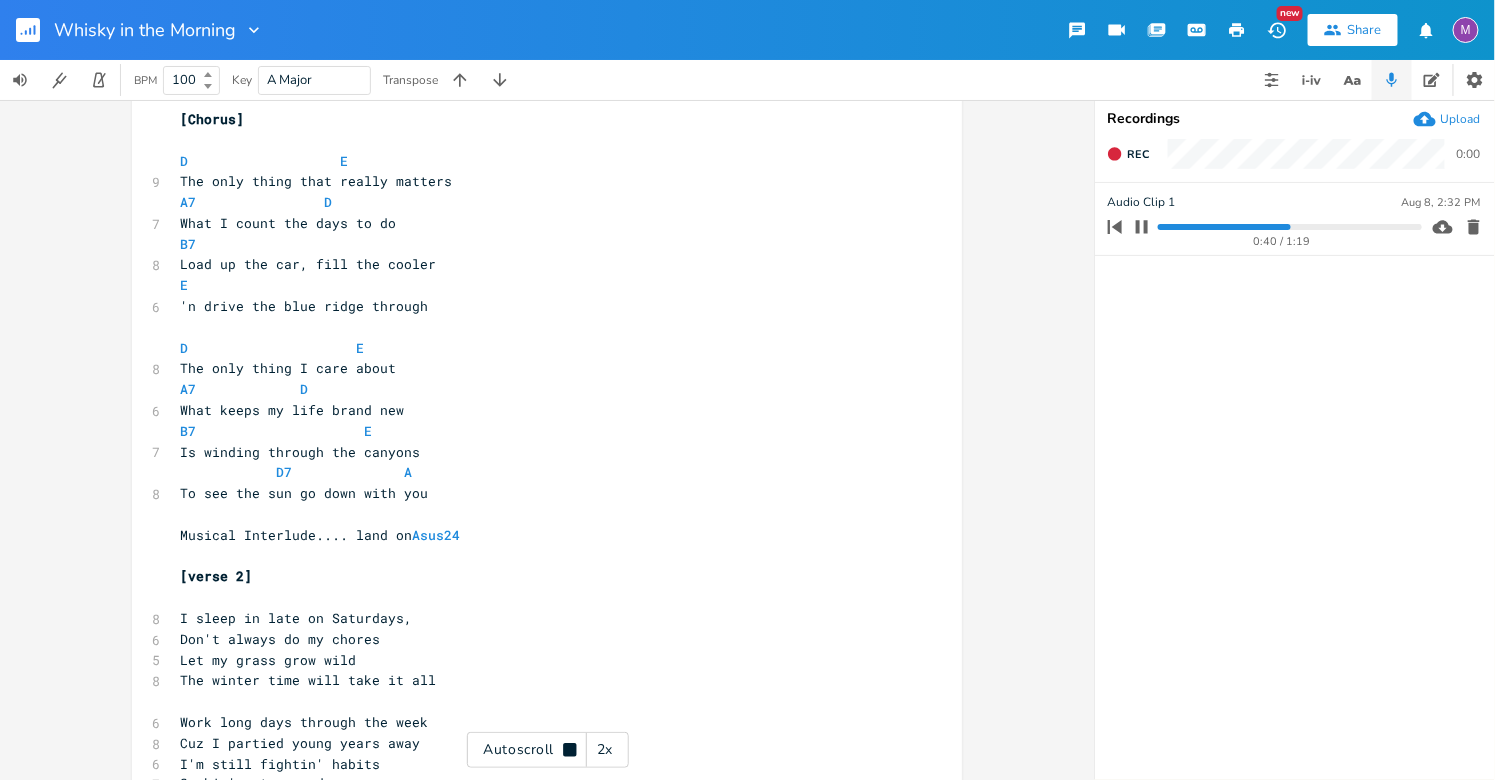 click 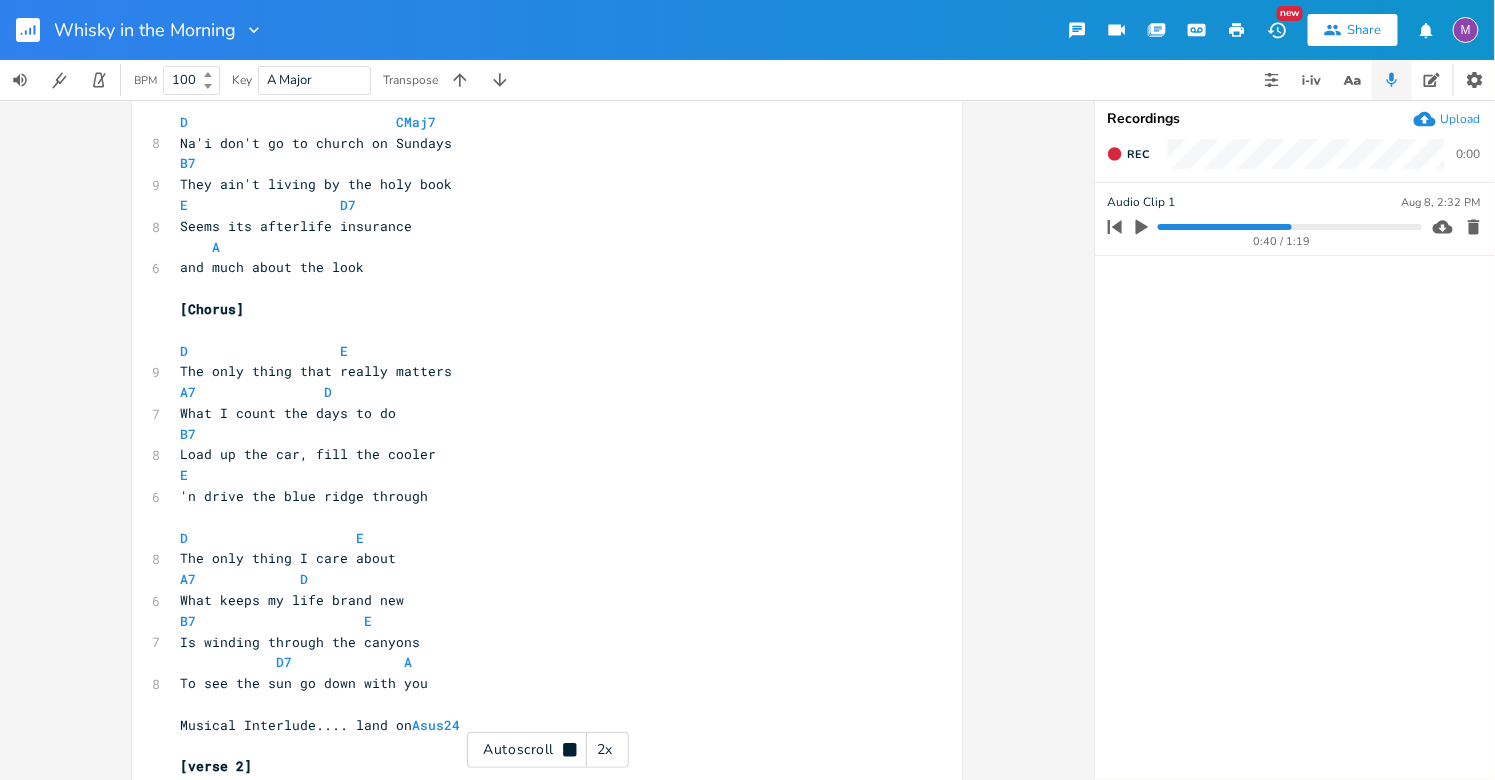 click on "and much about the look" at bounding box center [272, 267] 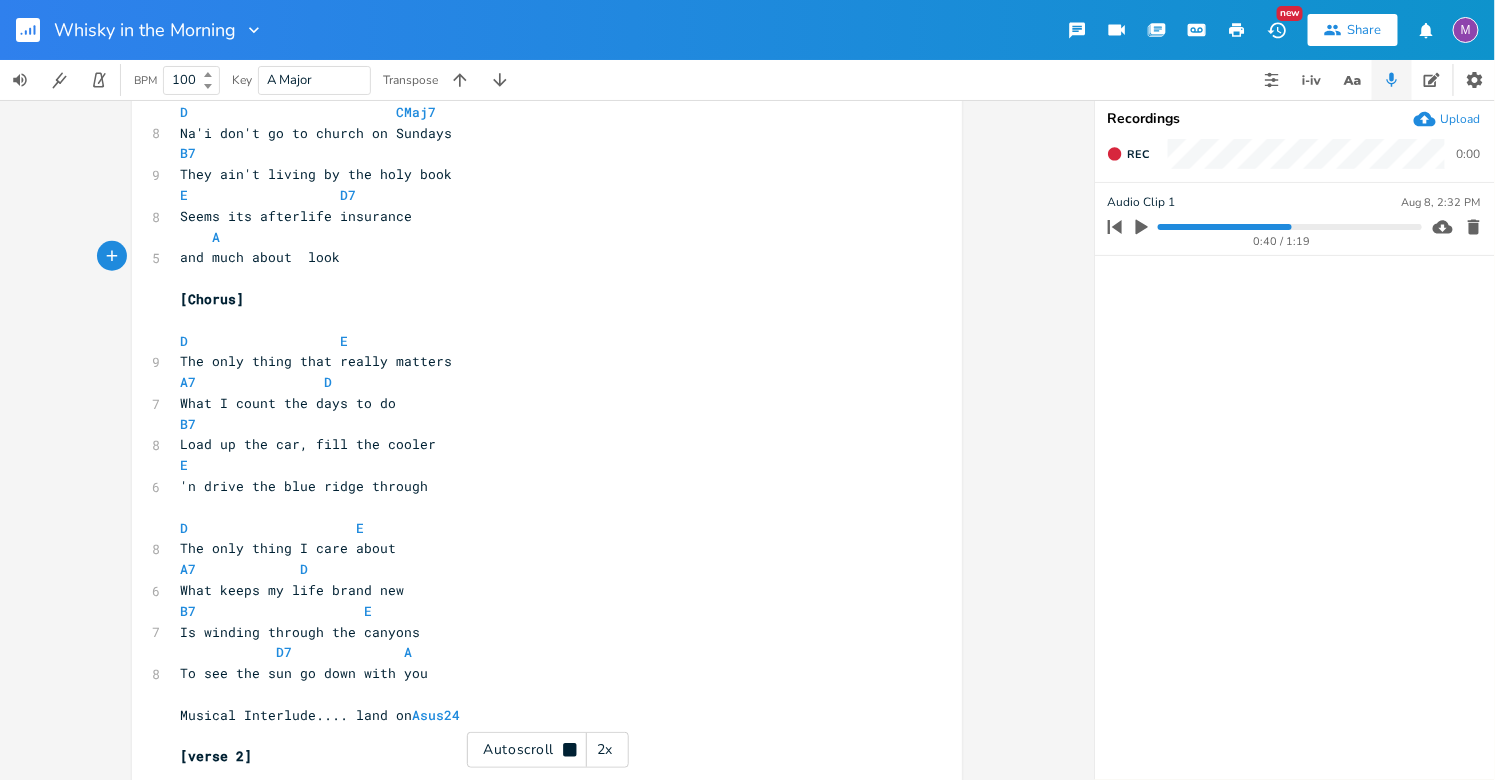scroll, scrollTop: 484, scrollLeft: 0, axis: vertical 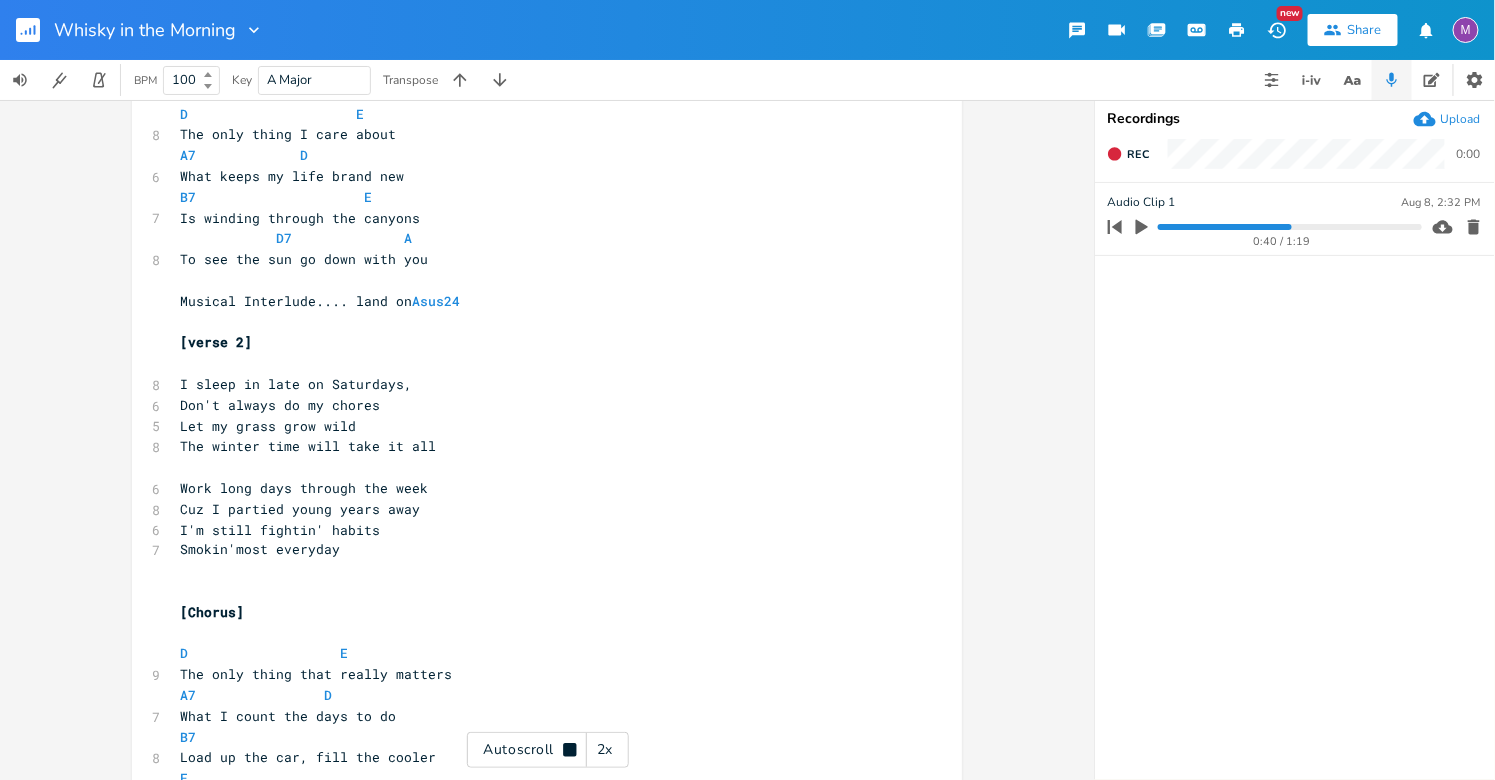 type on "da" 